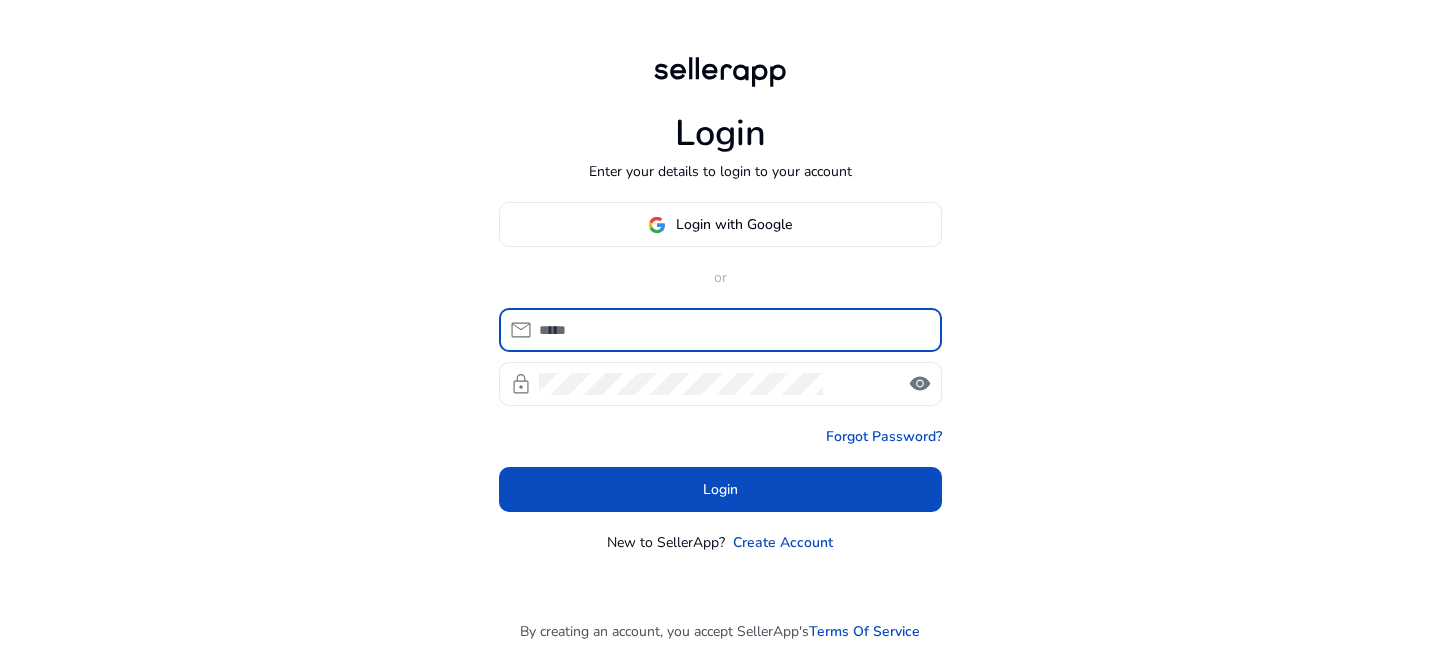 scroll, scrollTop: 0, scrollLeft: 0, axis: both 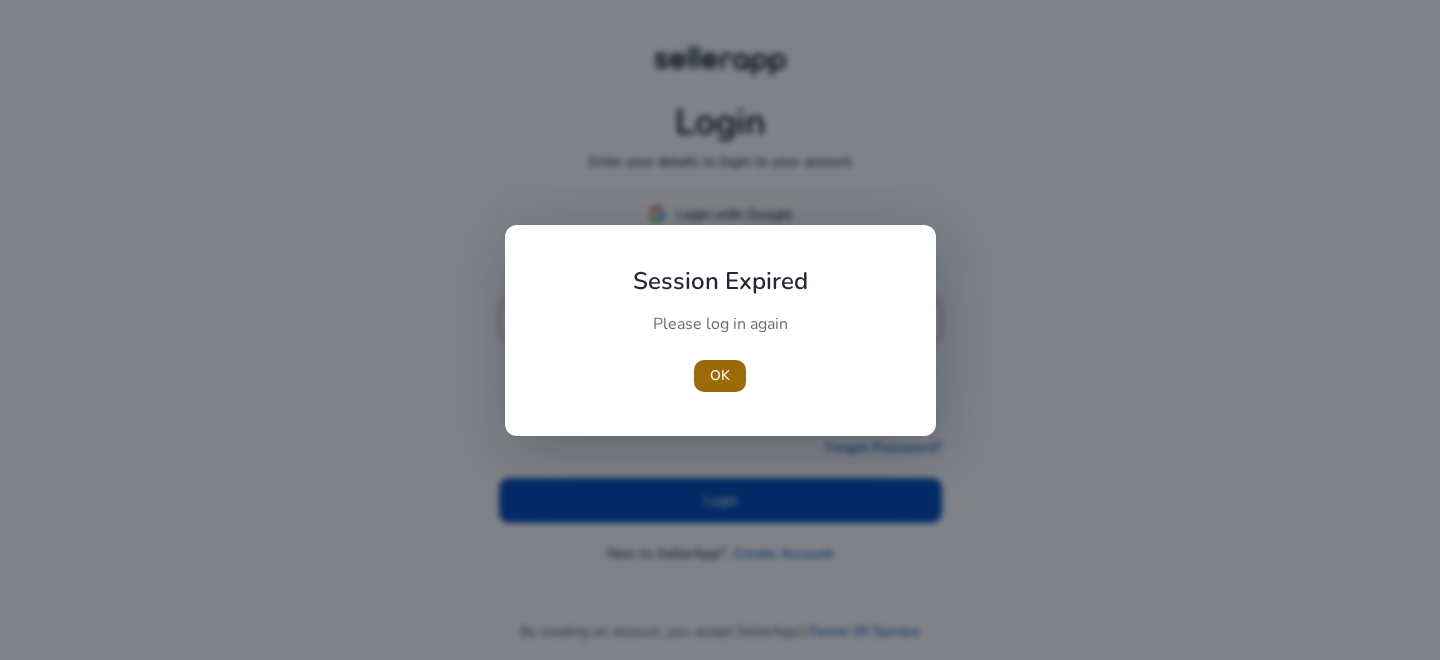 type 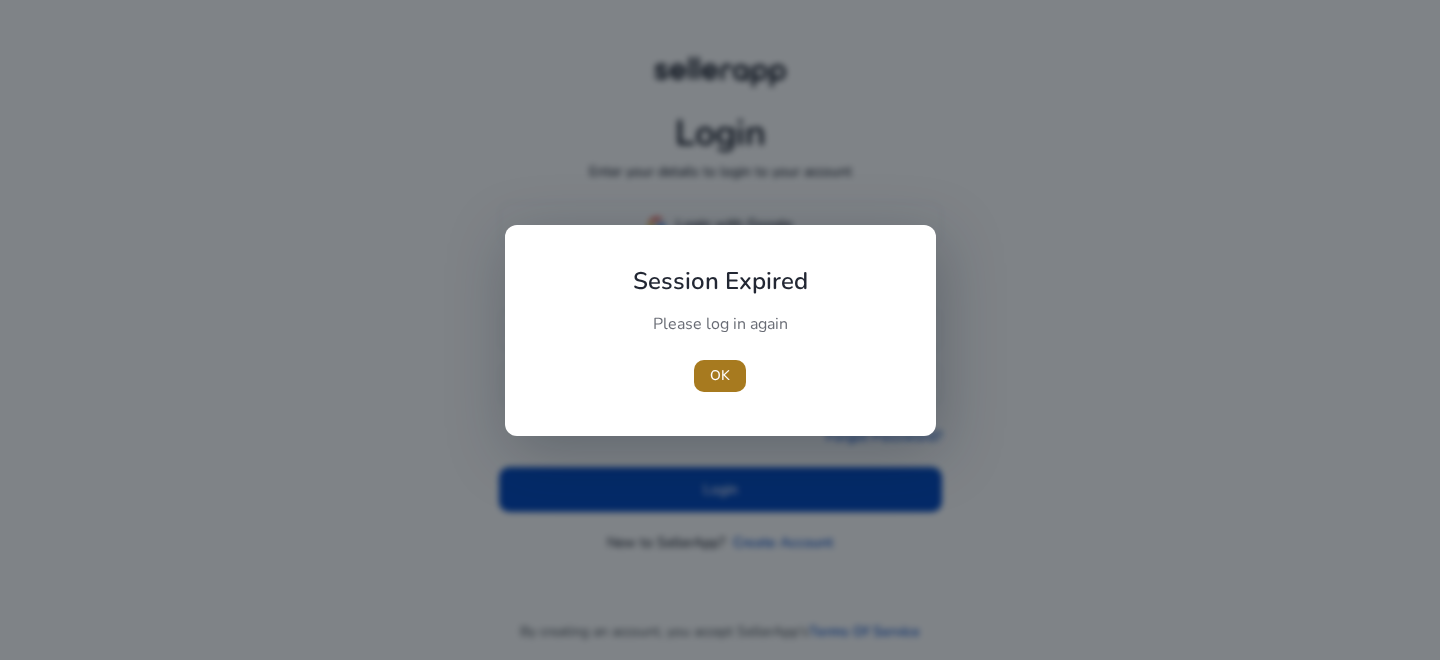 click on "OK" at bounding box center (720, 375) 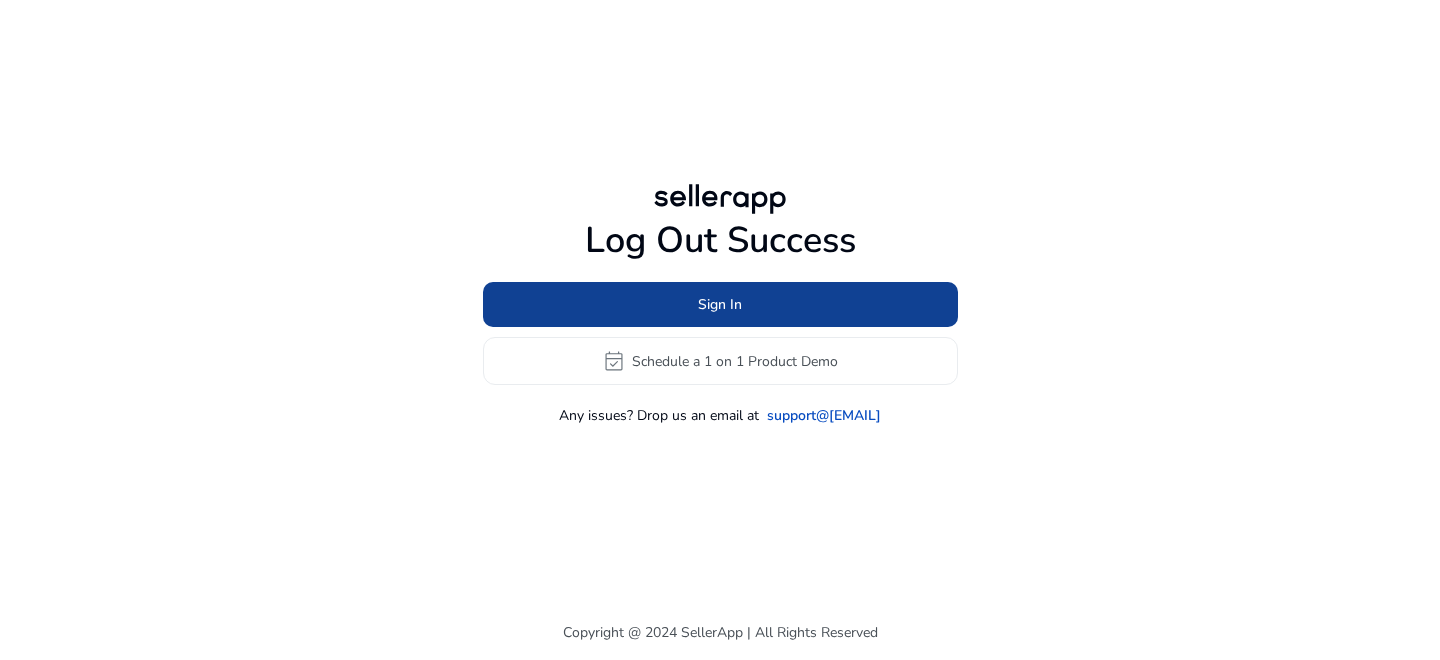 click 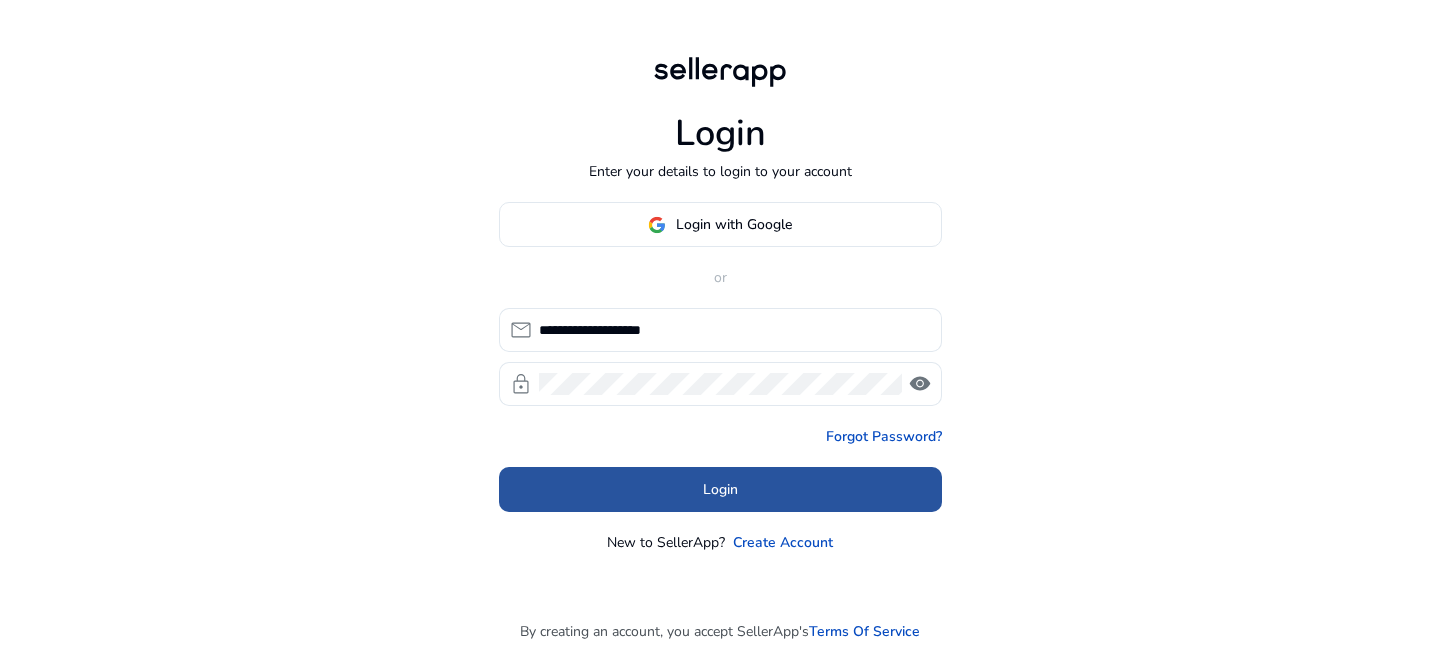 click at bounding box center [720, 490] 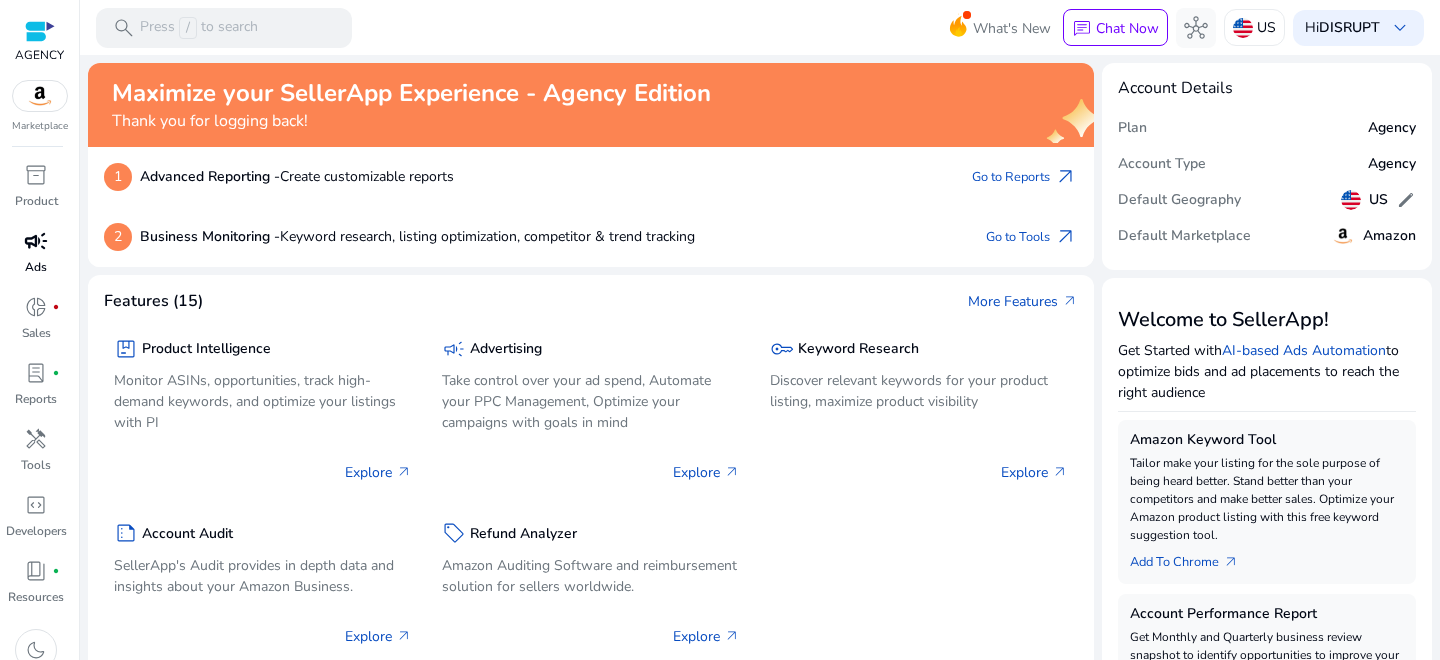 click on "campaign" at bounding box center [36, 241] 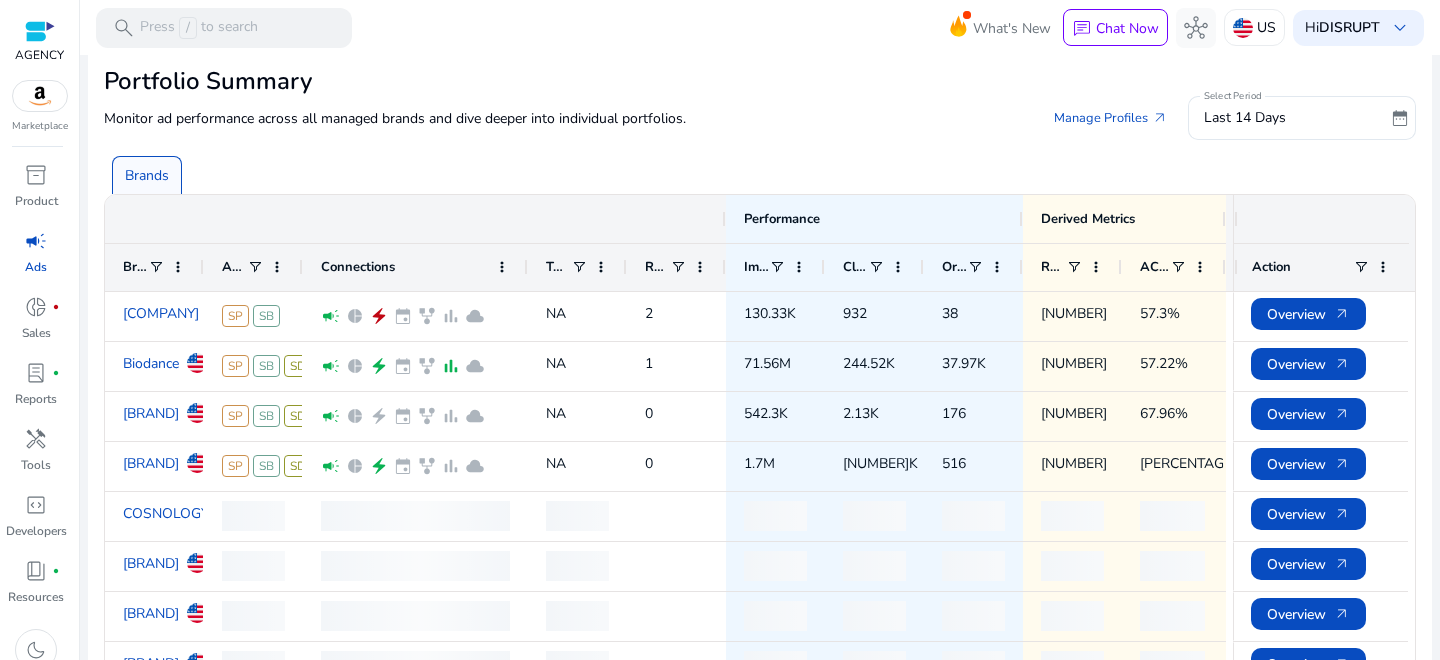 scroll, scrollTop: 28, scrollLeft: 0, axis: vertical 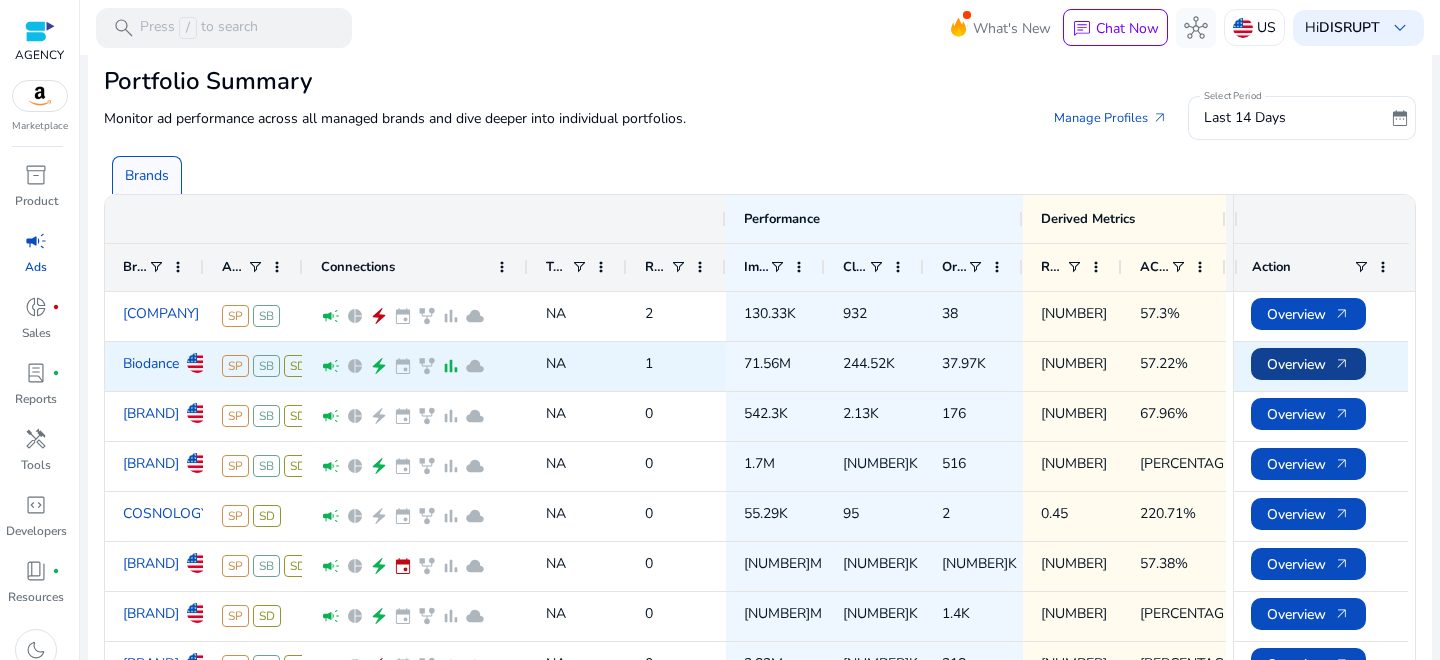 click on "Overview   arrow_outward" 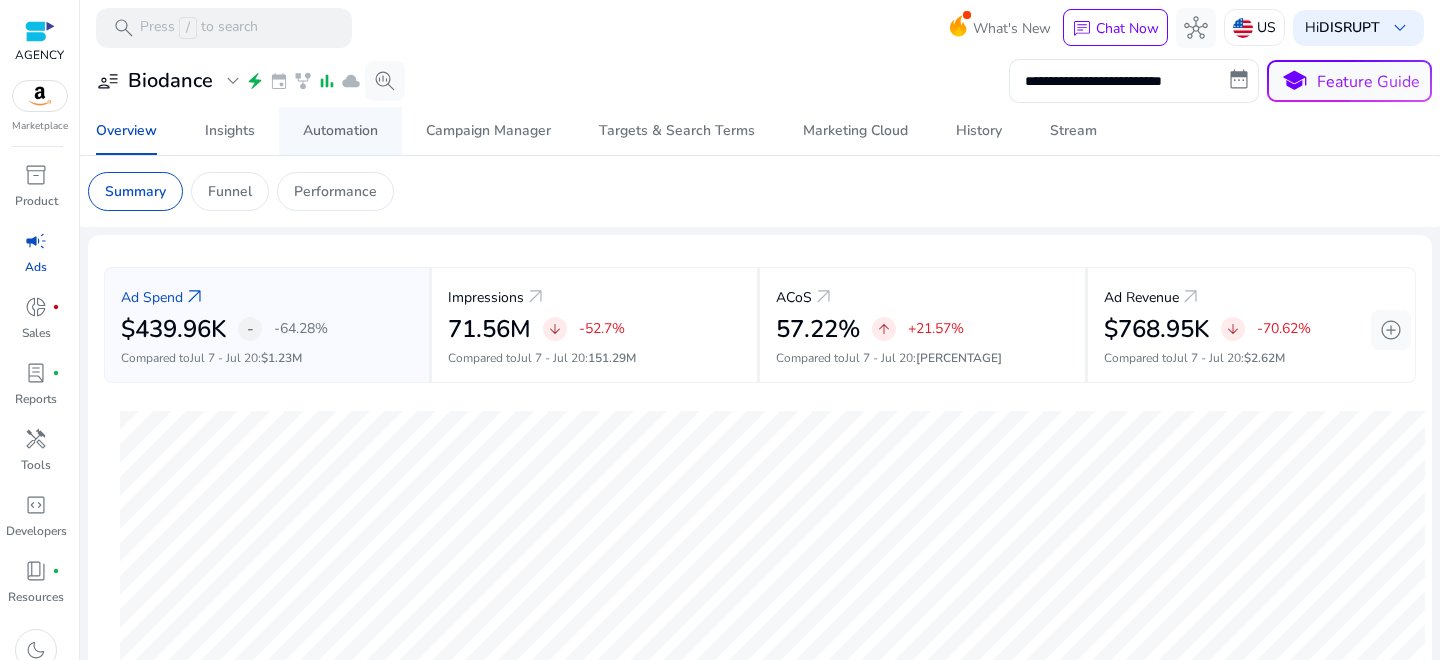 click on "Automation" at bounding box center (340, 131) 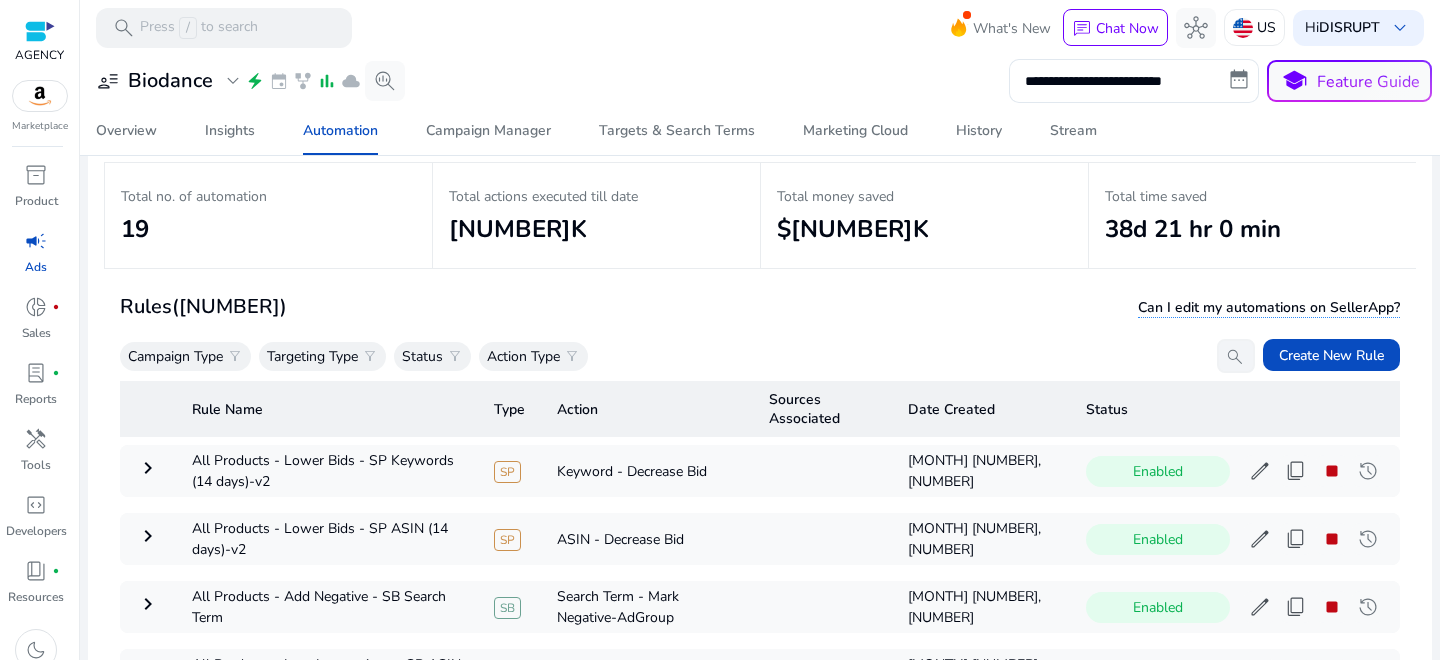 scroll, scrollTop: 146, scrollLeft: 0, axis: vertical 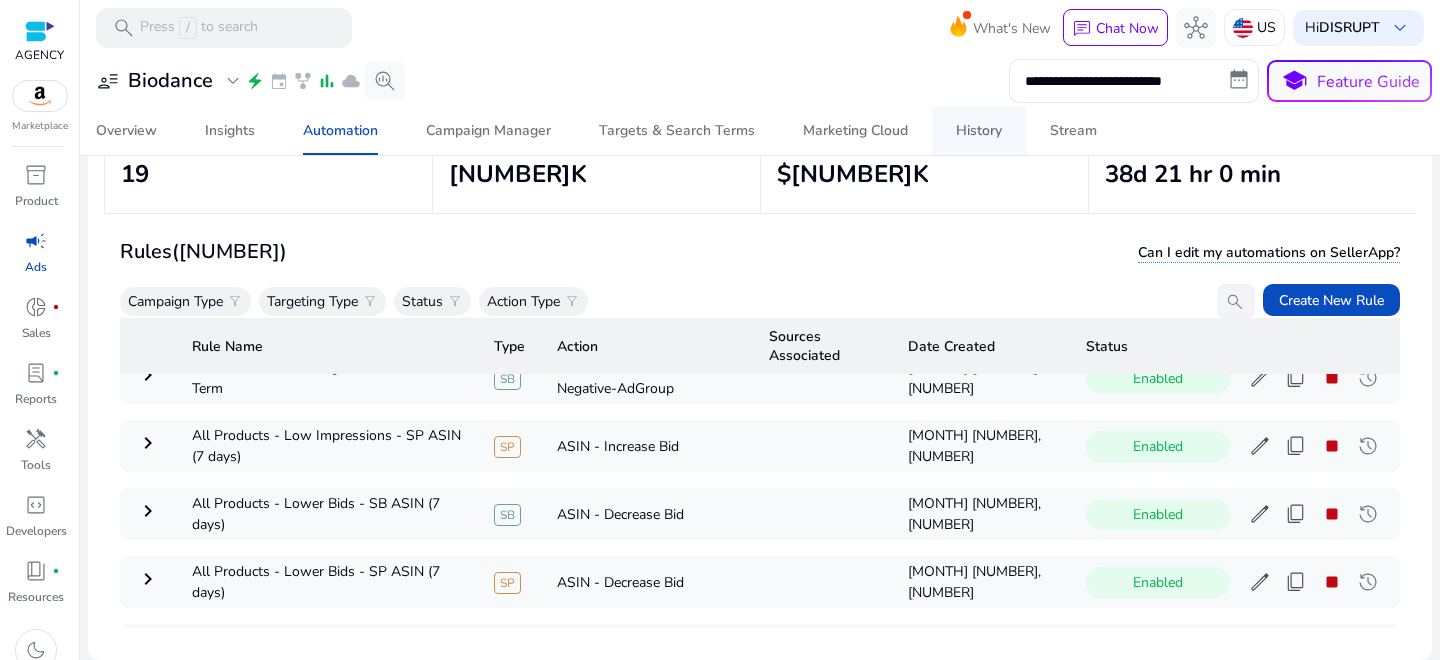 click on "History" at bounding box center (979, 131) 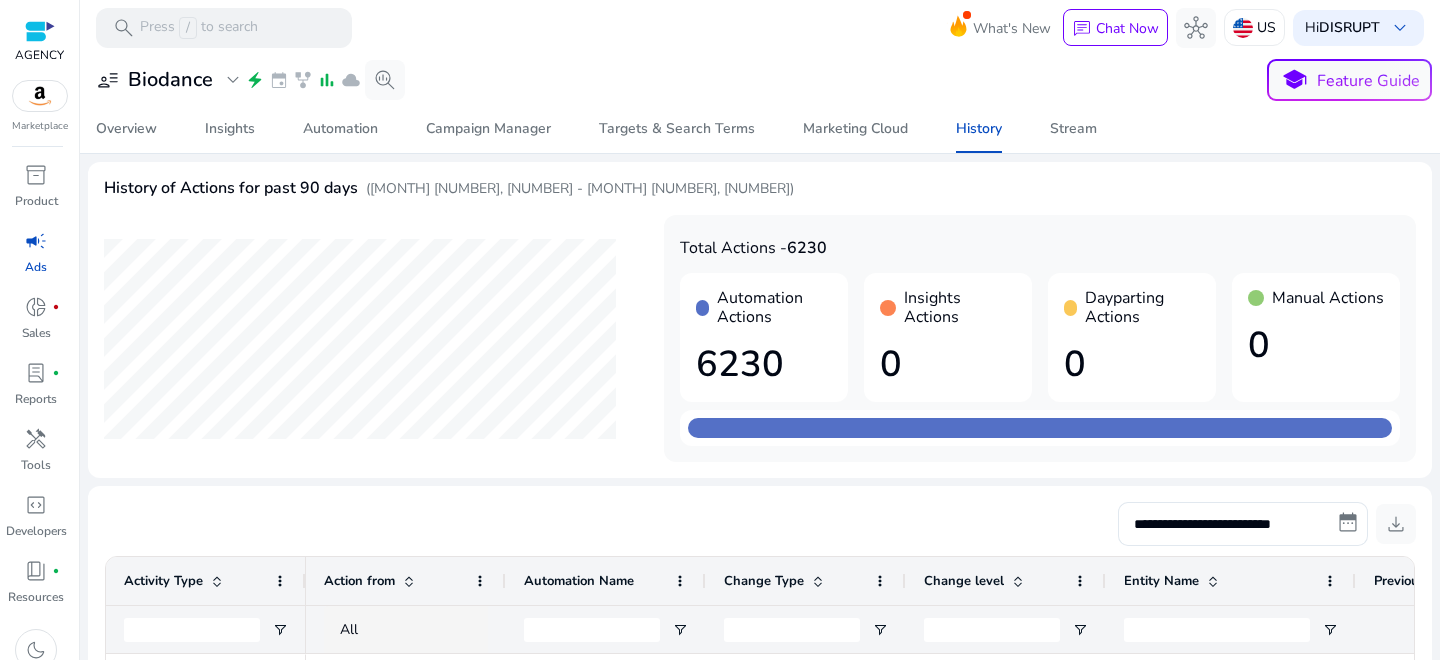 scroll, scrollTop: 216, scrollLeft: 0, axis: vertical 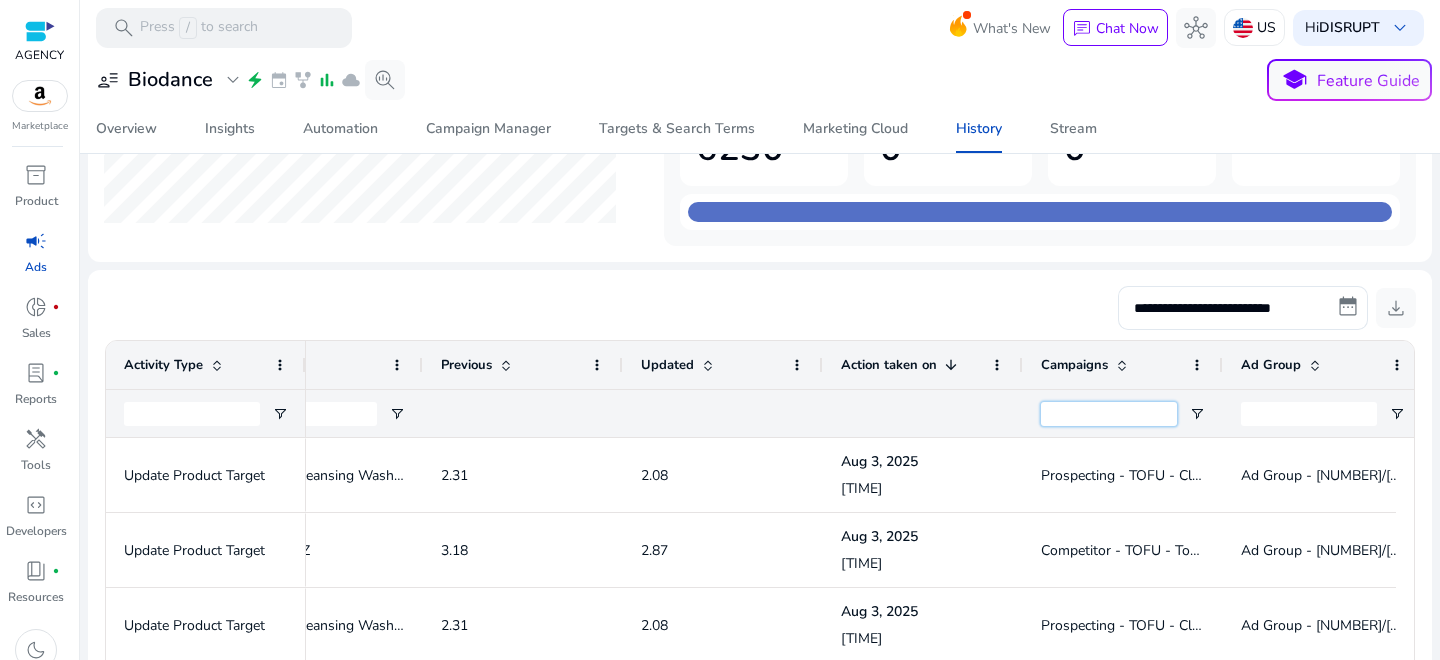 click at bounding box center [1109, 414] 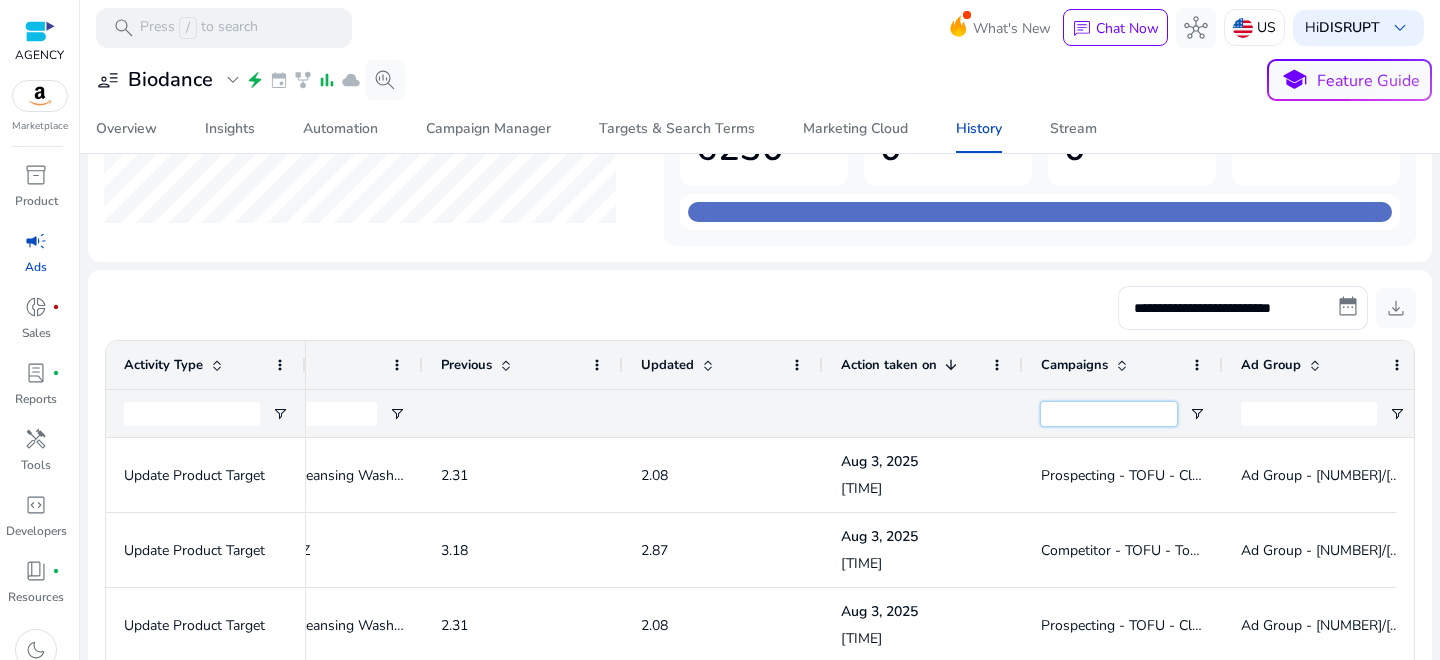 paste on "**********" 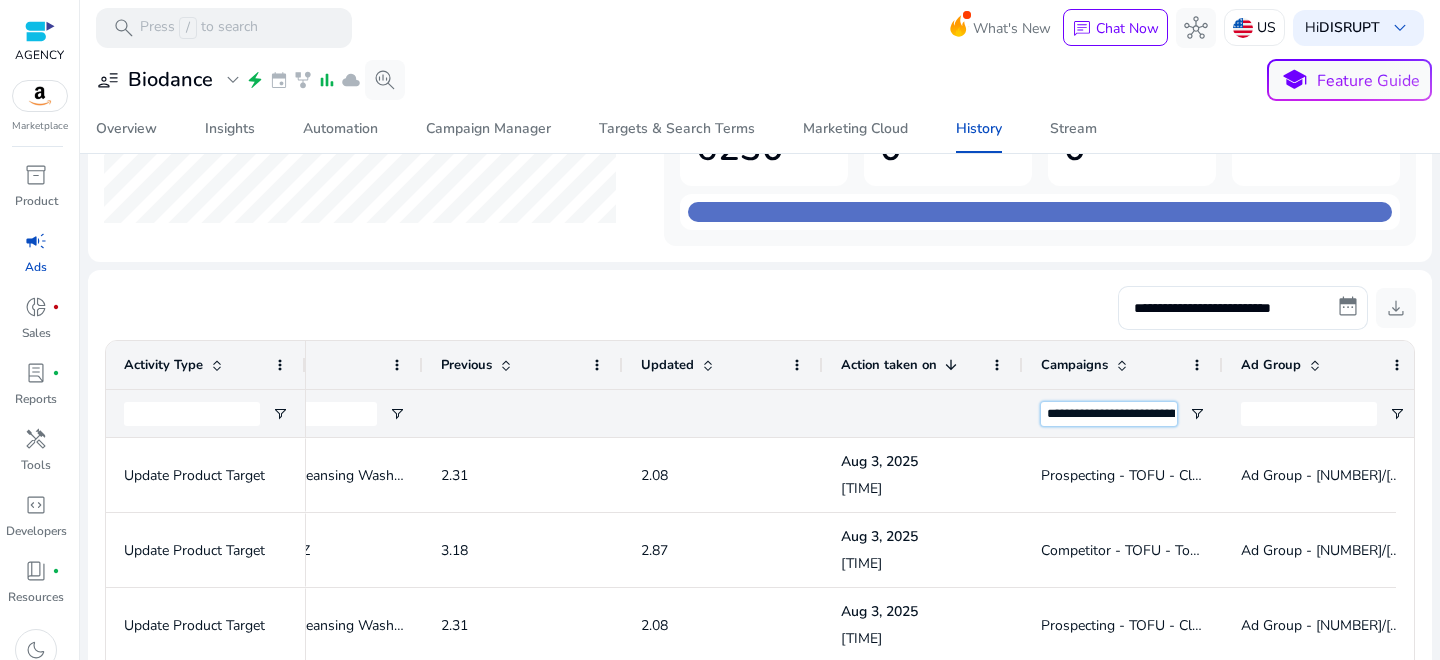 scroll, scrollTop: 0, scrollLeft: 328, axis: horizontal 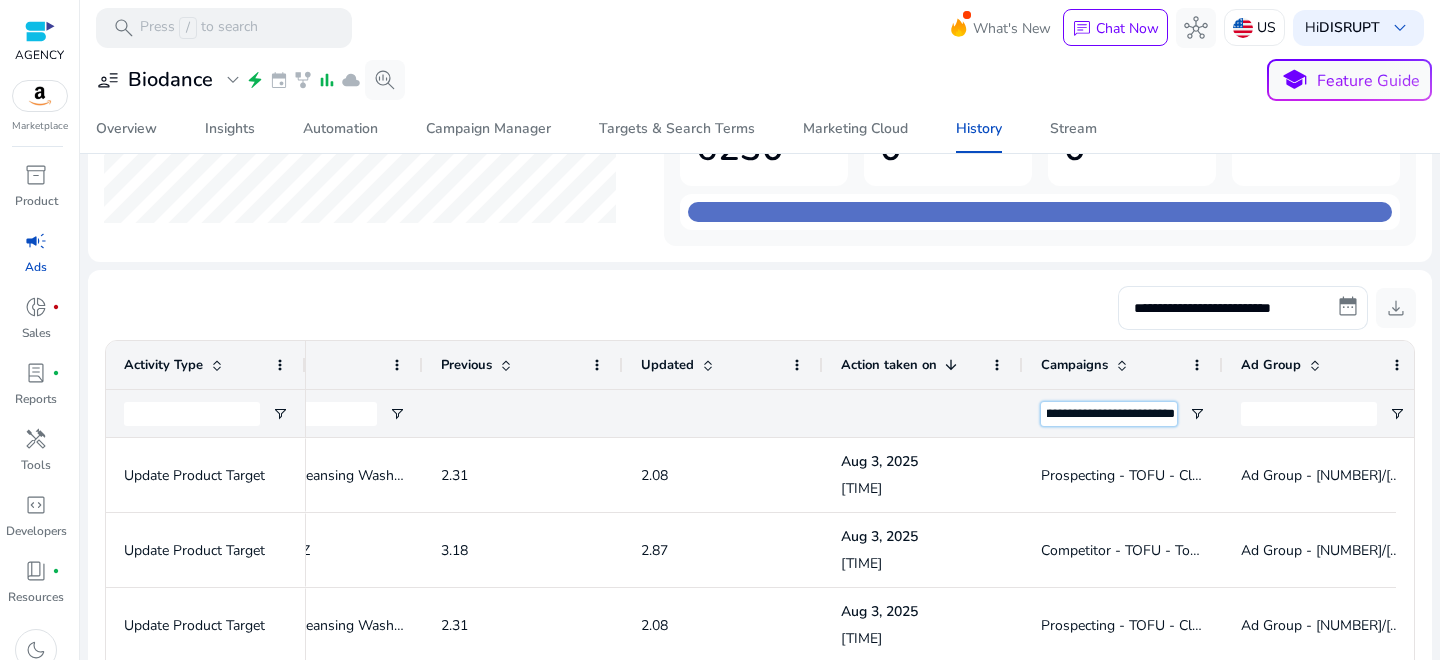 type on "**********" 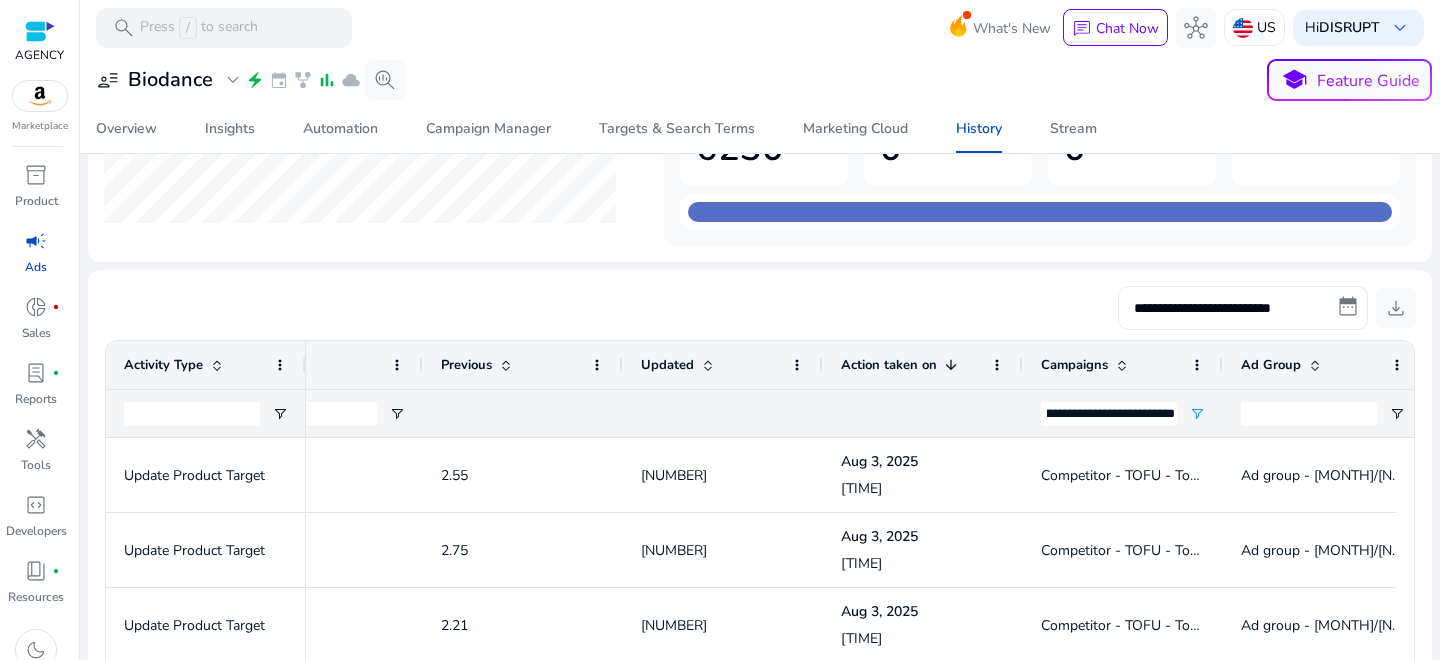 click on "**********" at bounding box center (1243, 308) 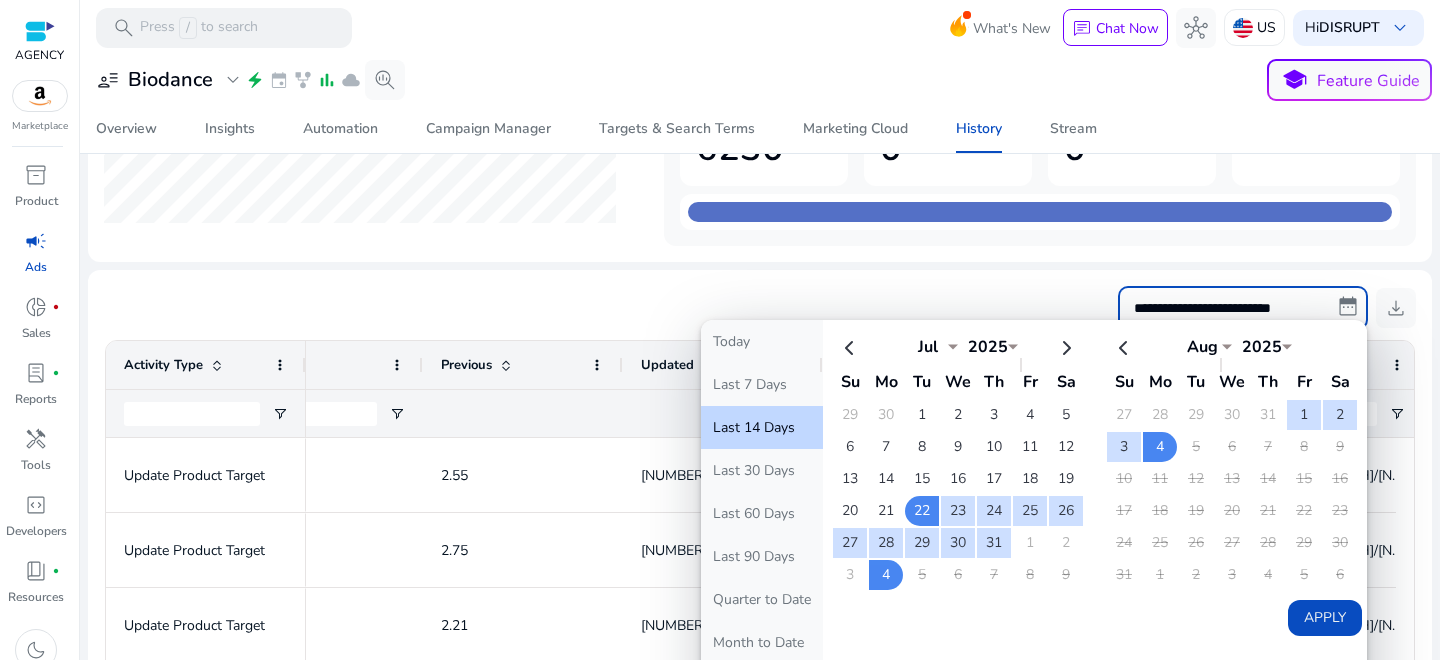 click on "**********" 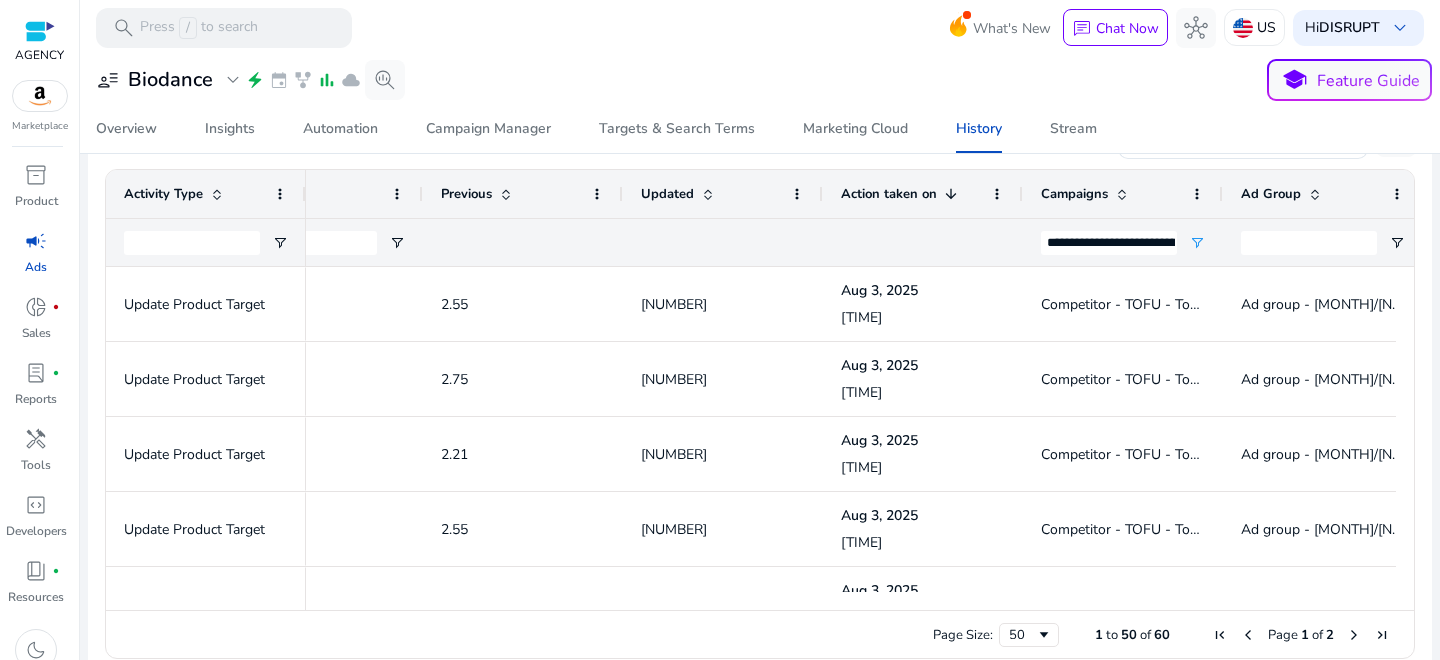 scroll, scrollTop: 411, scrollLeft: 0, axis: vertical 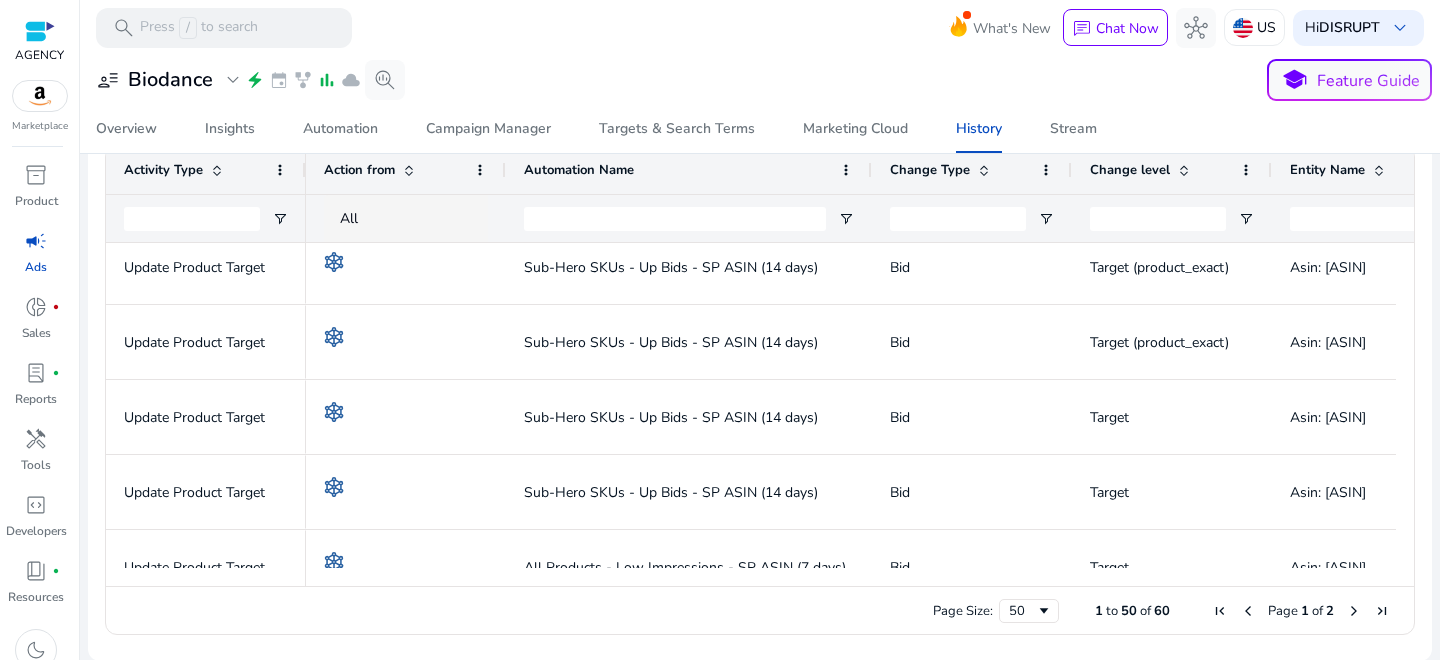 drag, startPoint x: 702, startPoint y: 167, endPoint x: 868, endPoint y: 191, distance: 167.72597 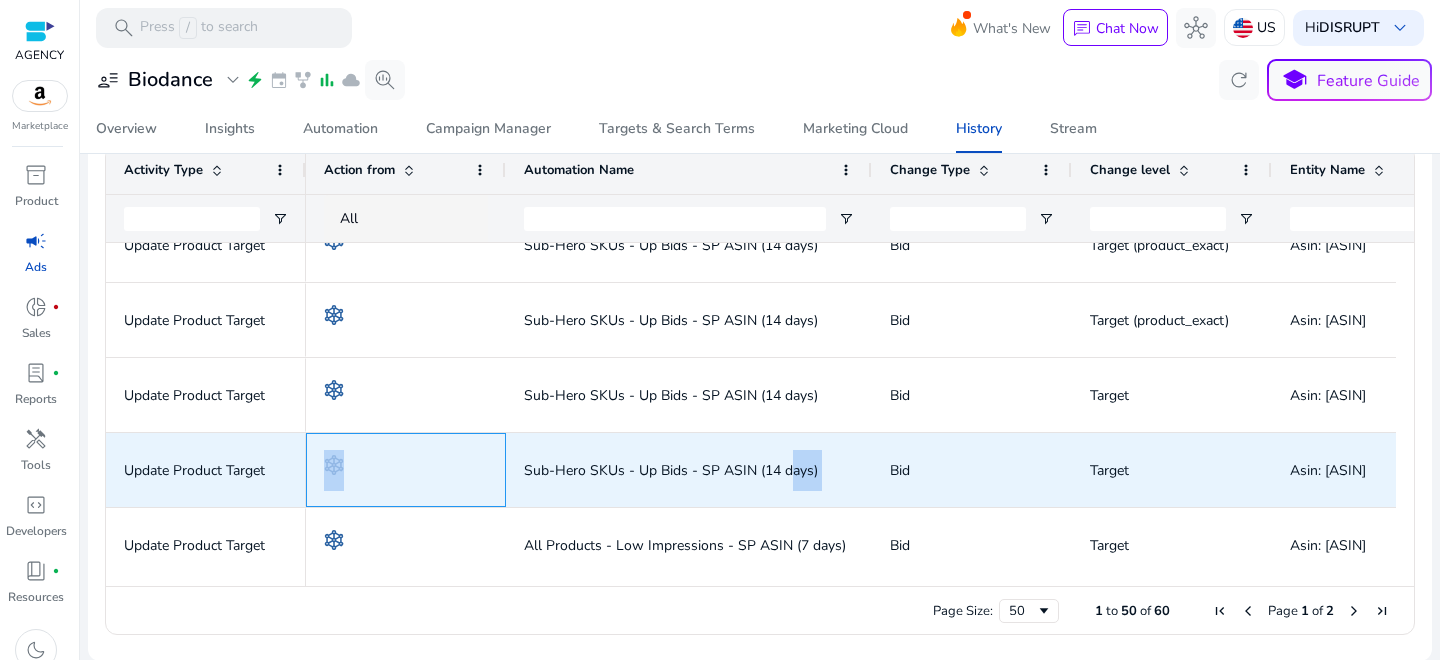 drag, startPoint x: 503, startPoint y: 455, endPoint x: 788, endPoint y: 467, distance: 285.25253 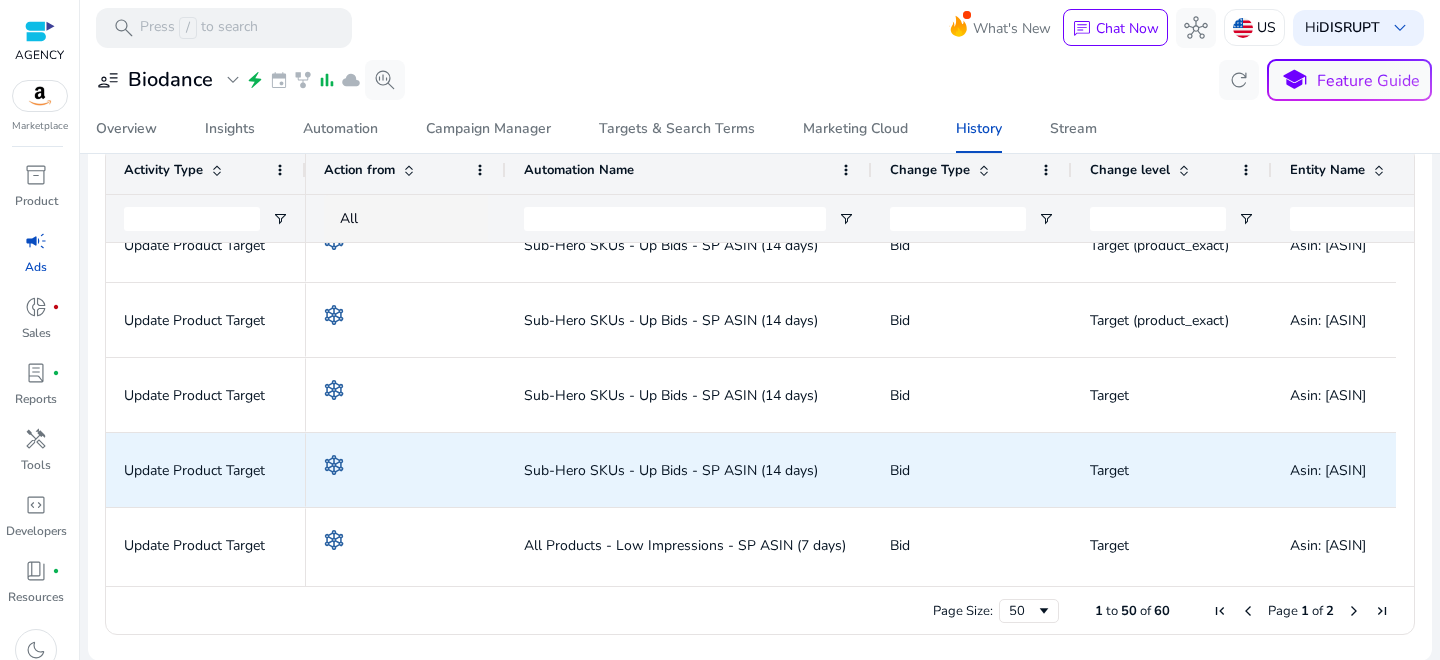 drag, startPoint x: 788, startPoint y: 467, endPoint x: 816, endPoint y: 471, distance: 28.284271 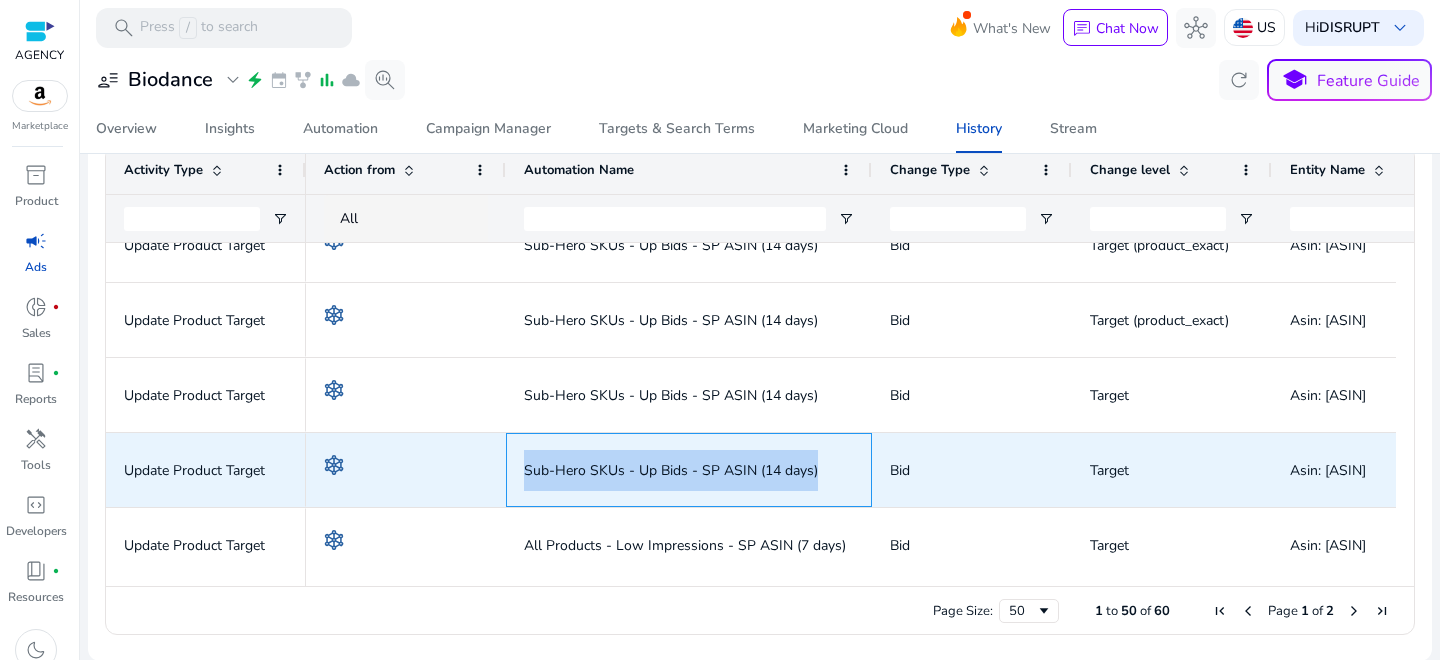 drag, startPoint x: 816, startPoint y: 469, endPoint x: 520, endPoint y: 478, distance: 296.13678 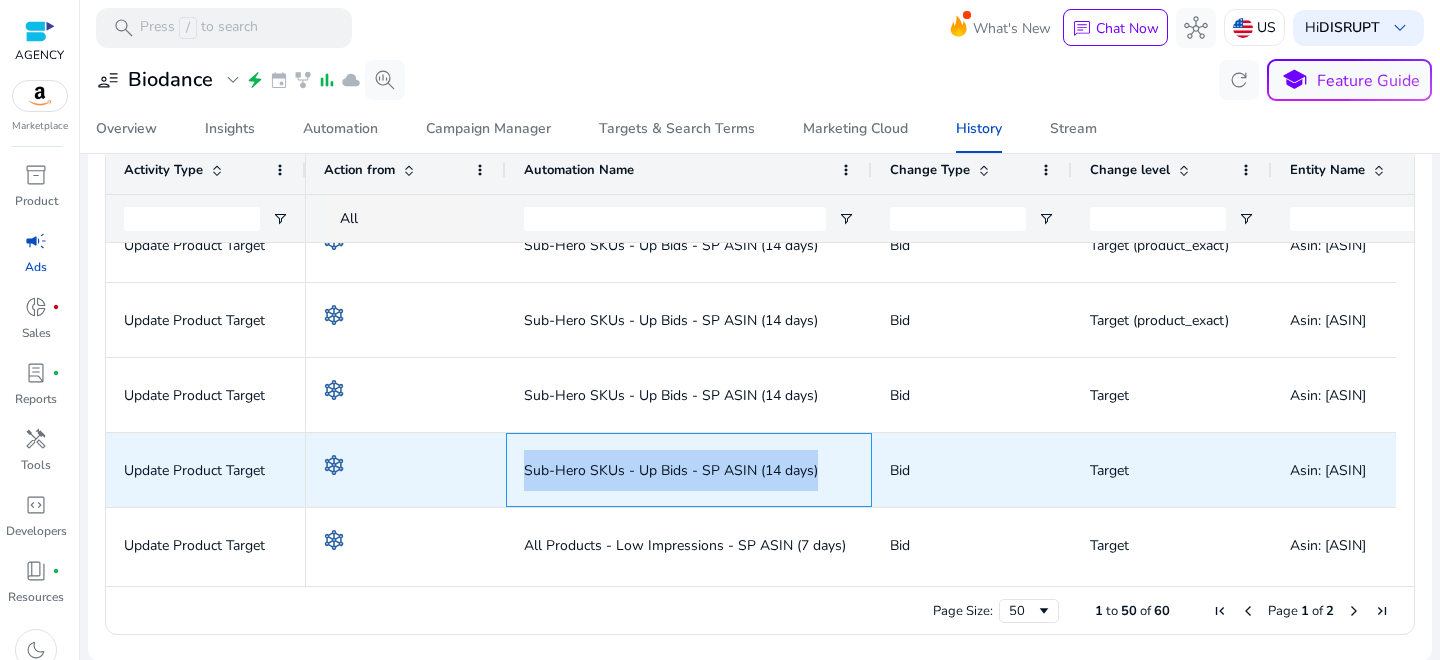 copy on "Sub-Hero SKUs - Up Bids - SP ASIN (14 days)" 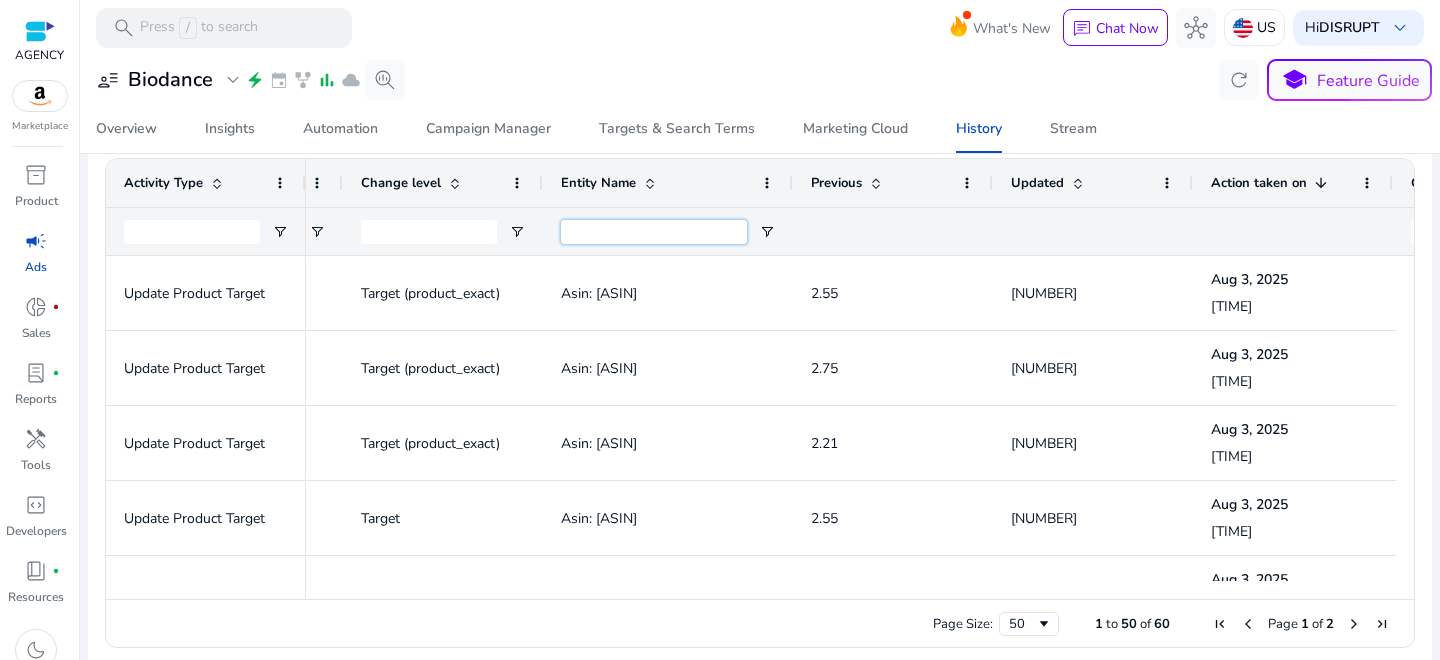 click at bounding box center [654, 232] 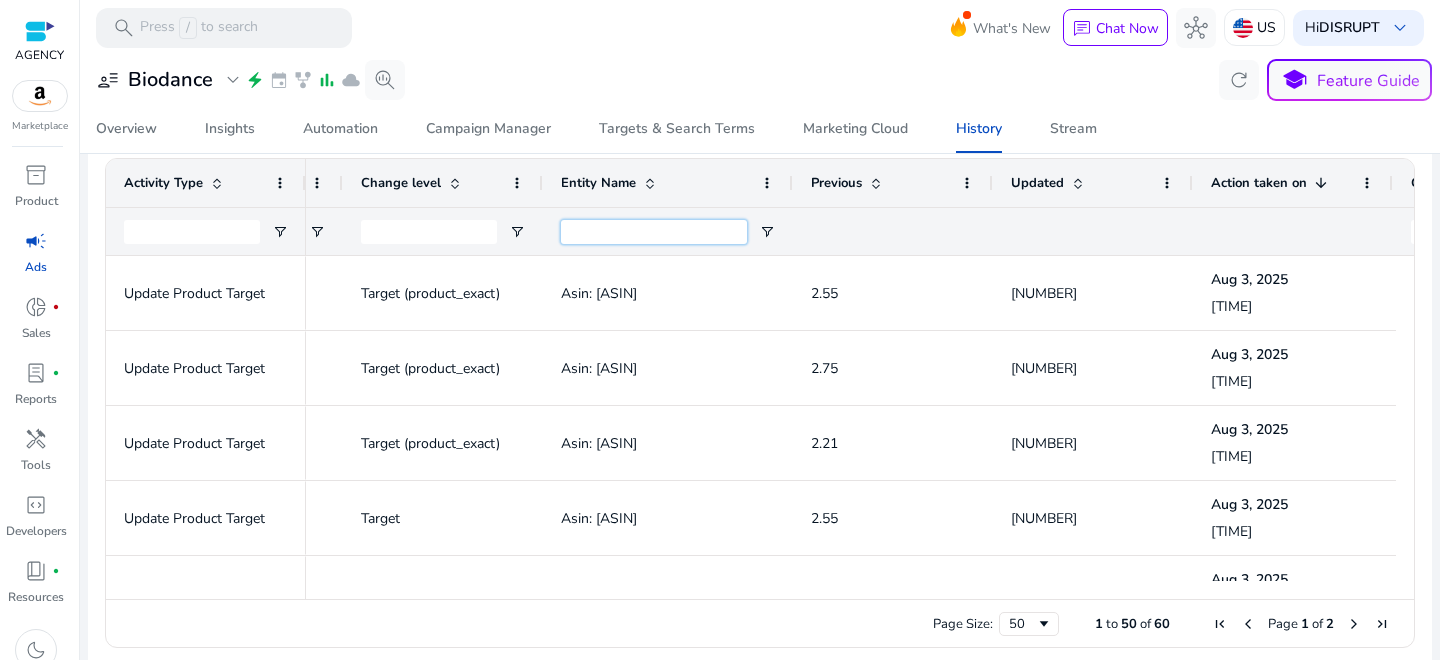click at bounding box center (654, 232) 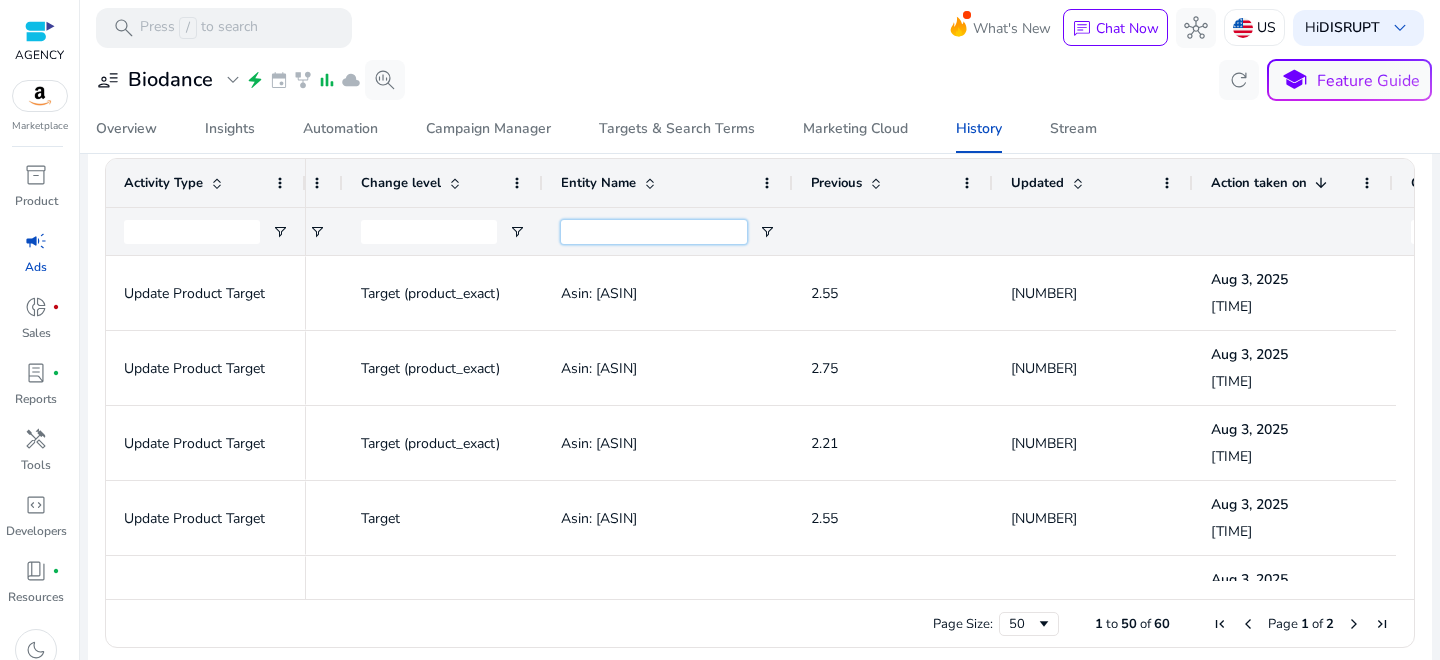 click at bounding box center [654, 232] 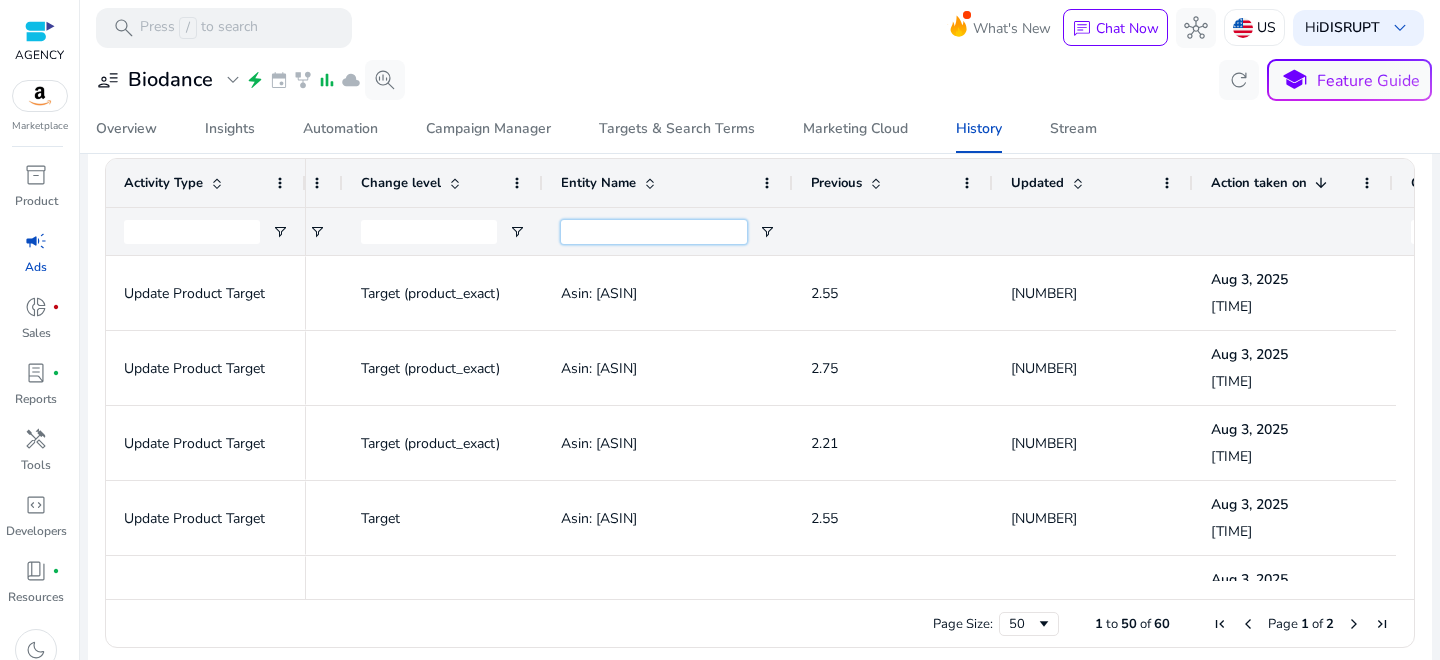 paste on "**********" 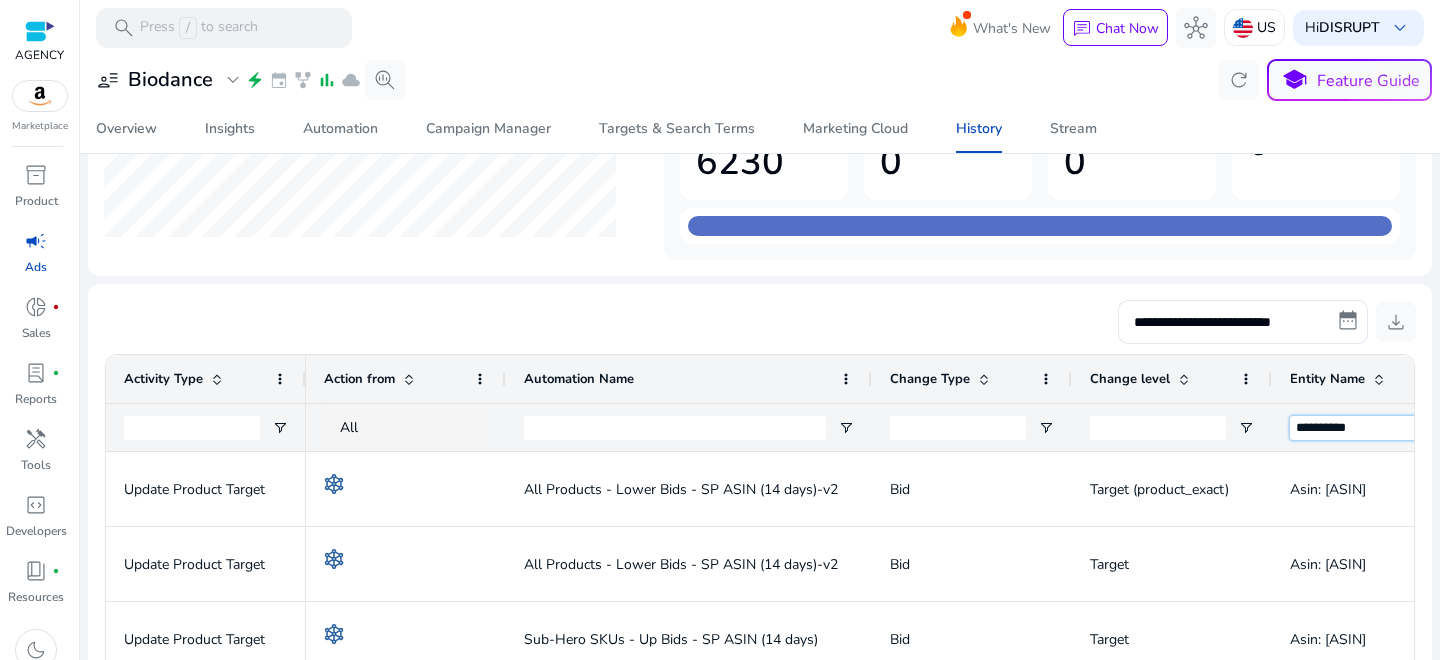 scroll, scrollTop: 411, scrollLeft: 0, axis: vertical 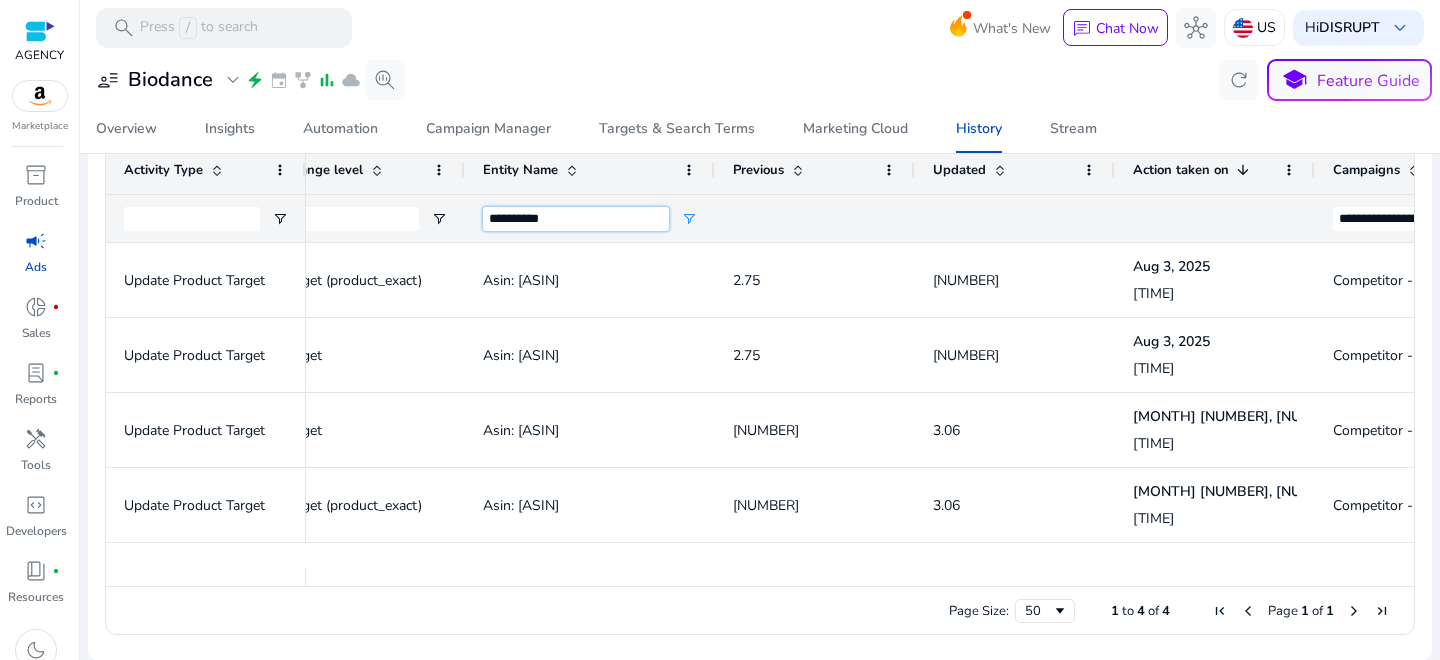 click on "**********" at bounding box center [576, 219] 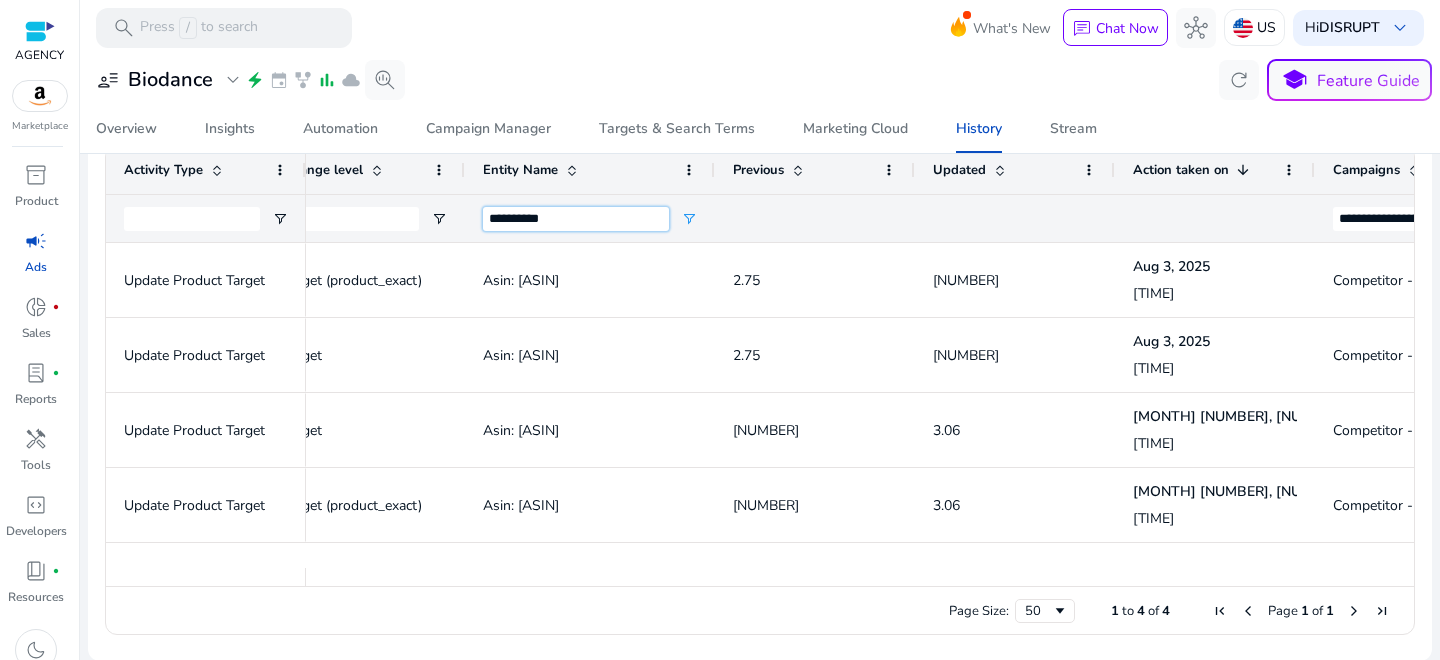 click on "**********" at bounding box center [576, 219] 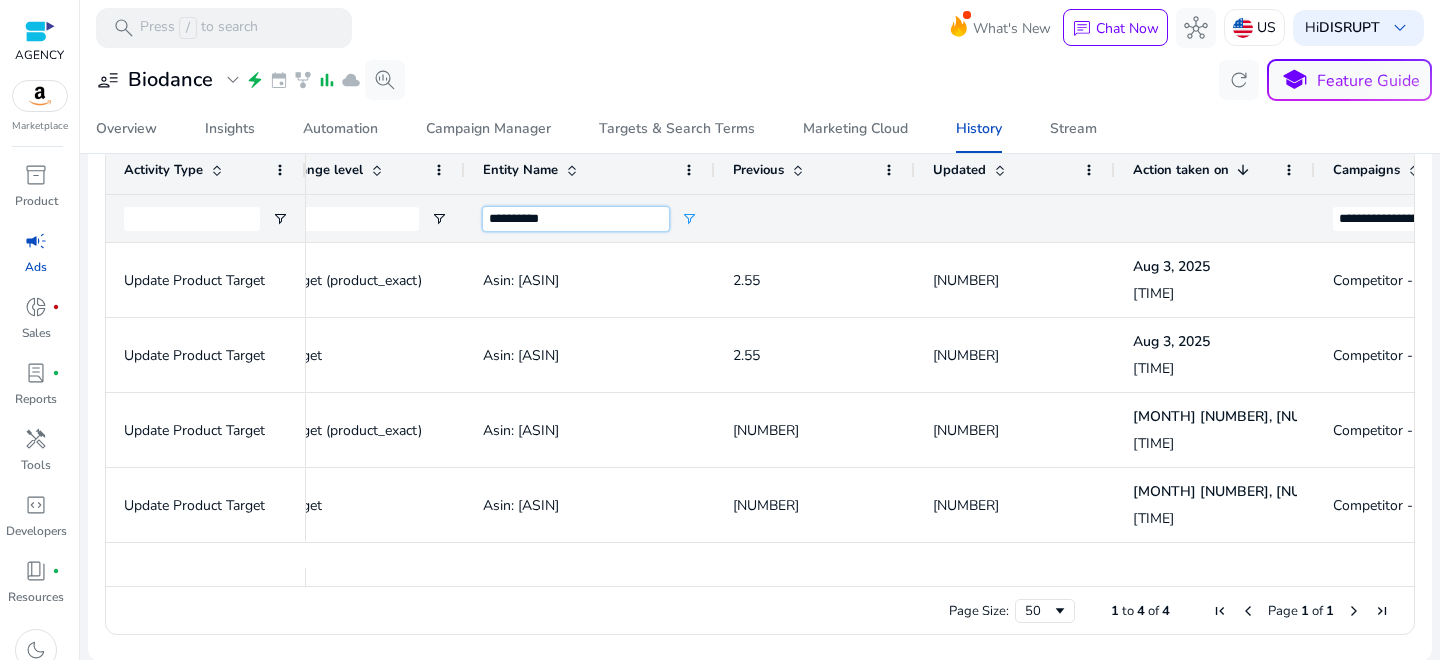 click on "**********" at bounding box center [576, 219] 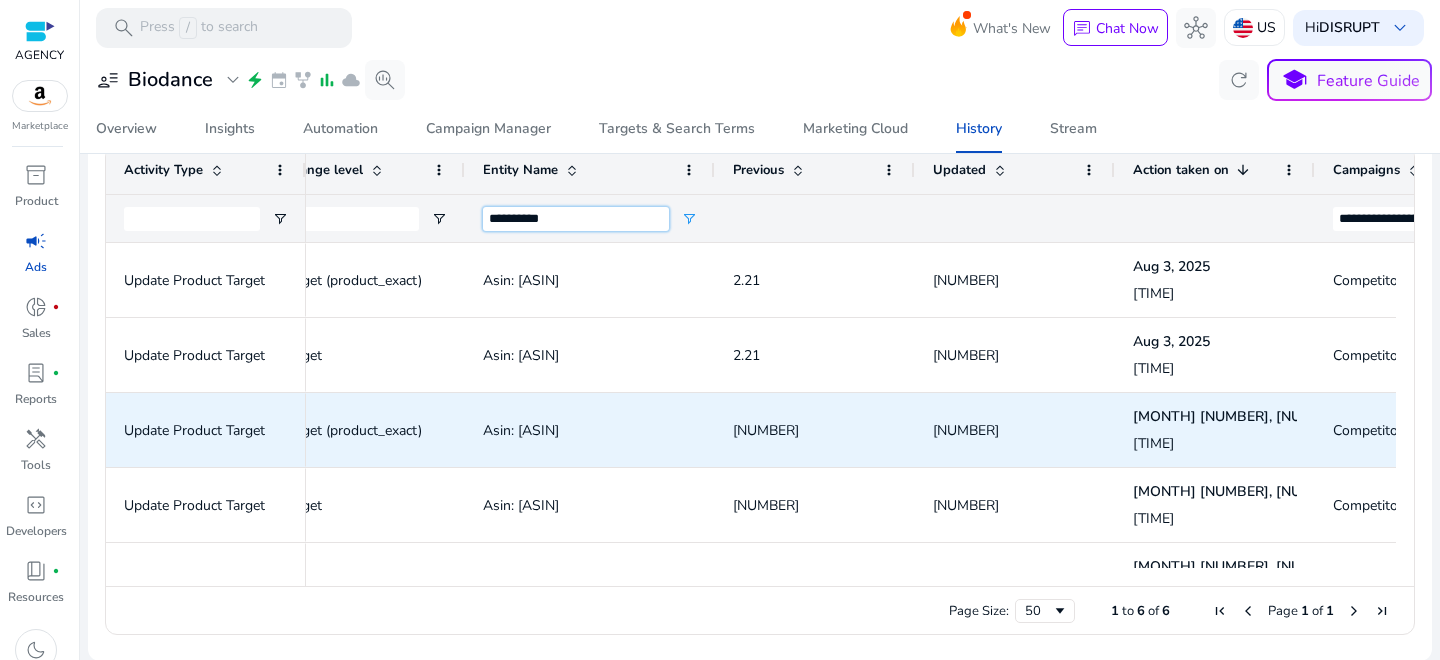 scroll, scrollTop: 0, scrollLeft: 822, axis: horizontal 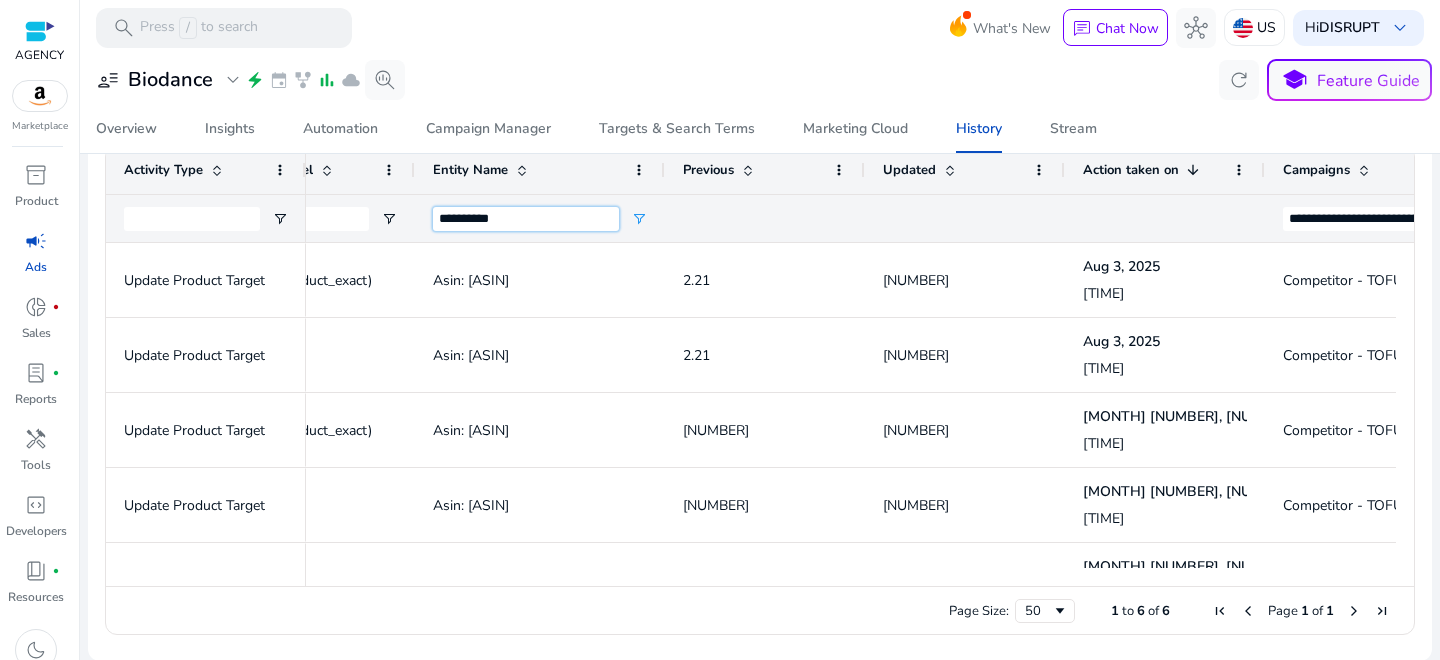 click on "**********" at bounding box center (526, 219) 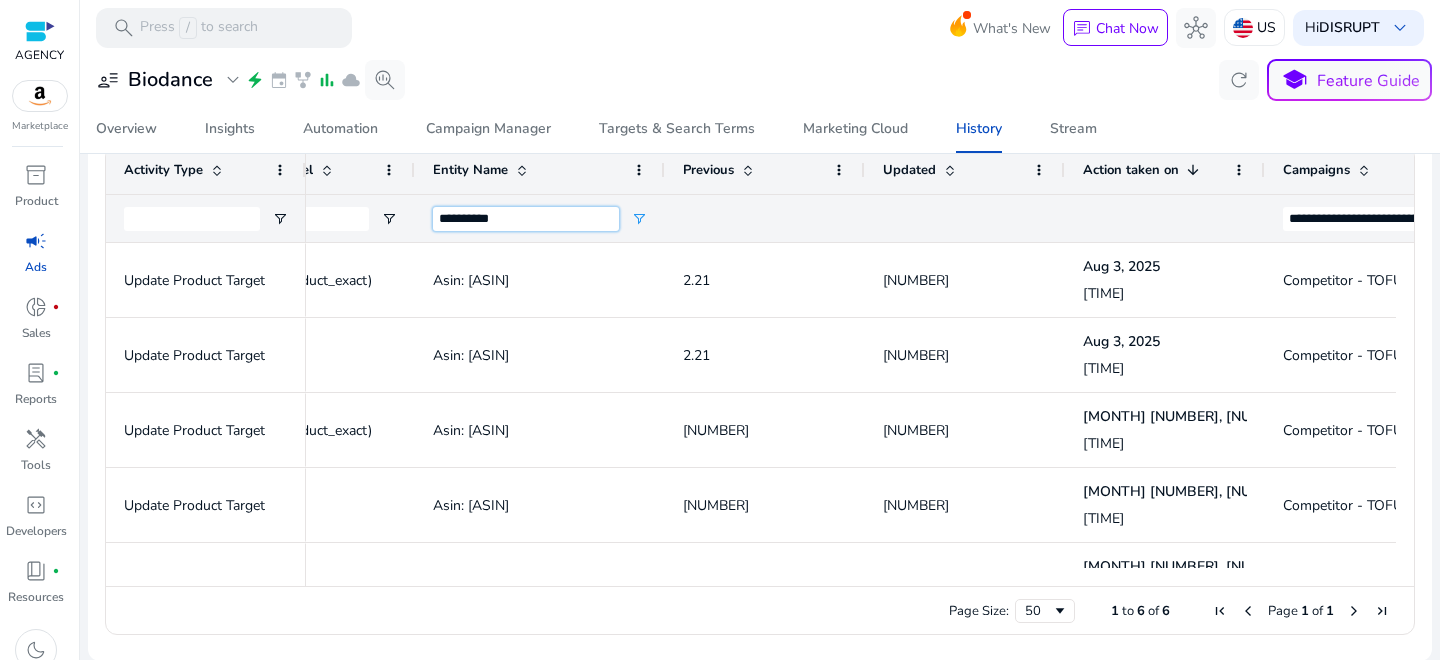 click on "**********" at bounding box center [526, 219] 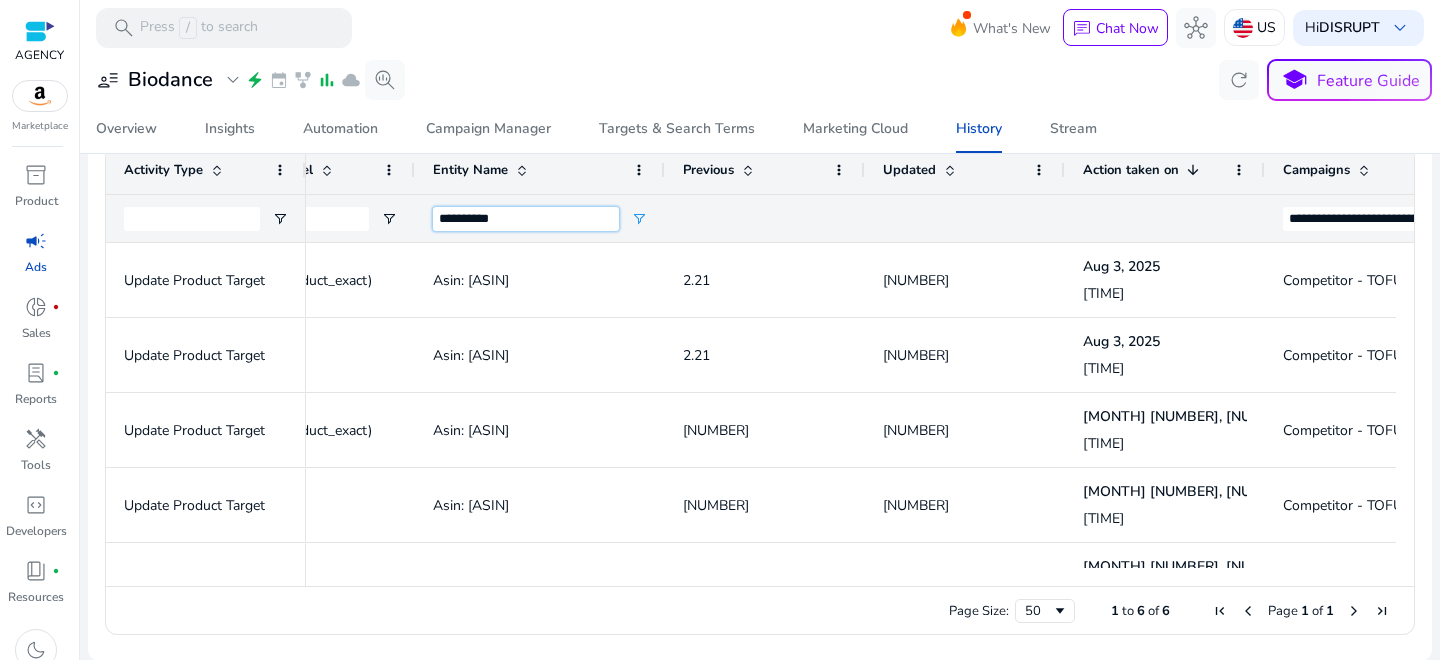 paste 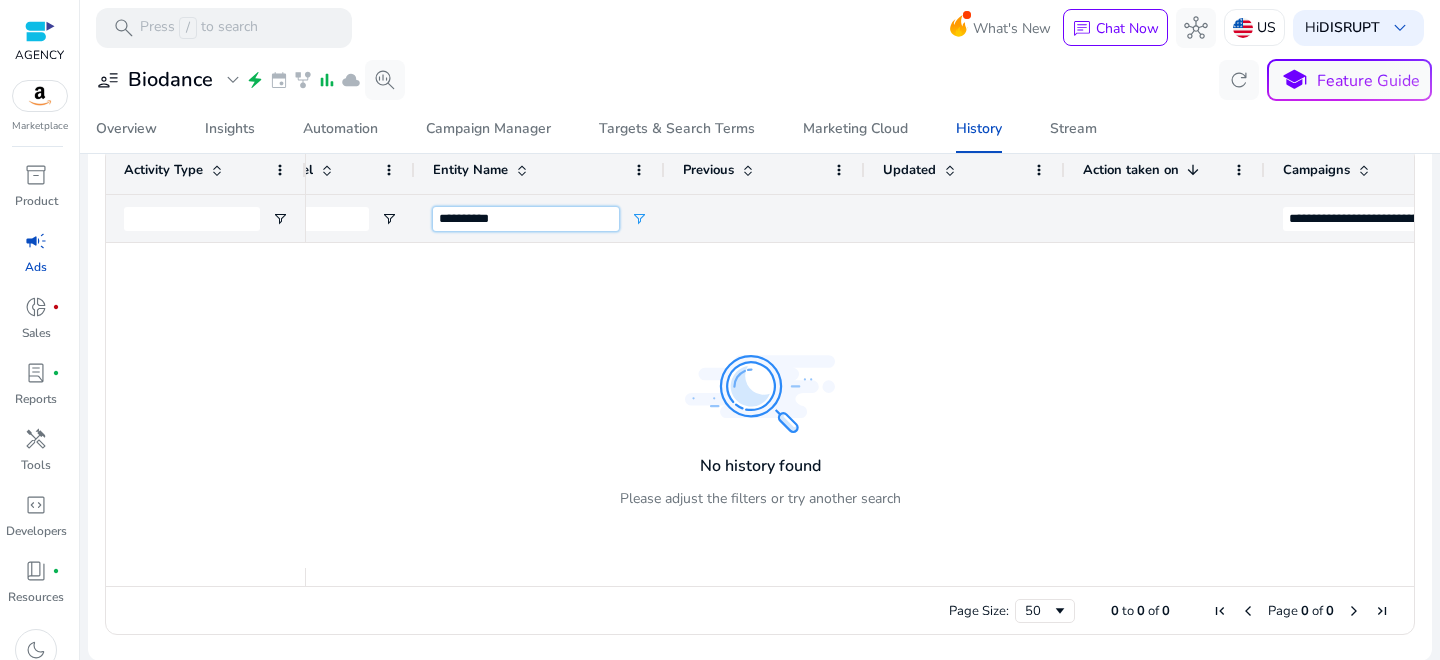click on "**********" at bounding box center [526, 219] 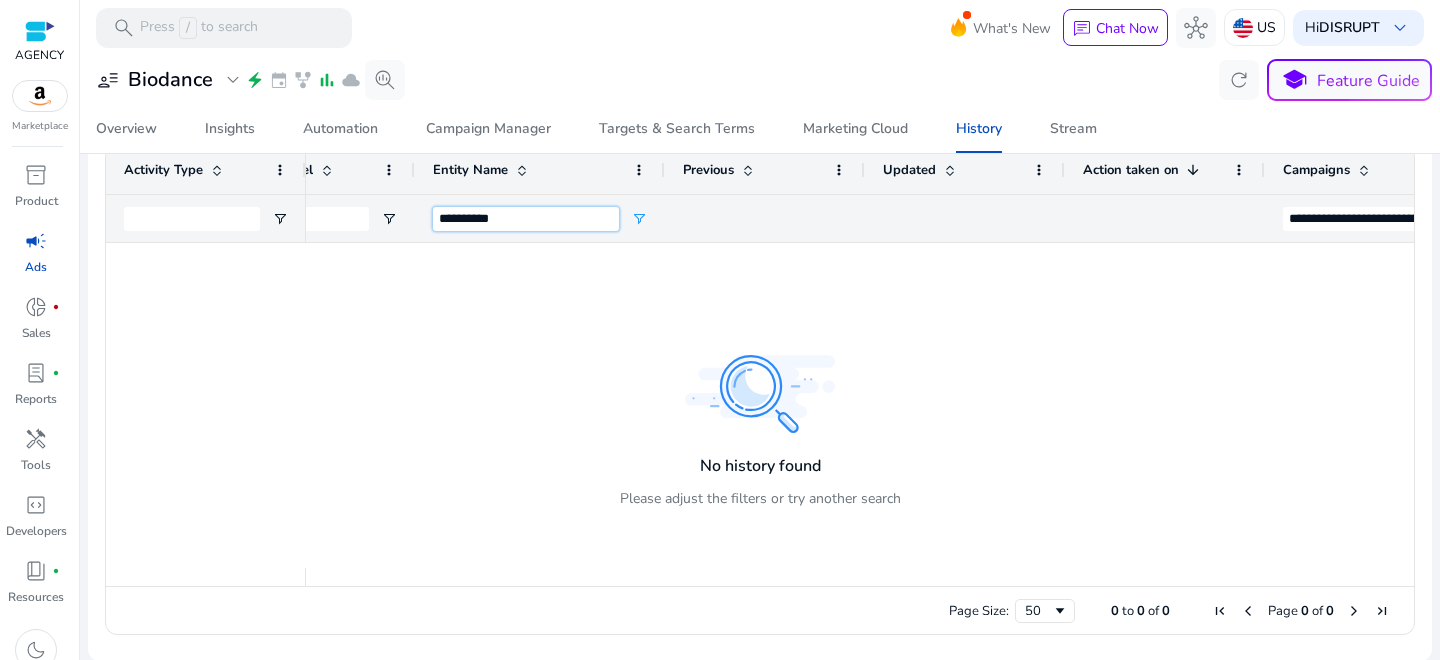 paste 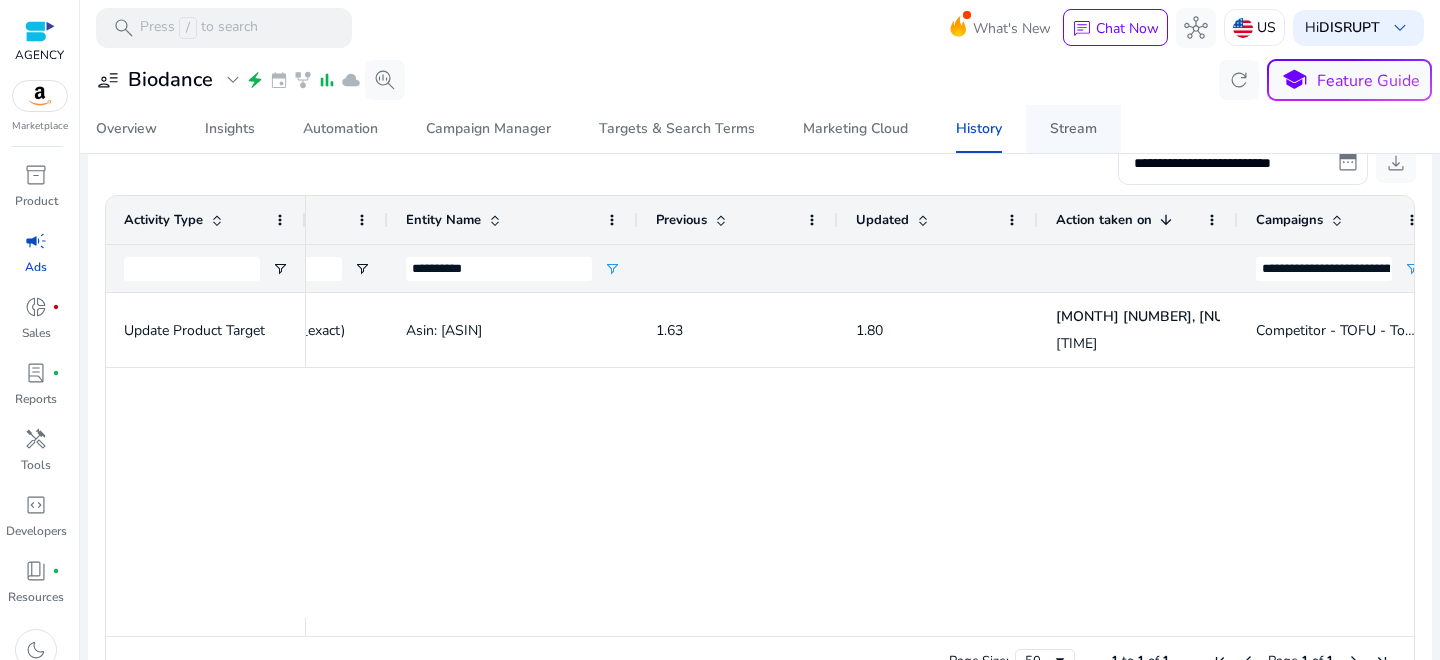 scroll, scrollTop: 358, scrollLeft: 0, axis: vertical 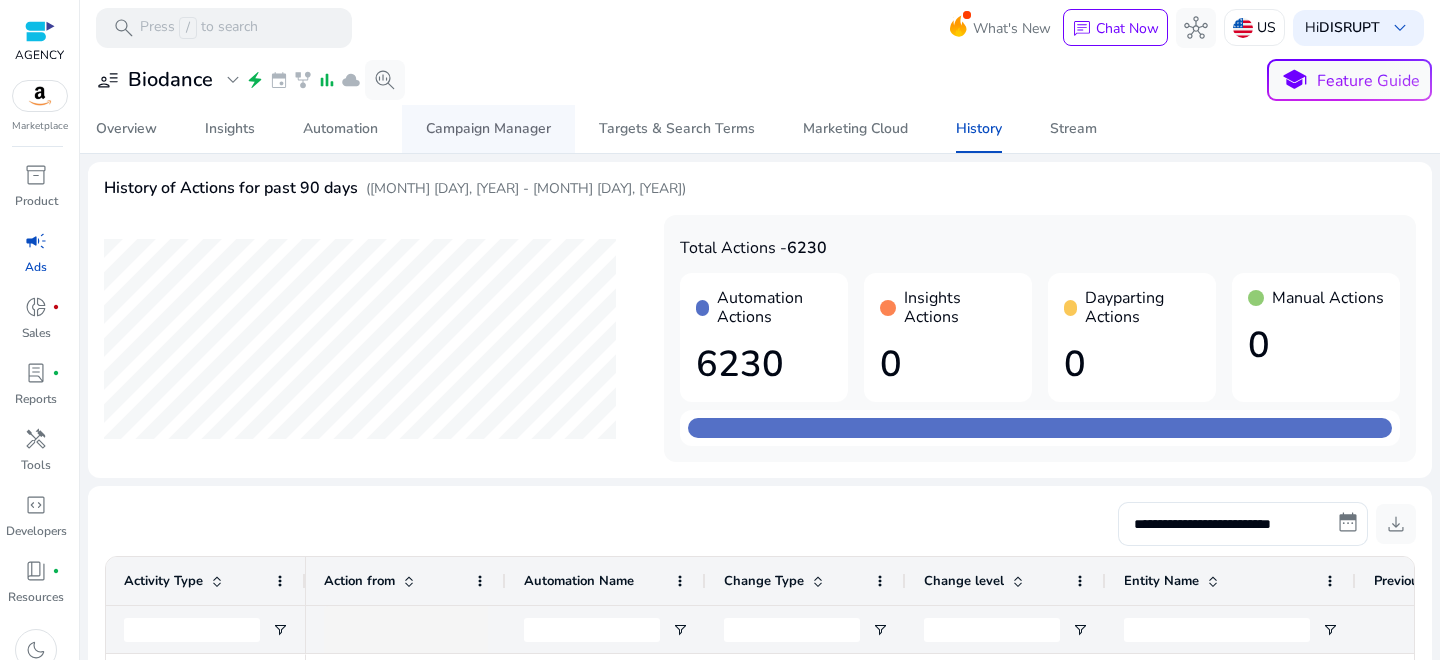 click on "Campaign Manager" at bounding box center (488, 129) 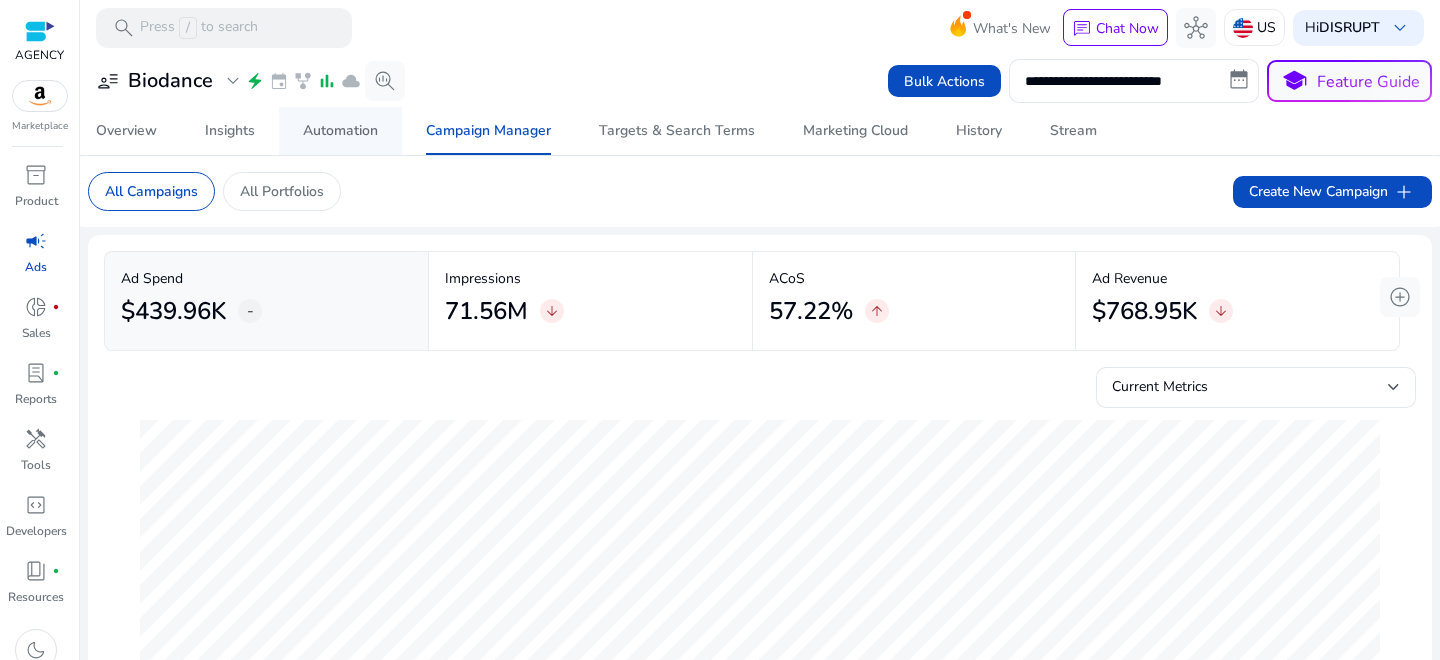 click on "Automation" at bounding box center [340, 131] 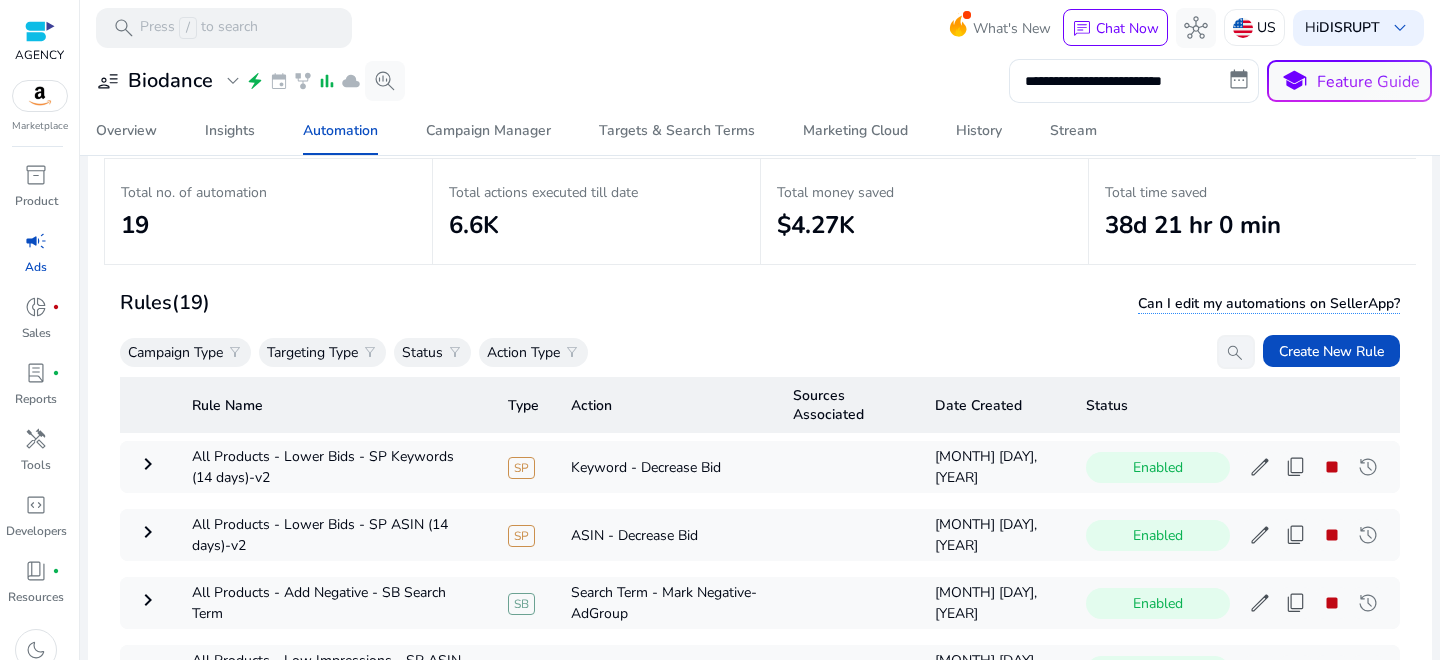 scroll, scrollTop: 146, scrollLeft: 0, axis: vertical 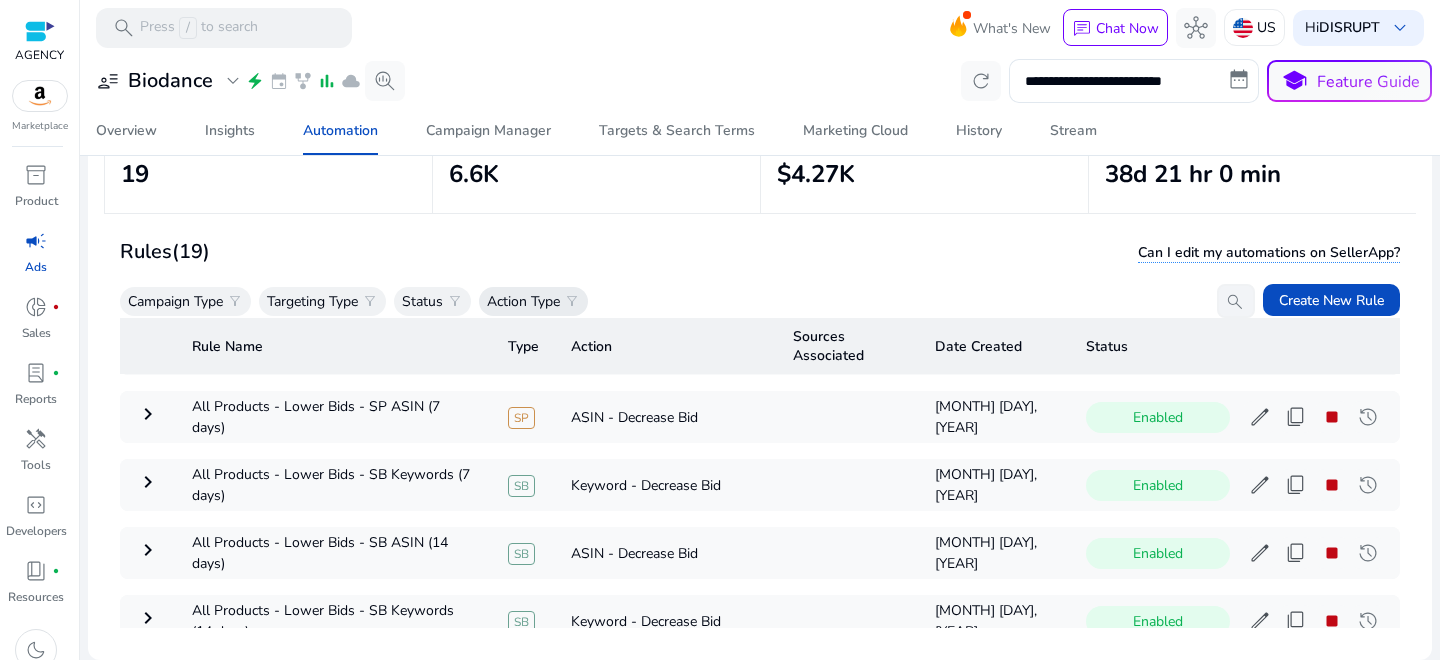 click on "Action Type" 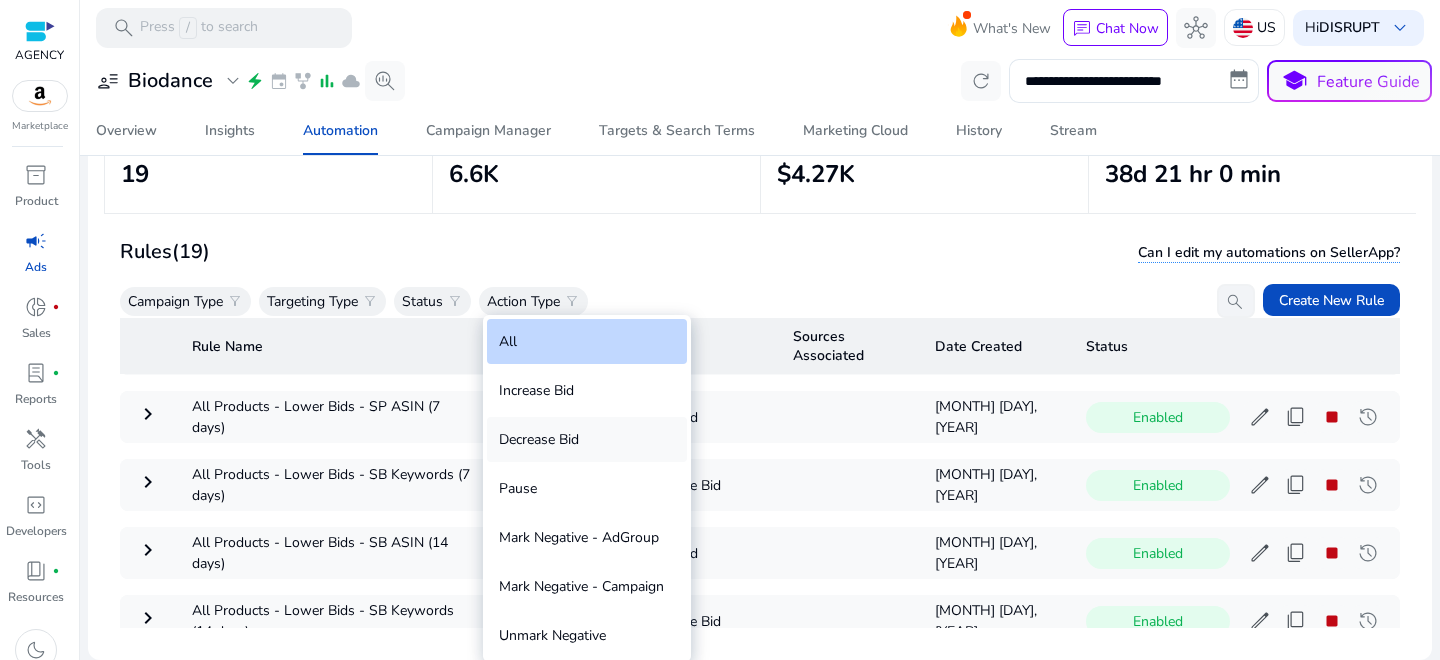 click on "Decrease Bid" at bounding box center [587, 439] 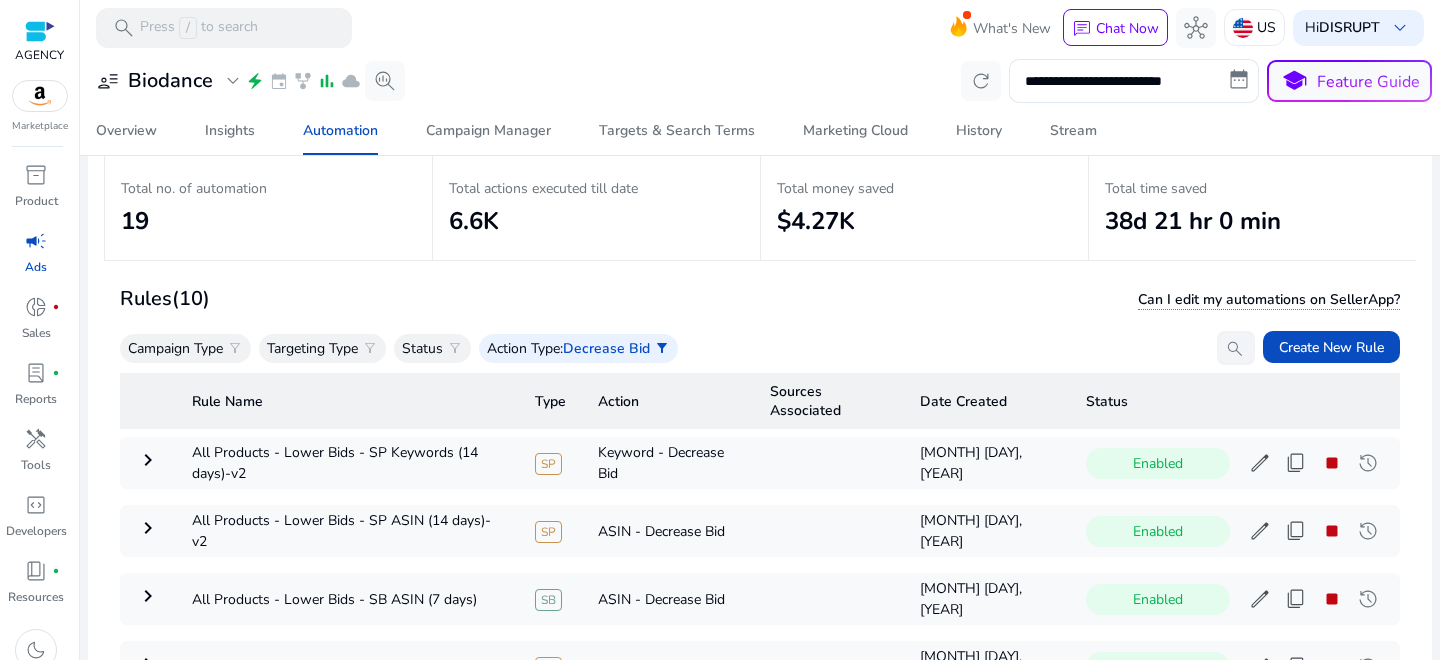 scroll, scrollTop: 146, scrollLeft: 0, axis: vertical 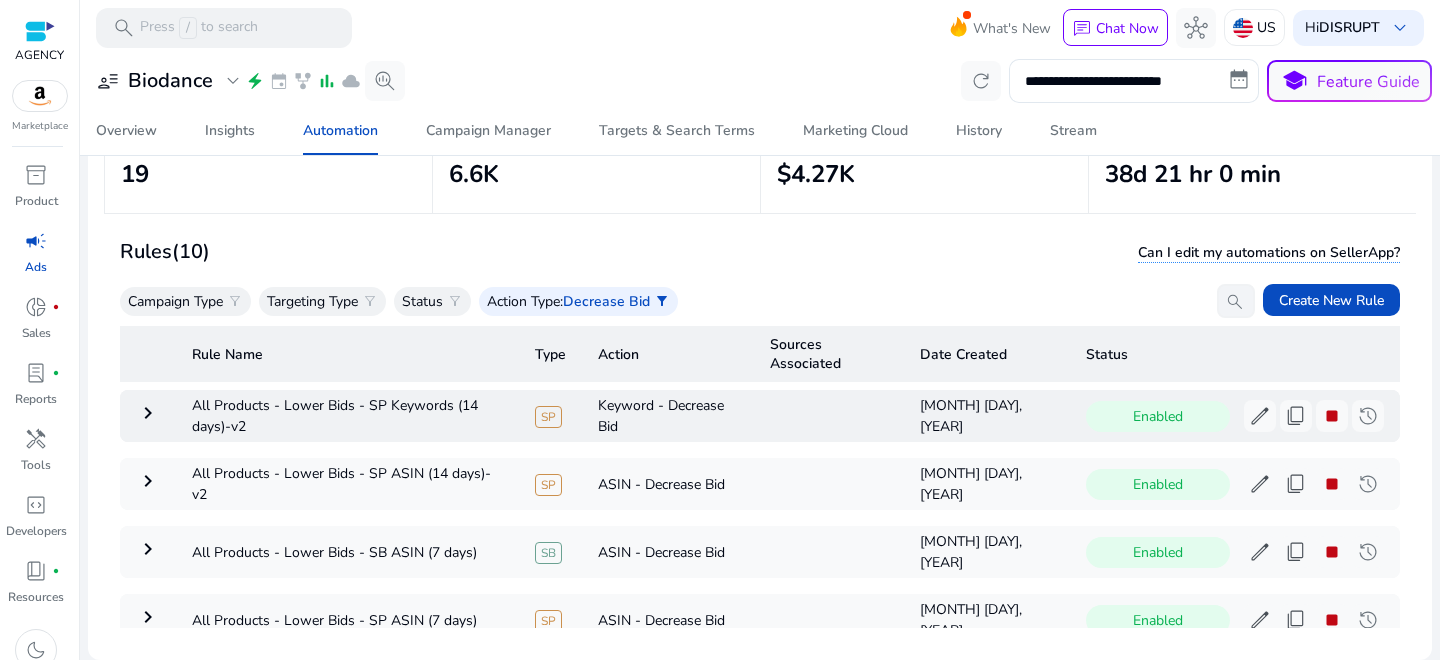 click on "keyboard_arrow_right" at bounding box center [148, 413] 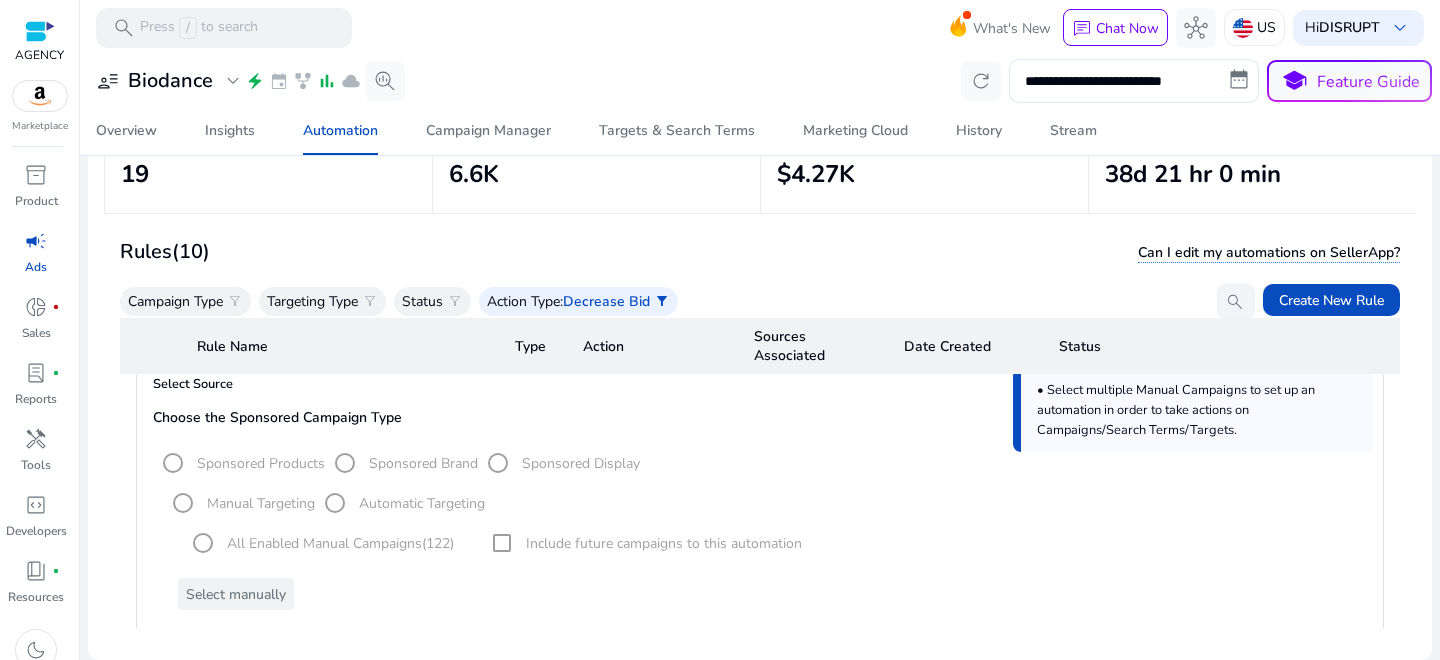 scroll, scrollTop: 0, scrollLeft: 0, axis: both 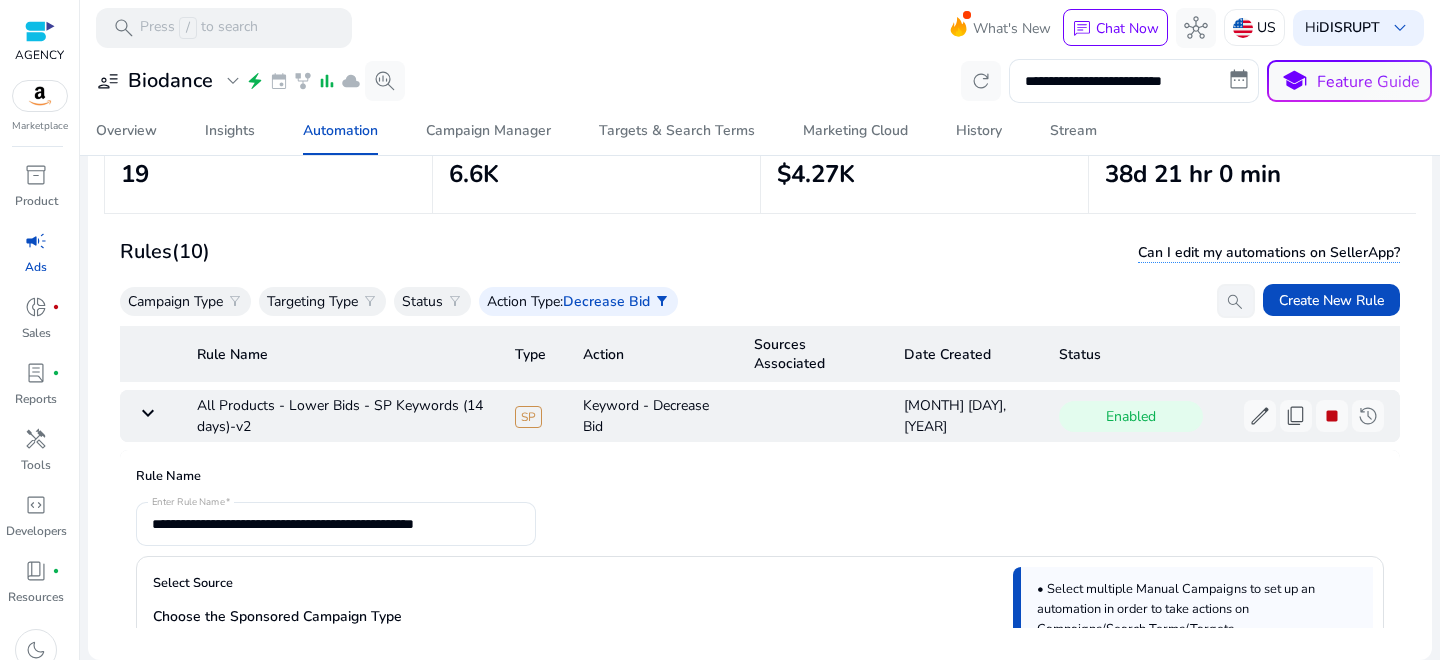 click on "keyboard_arrow_down" at bounding box center (148, 413) 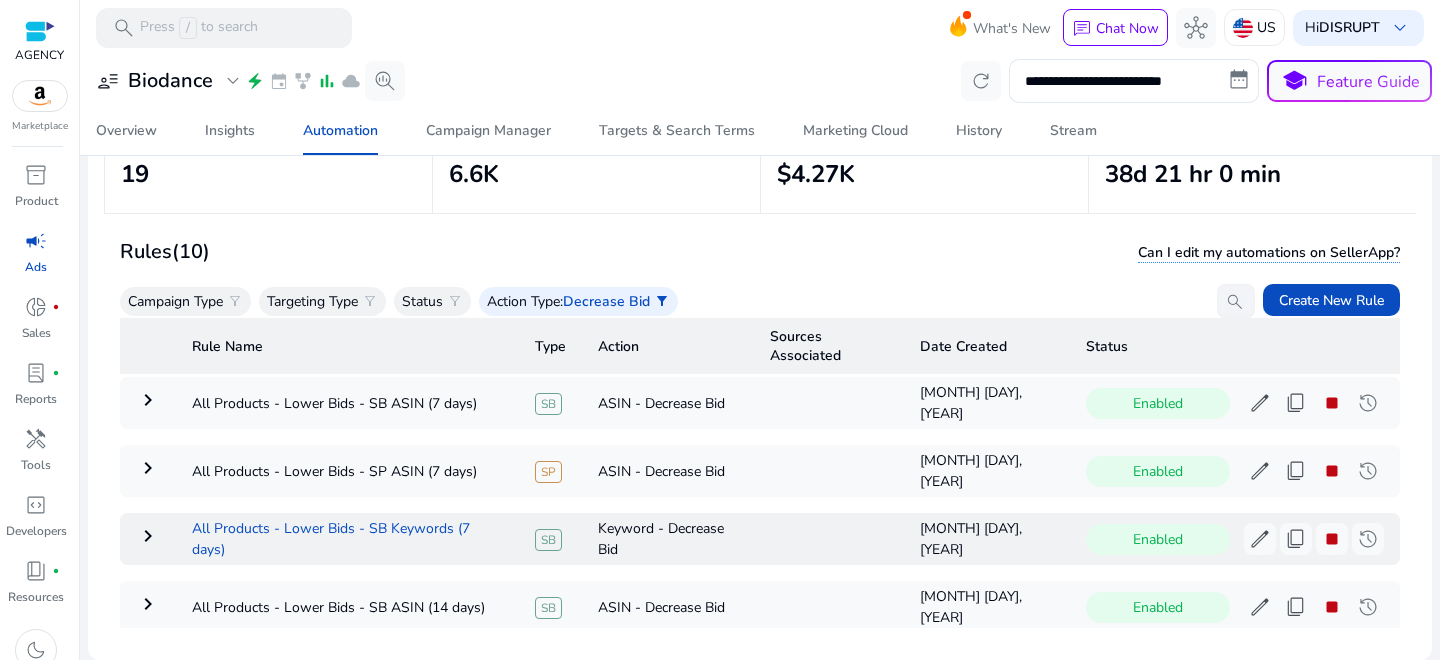 scroll, scrollTop: 154, scrollLeft: 0, axis: vertical 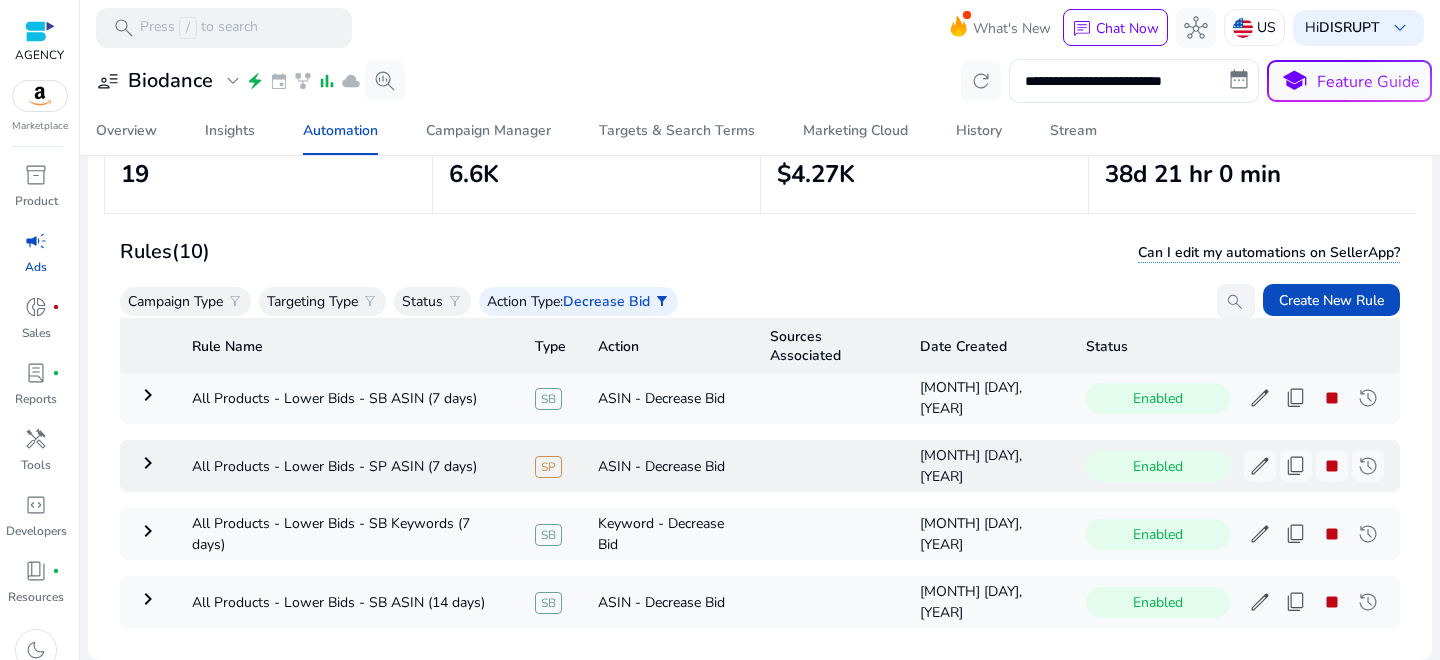 click on "keyboard_arrow_right" at bounding box center [148, 463] 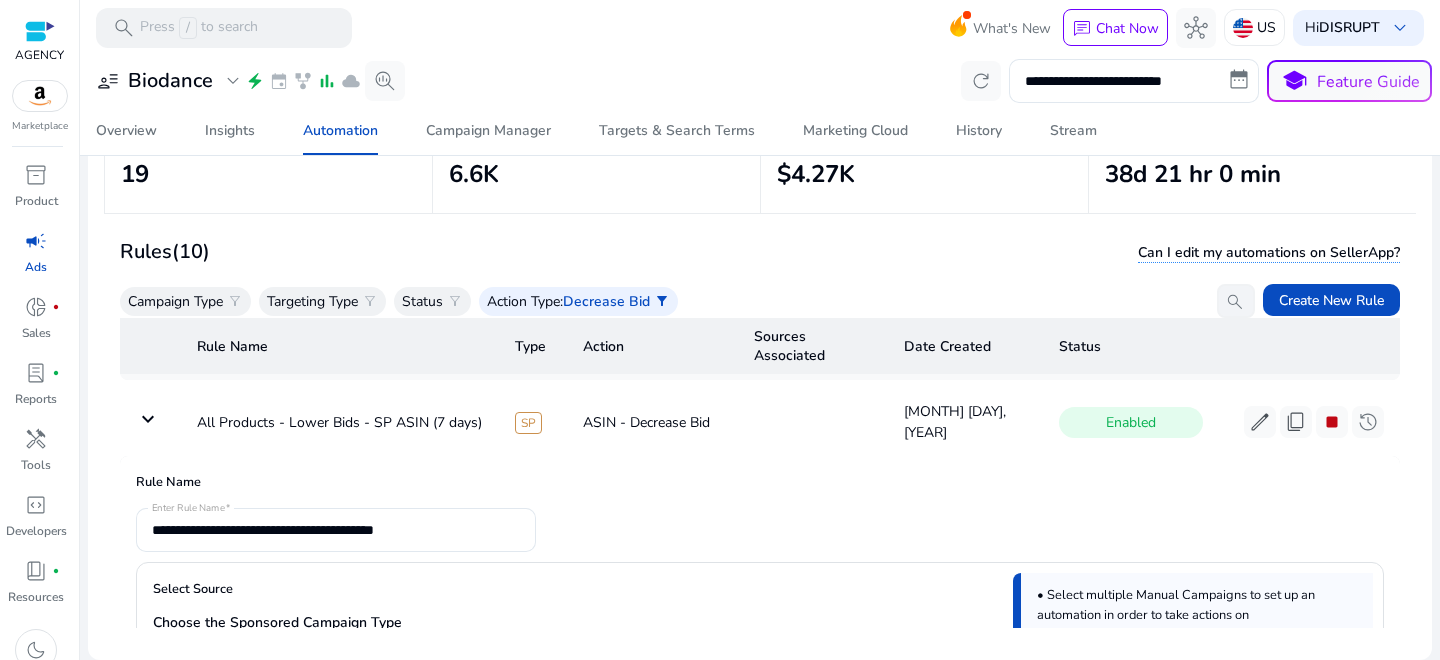 scroll, scrollTop: 0, scrollLeft: 0, axis: both 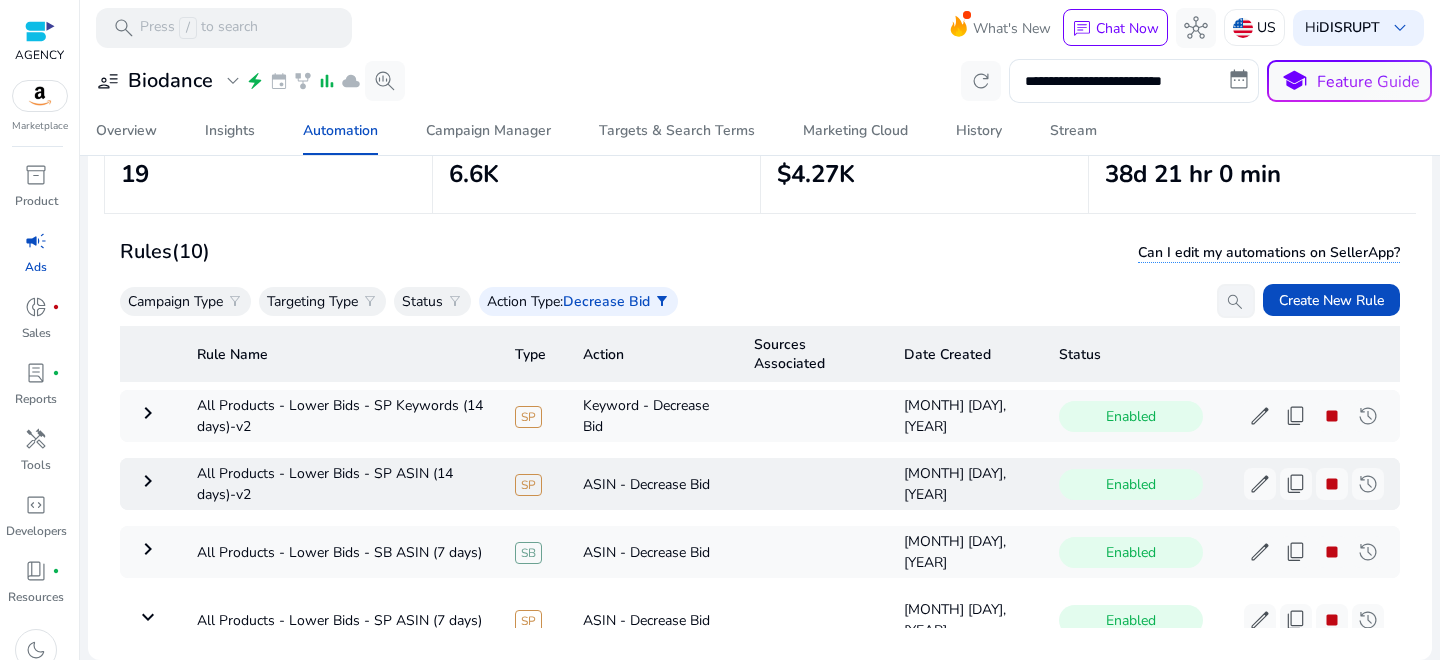 click on "keyboard_arrow_right" at bounding box center (148, 481) 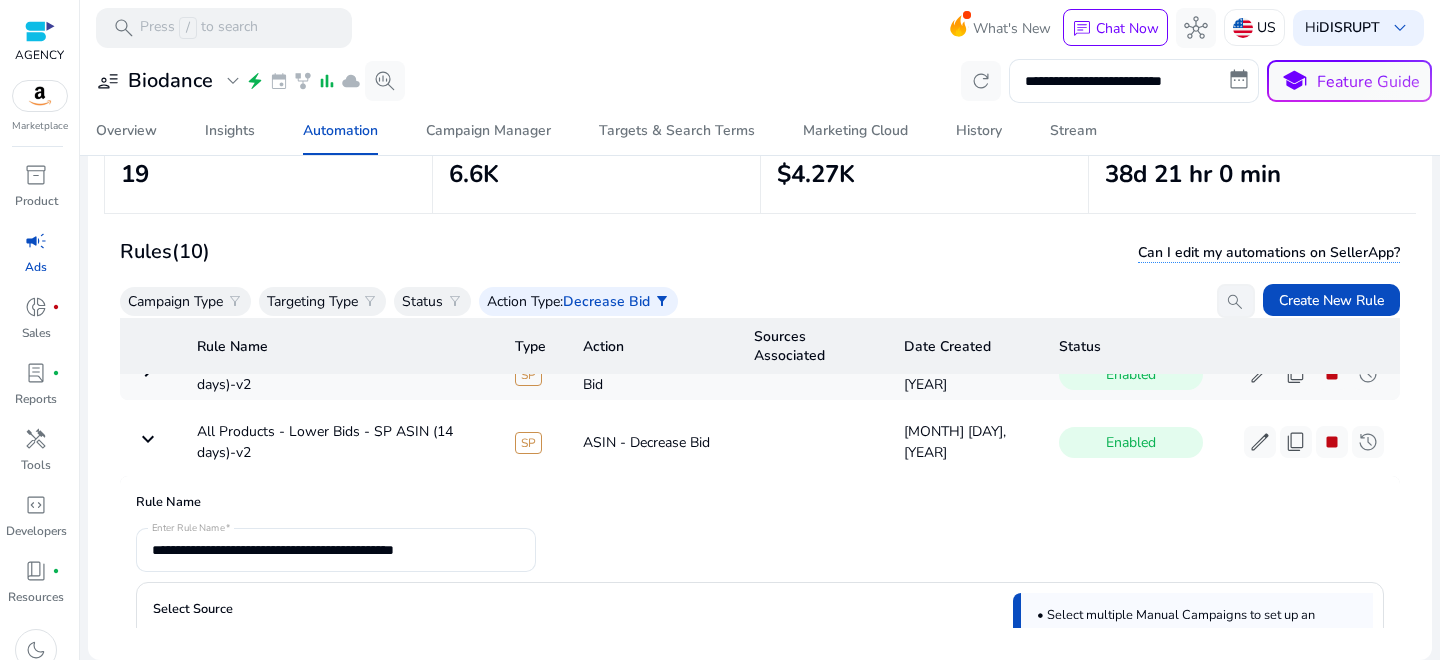 scroll, scrollTop: 0, scrollLeft: 0, axis: both 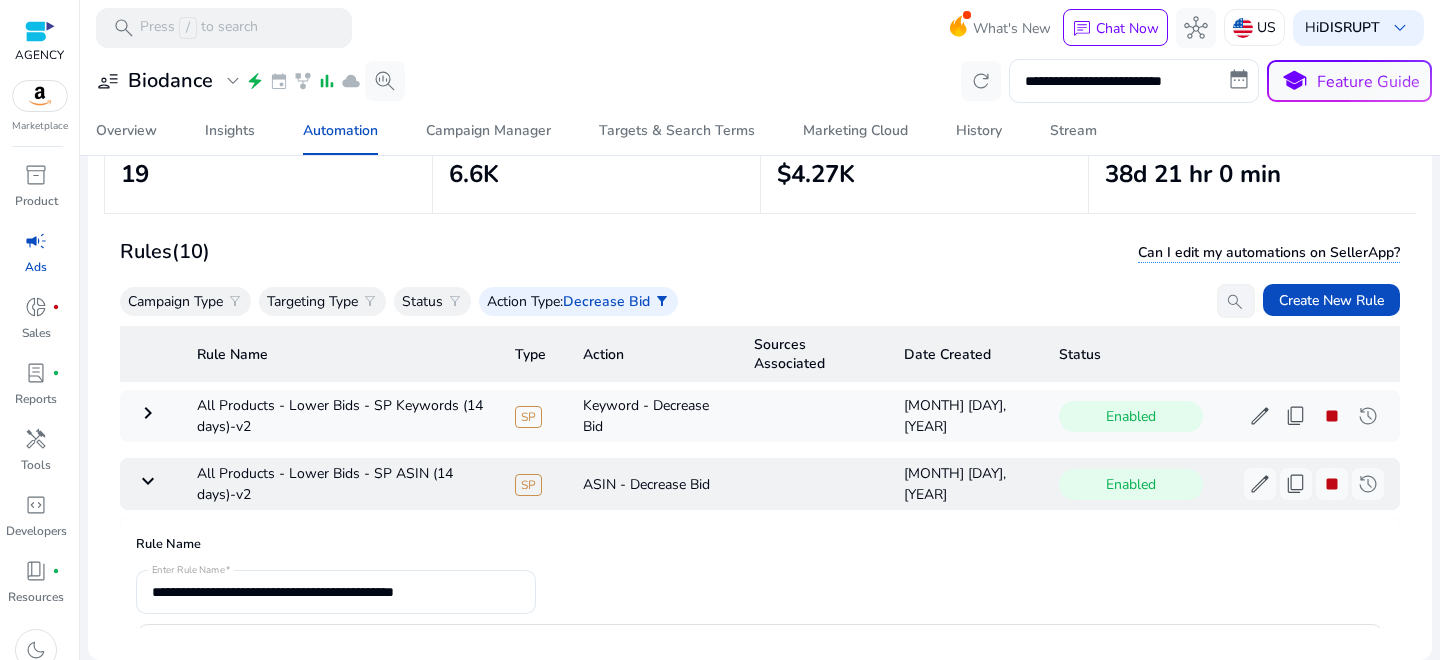 click on "keyboard_arrow_down" at bounding box center [148, 481] 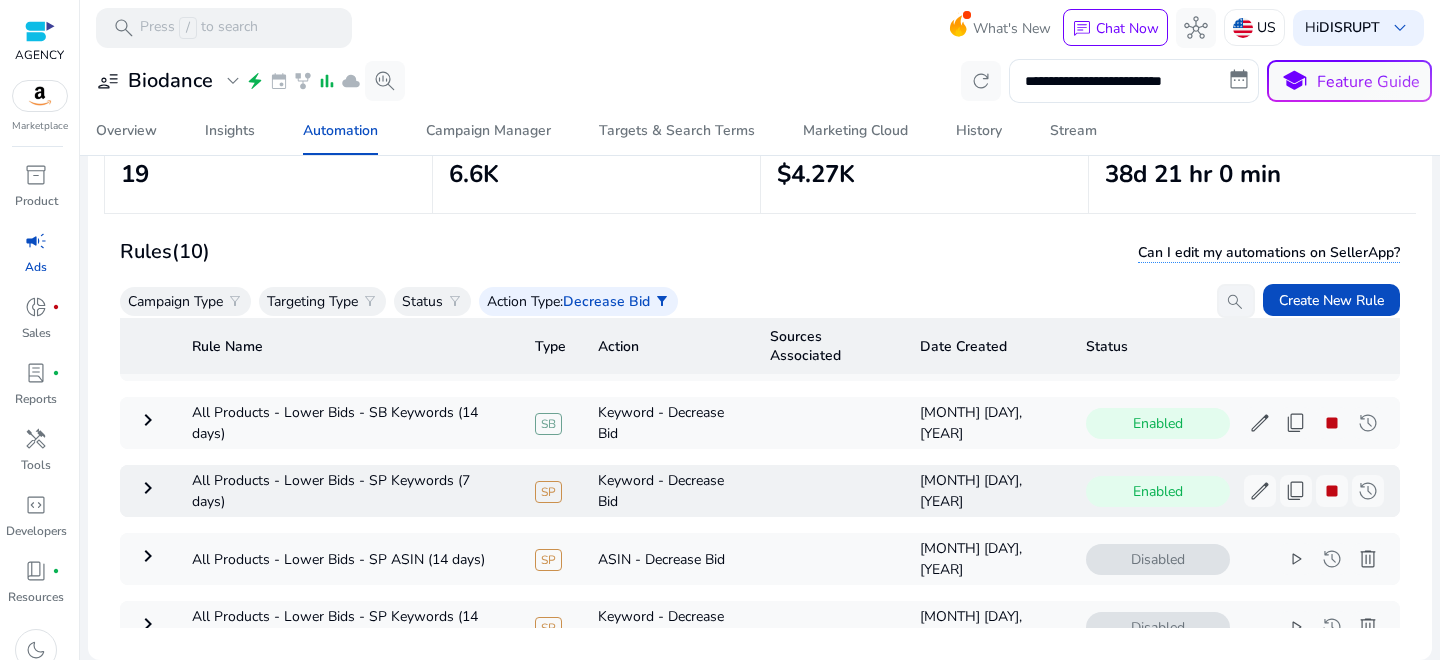 scroll, scrollTop: 431, scrollLeft: 0, axis: vertical 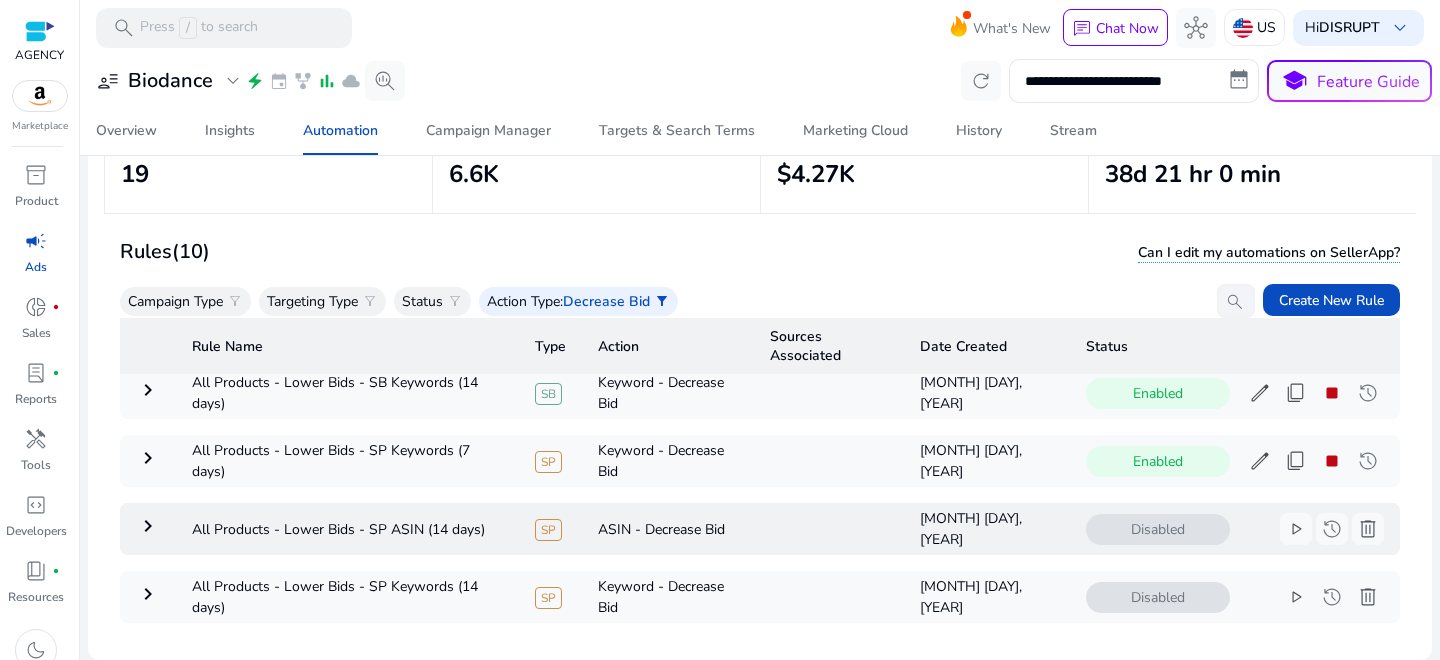 click on "keyboard_arrow_right" at bounding box center (148, 526) 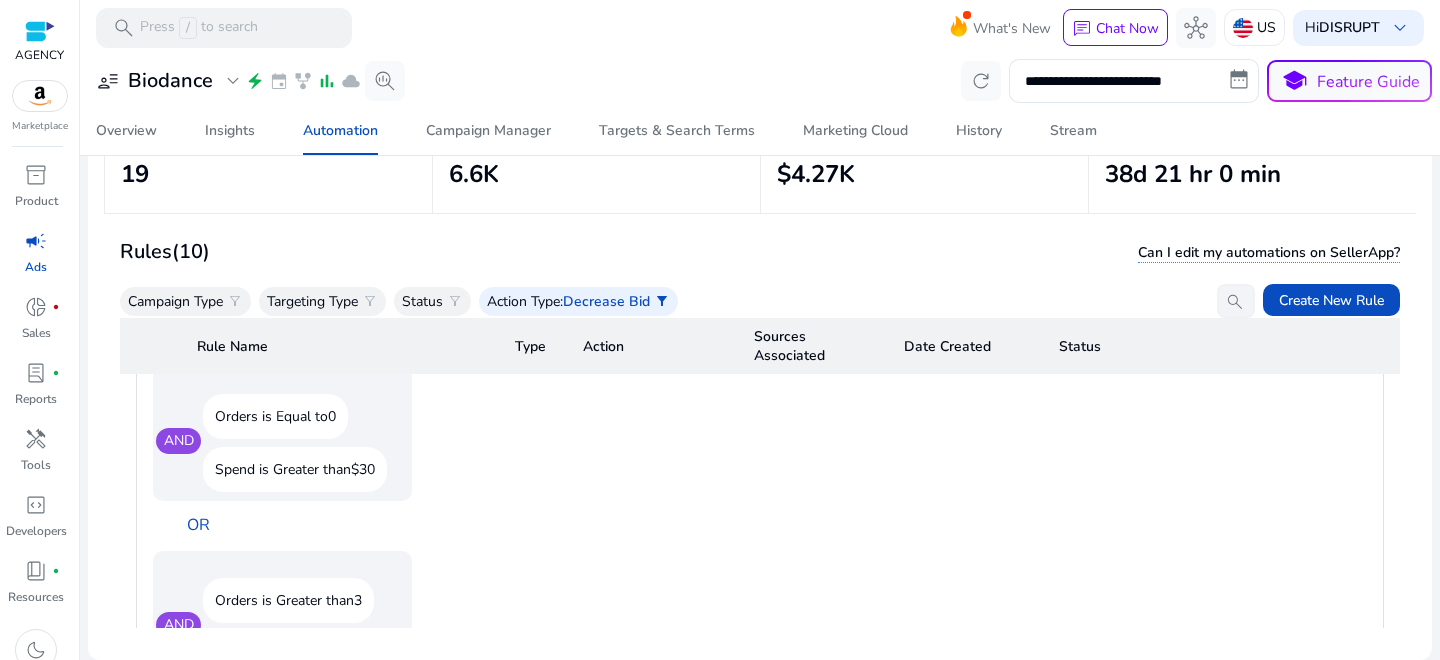 scroll, scrollTop: 1677, scrollLeft: 0, axis: vertical 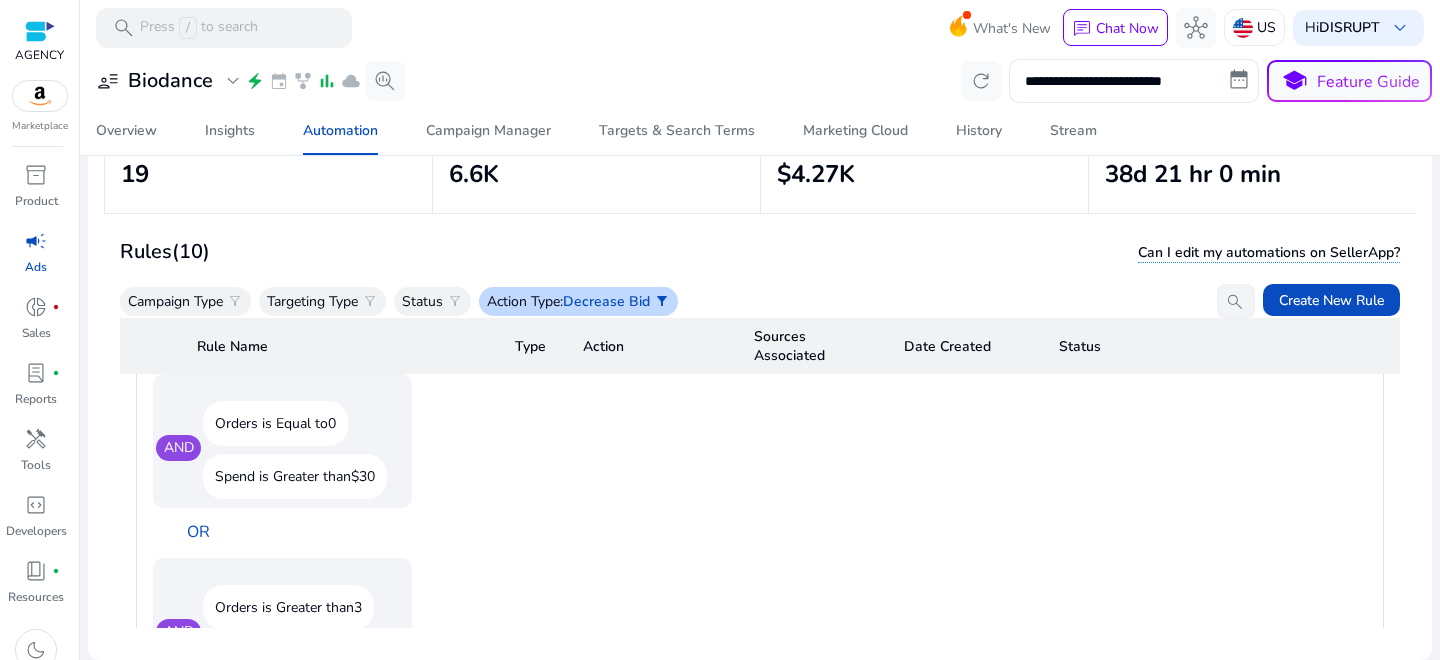 click on "Decrease Bid" 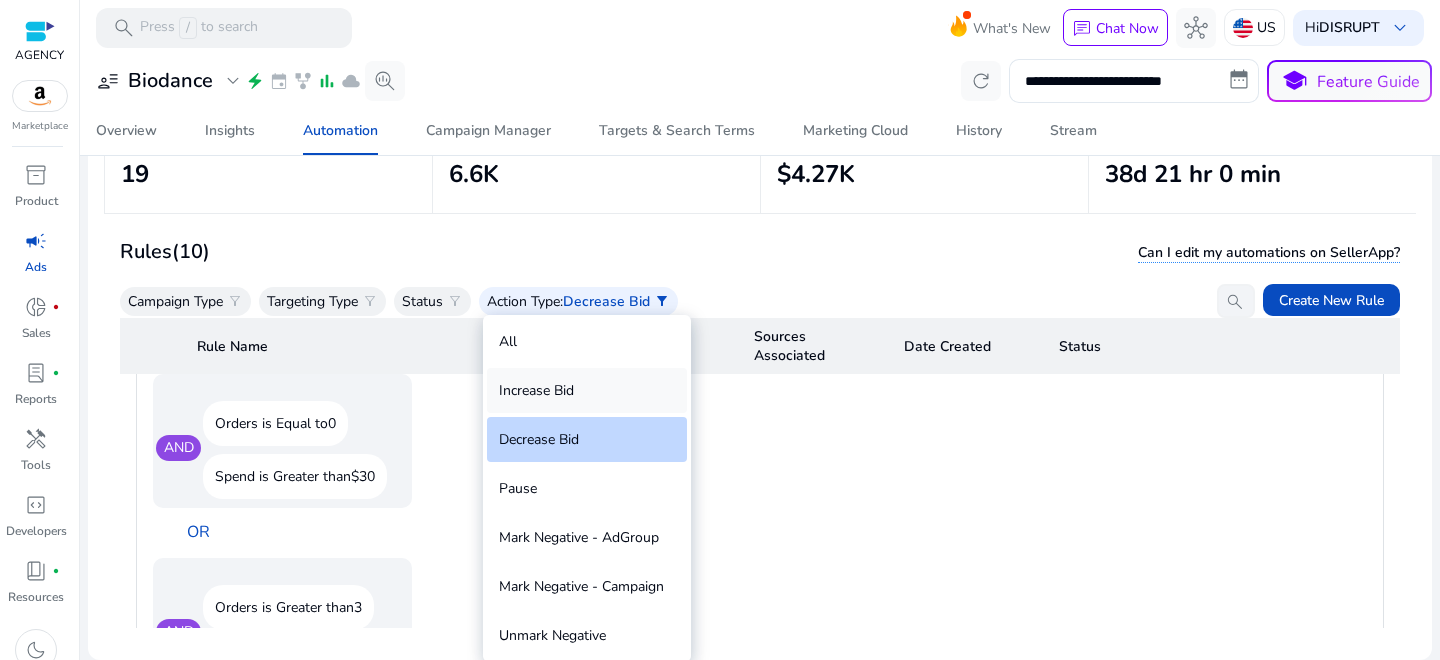 click on "Increase Bid" at bounding box center (587, 390) 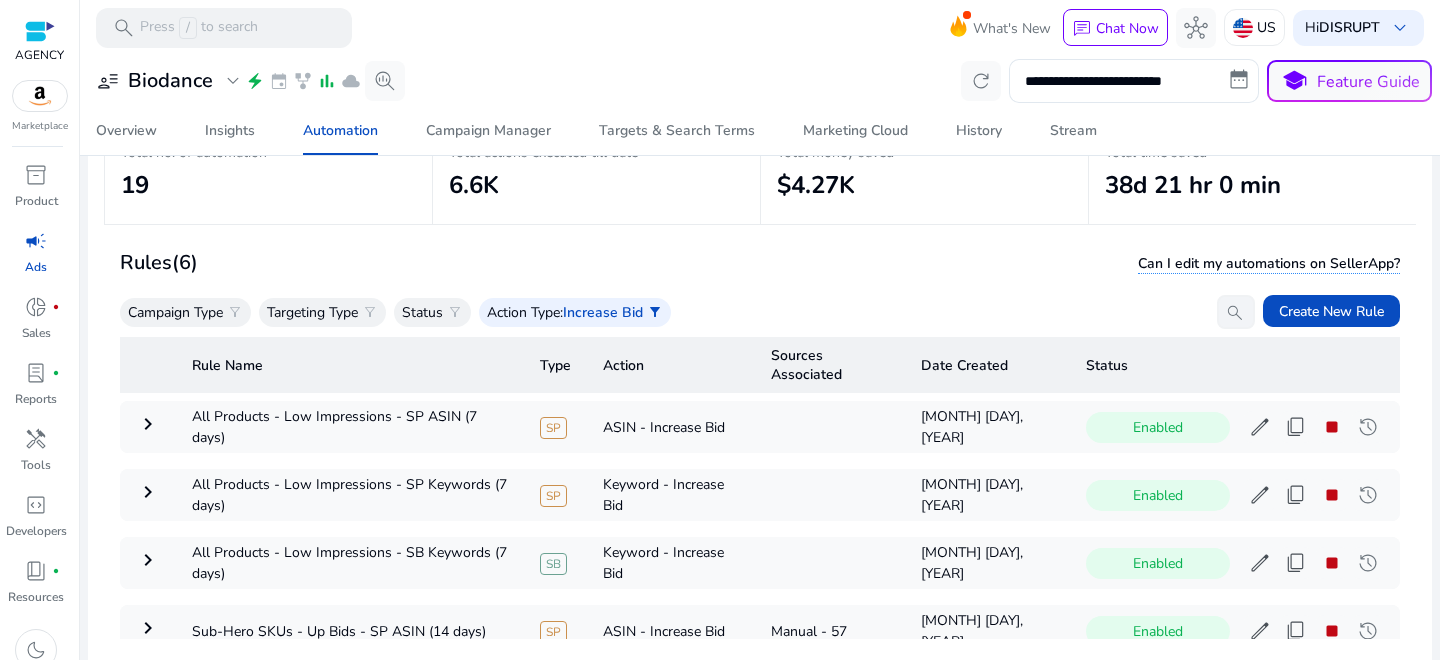 scroll, scrollTop: 146, scrollLeft: 0, axis: vertical 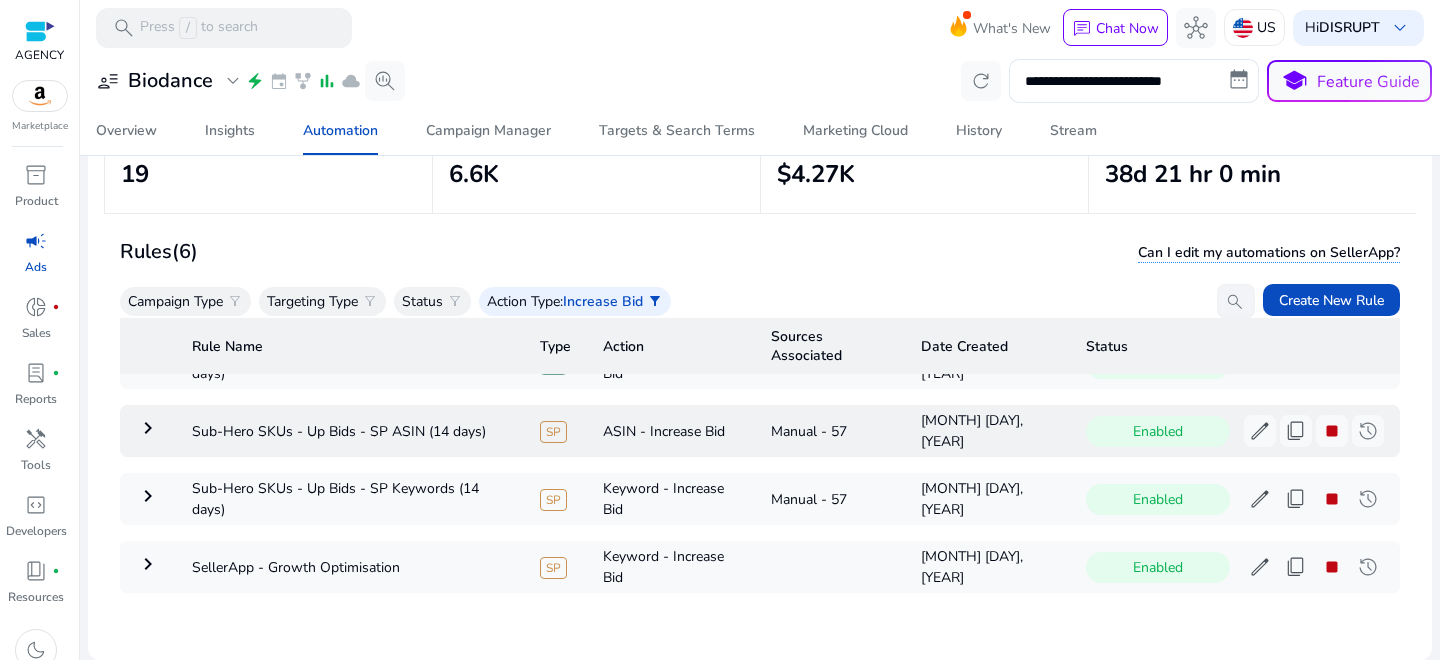 click on "keyboard_arrow_right" at bounding box center (148, 428) 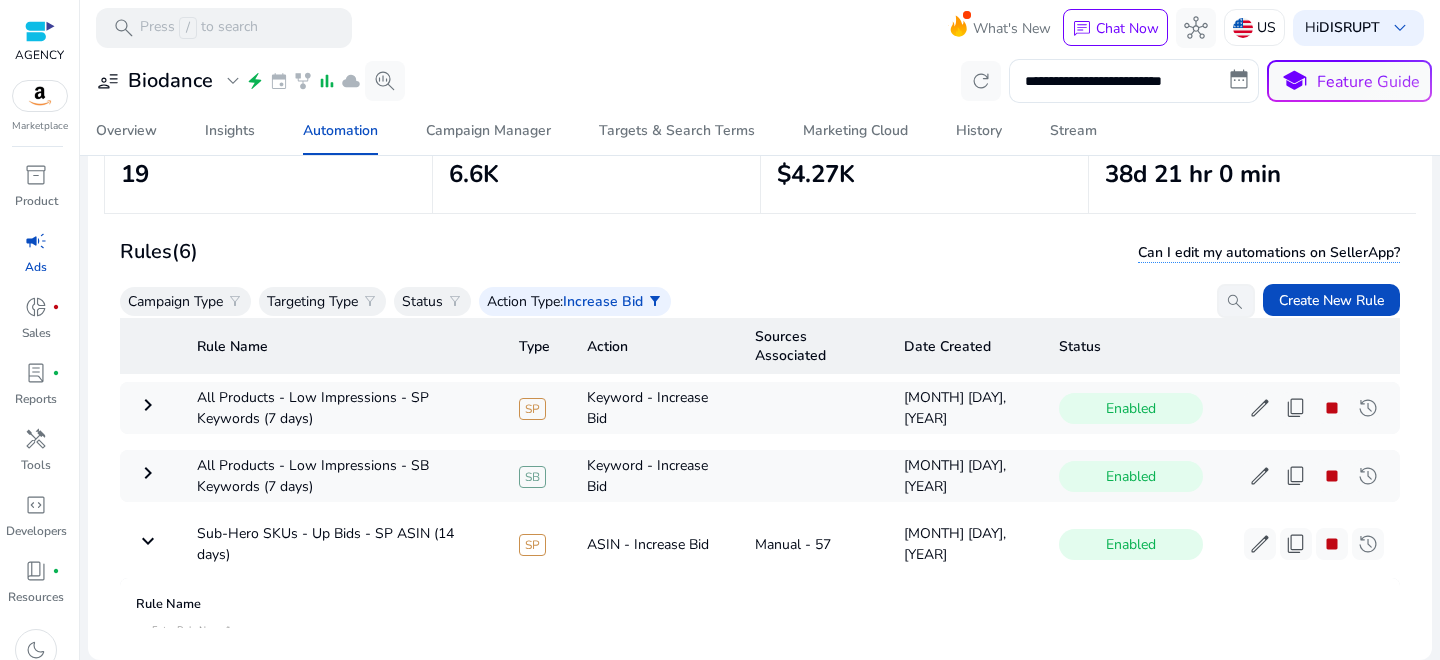 scroll, scrollTop: 109, scrollLeft: 0, axis: vertical 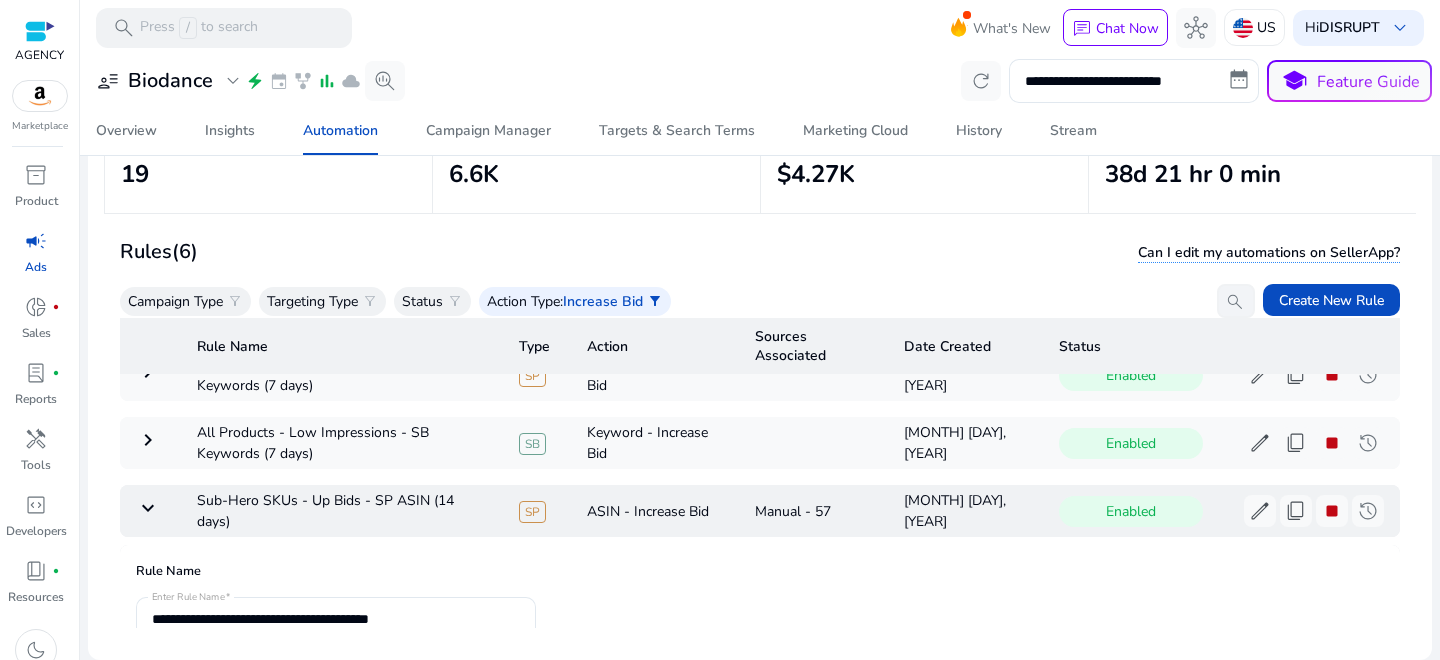click on "keyboard_arrow_down" at bounding box center (148, 508) 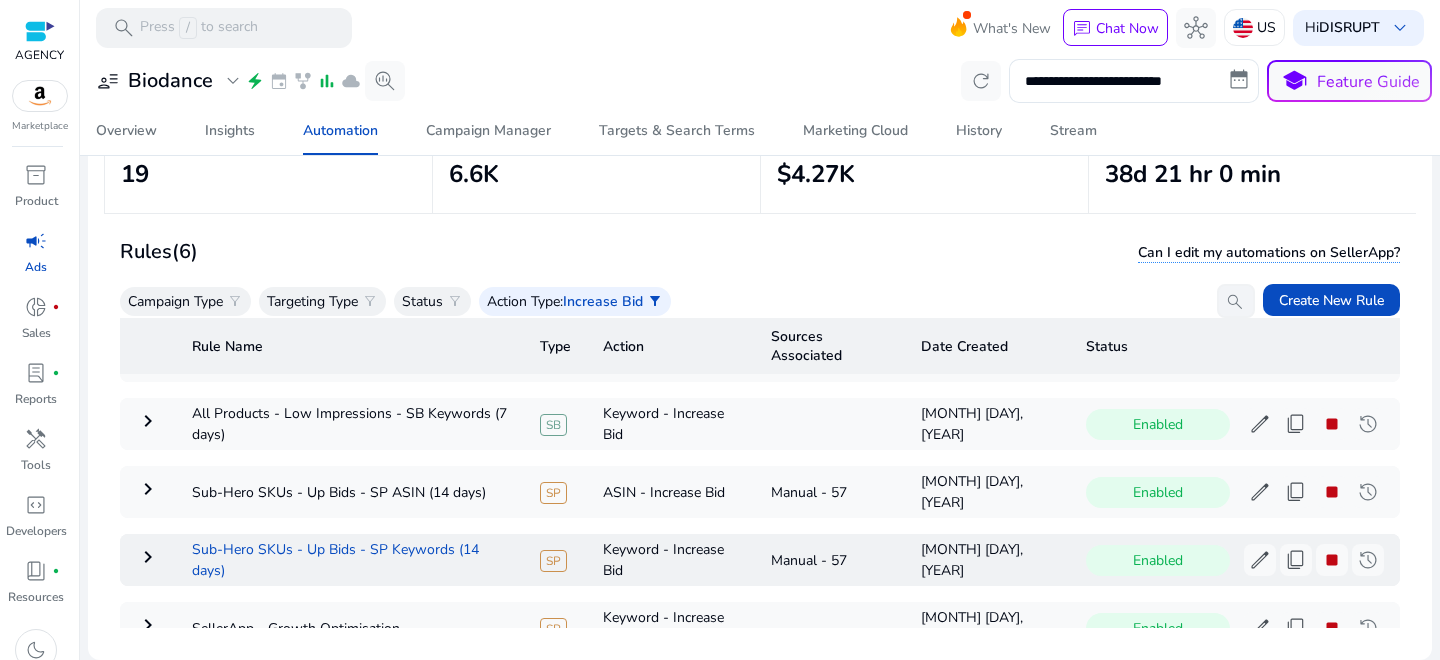 scroll, scrollTop: 143, scrollLeft: 0, axis: vertical 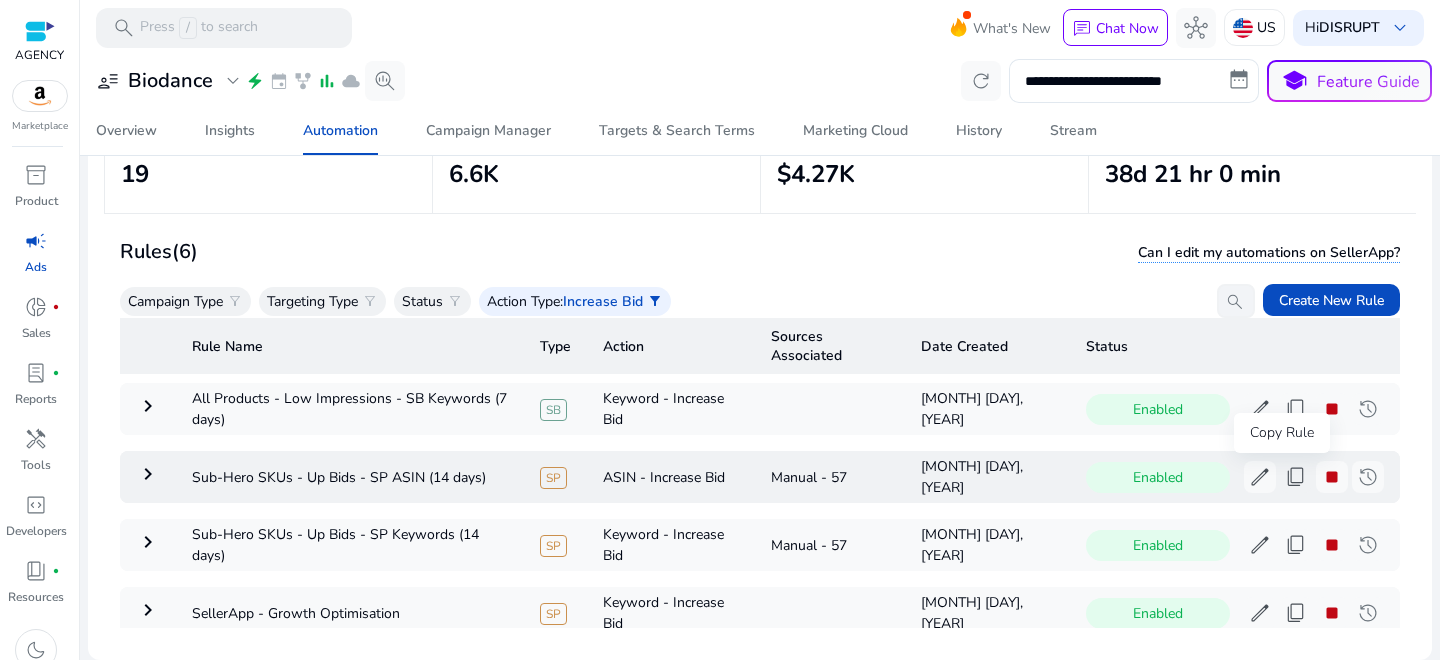click on "content_copy" at bounding box center [1296, 477] 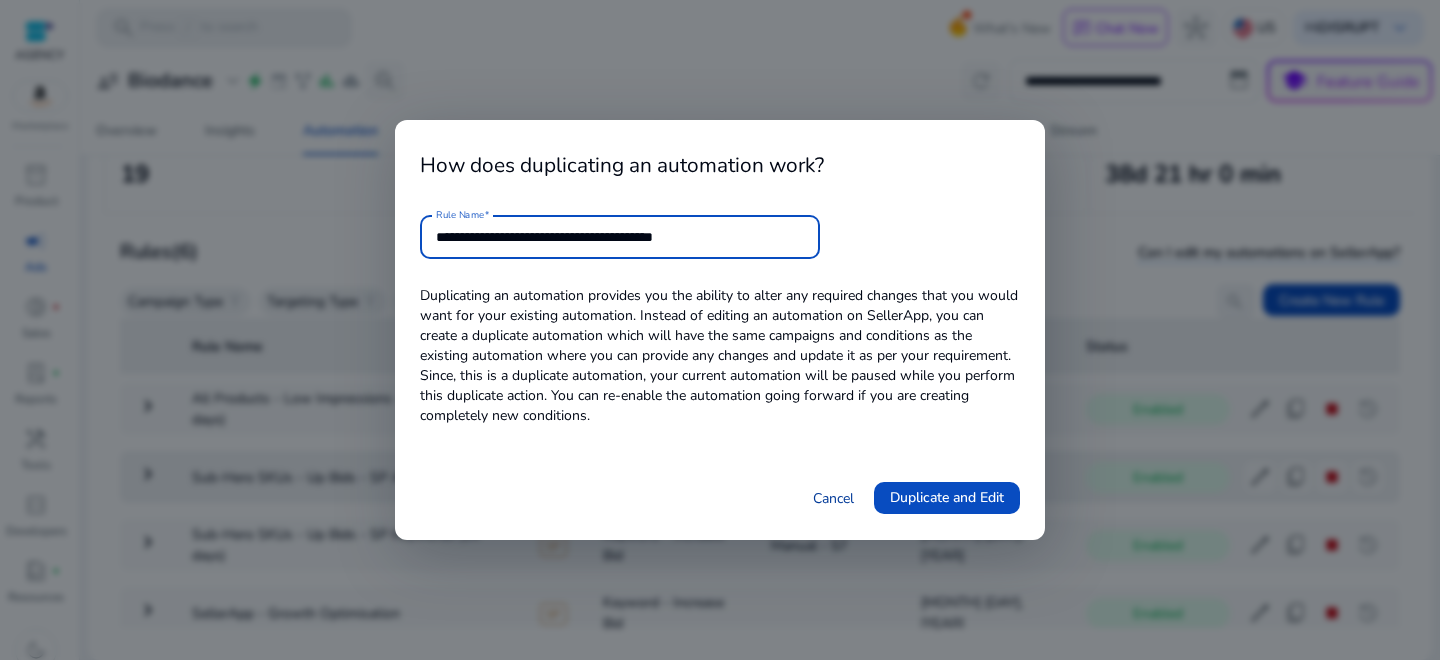 type on "**********" 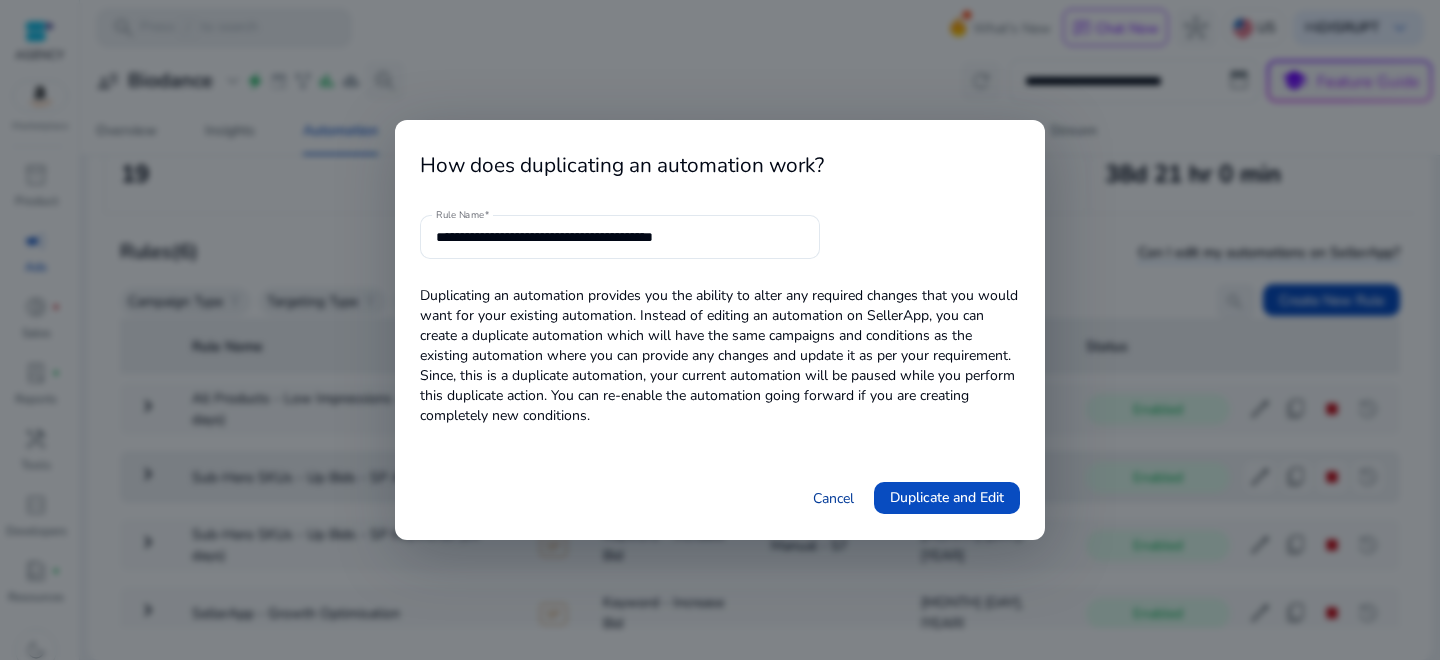 click on "Cancel" at bounding box center [833, 498] 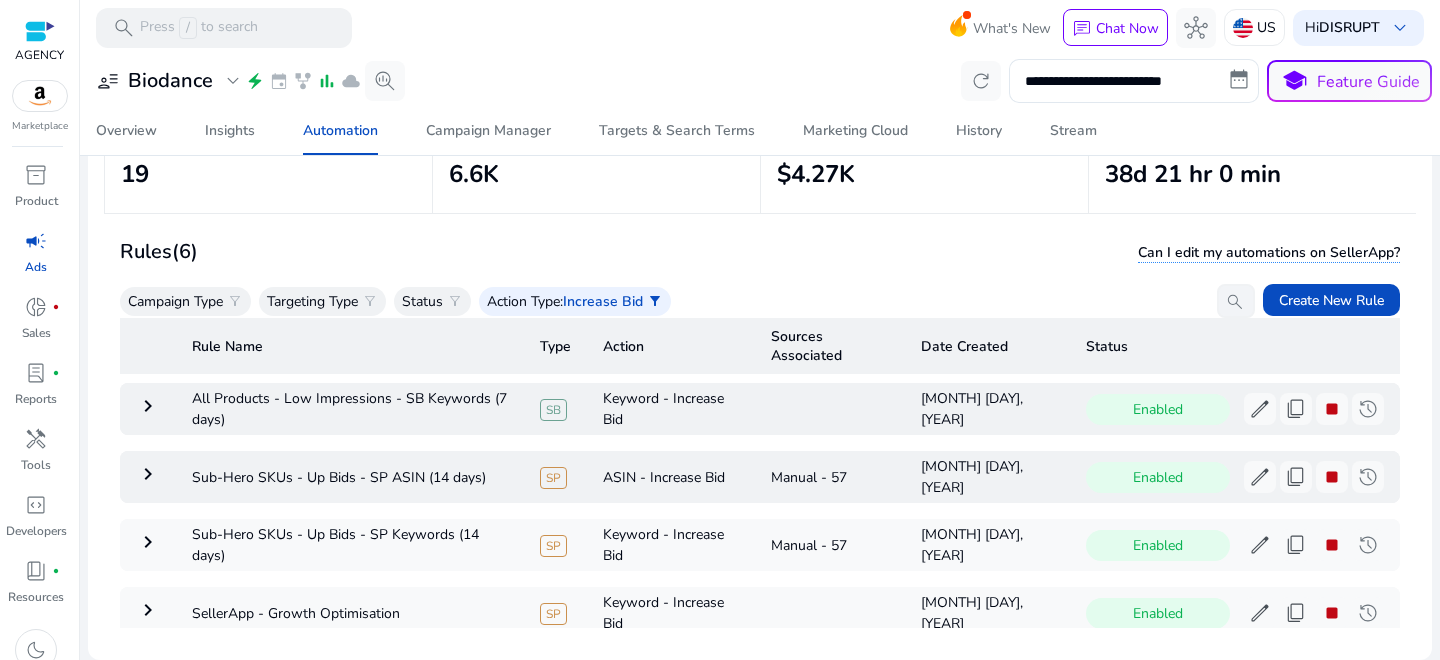 click on "keyboard_arrow_right" at bounding box center [148, 409] 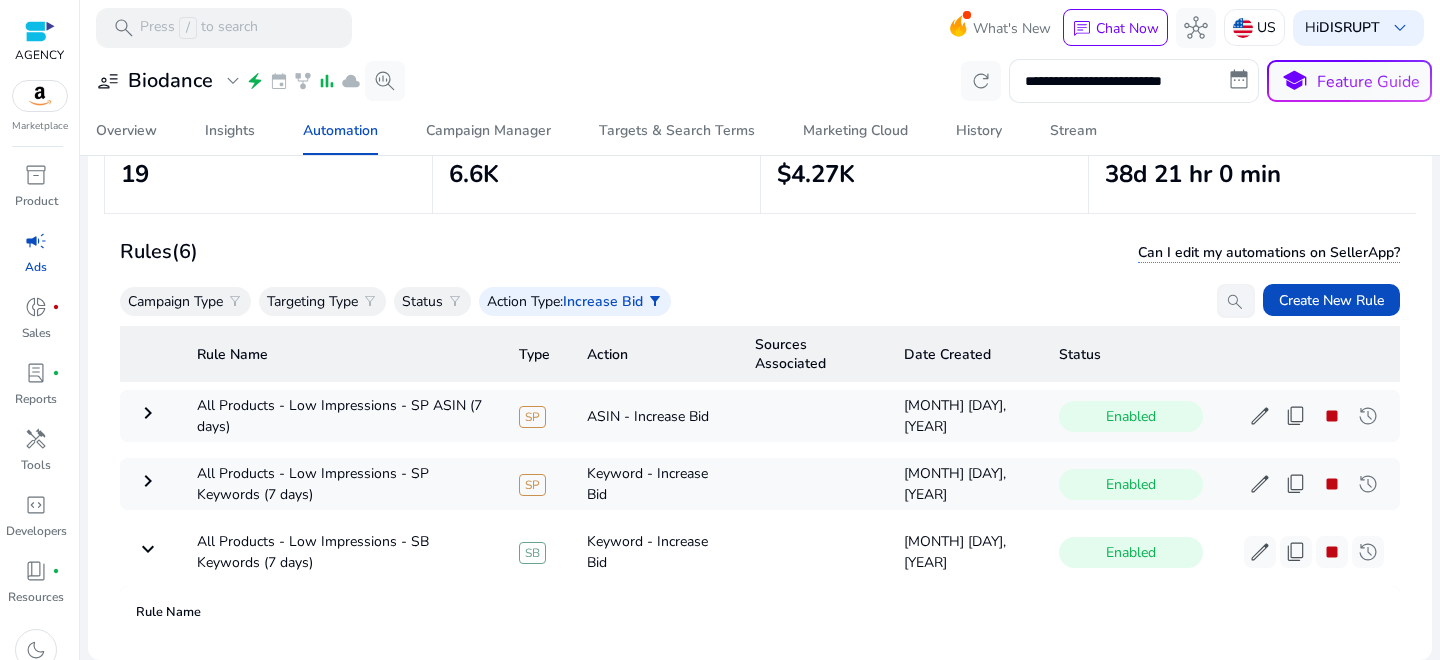 scroll, scrollTop: 4, scrollLeft: 0, axis: vertical 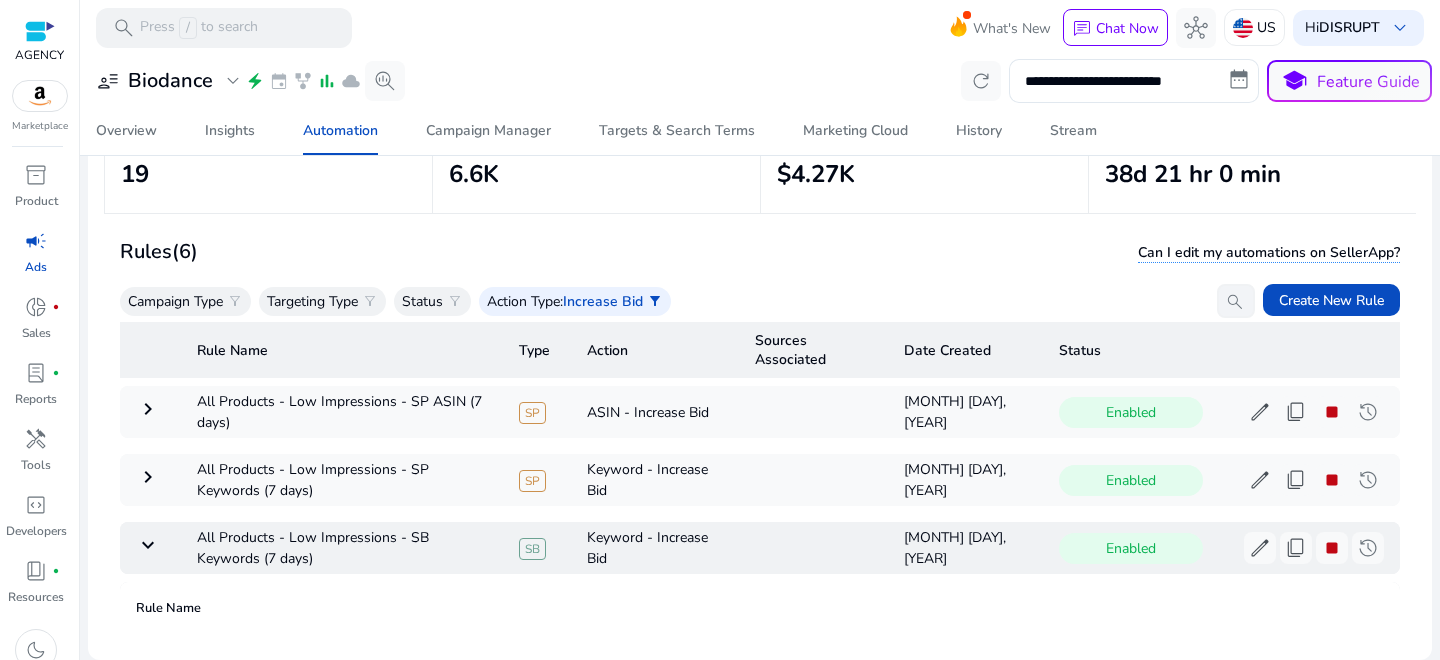 click on "keyboard_arrow_down" at bounding box center (150, 548) 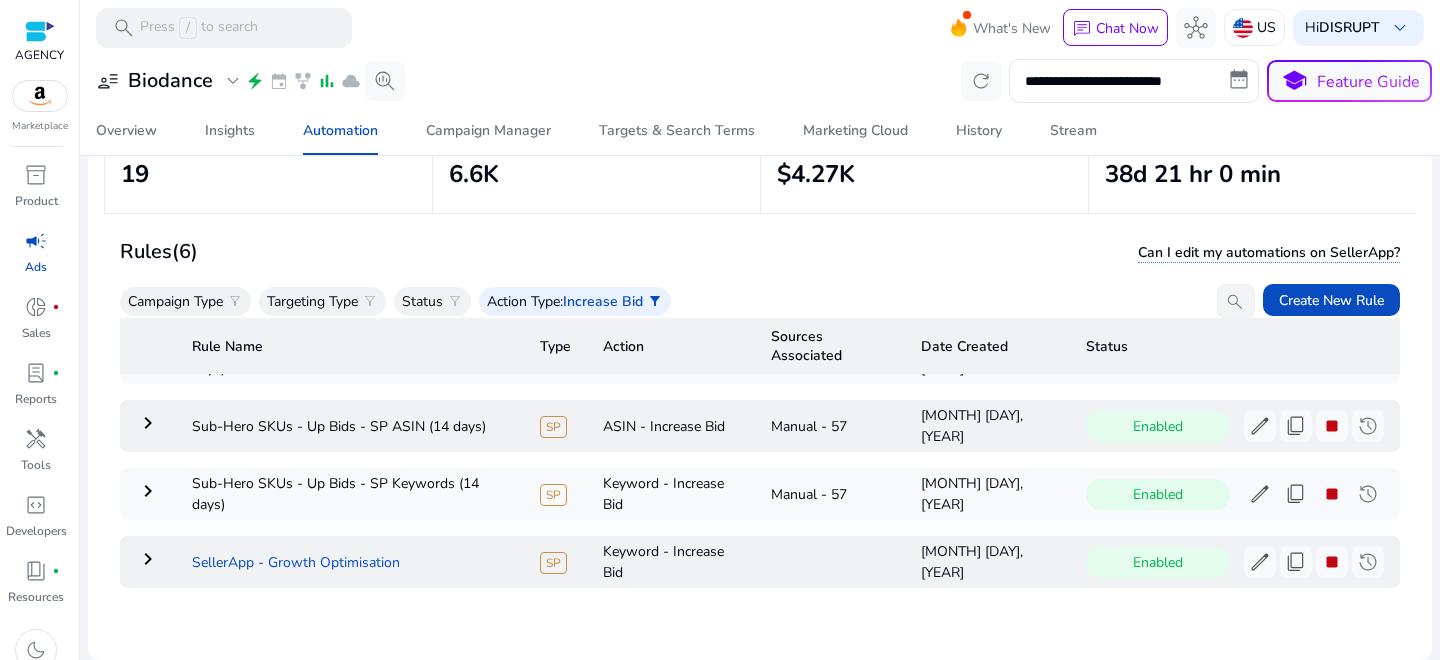scroll, scrollTop: 208, scrollLeft: 0, axis: vertical 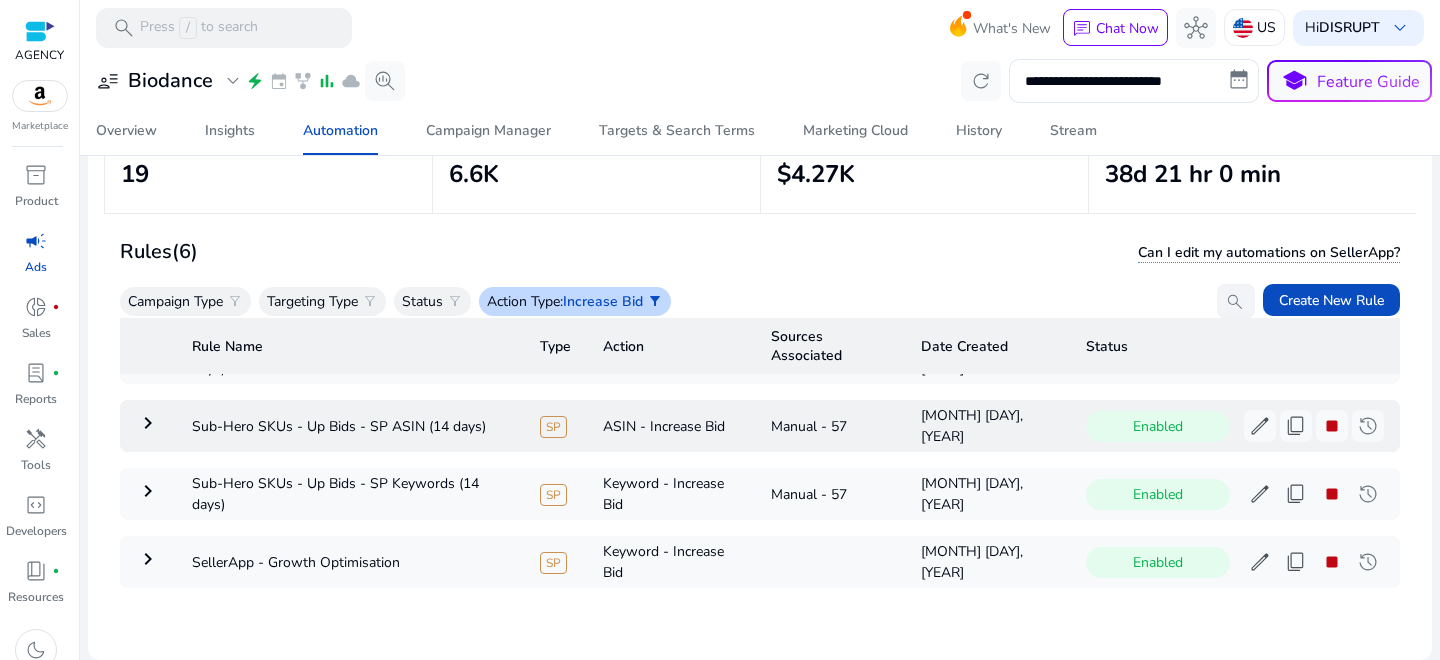 click on "Action Type" 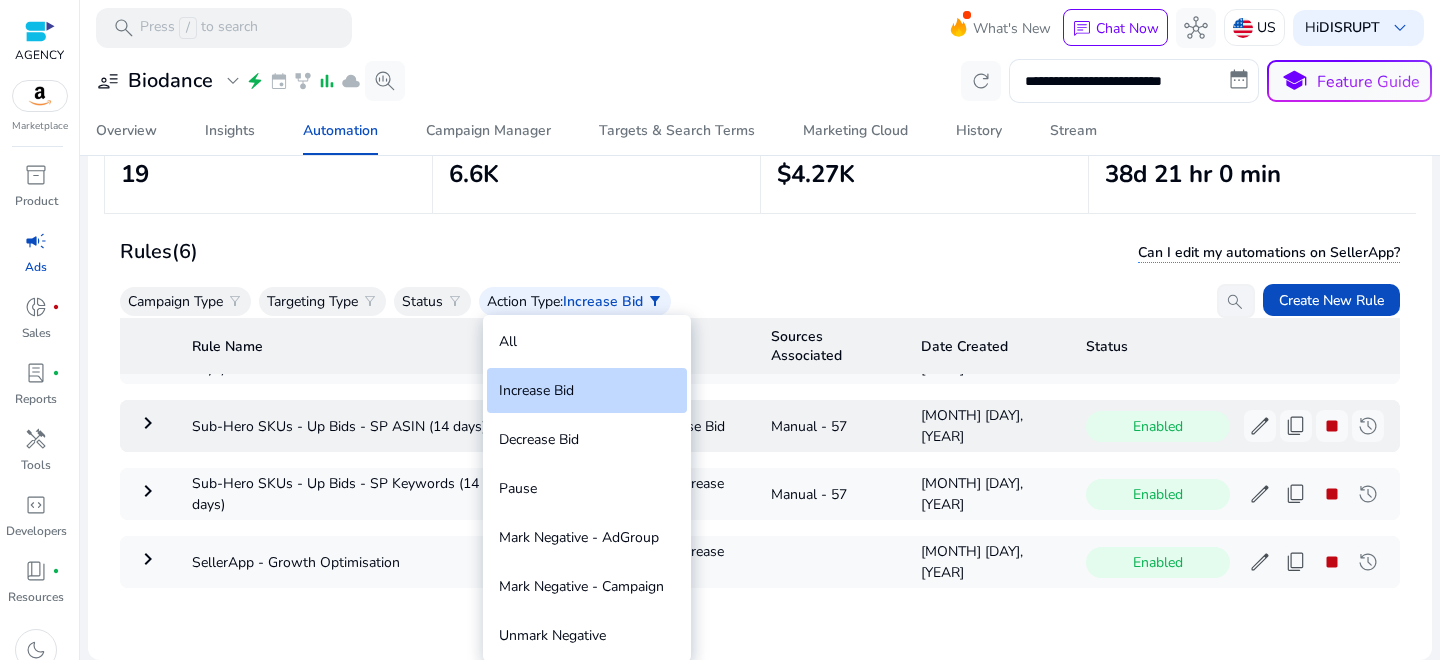 click at bounding box center [720, 330] 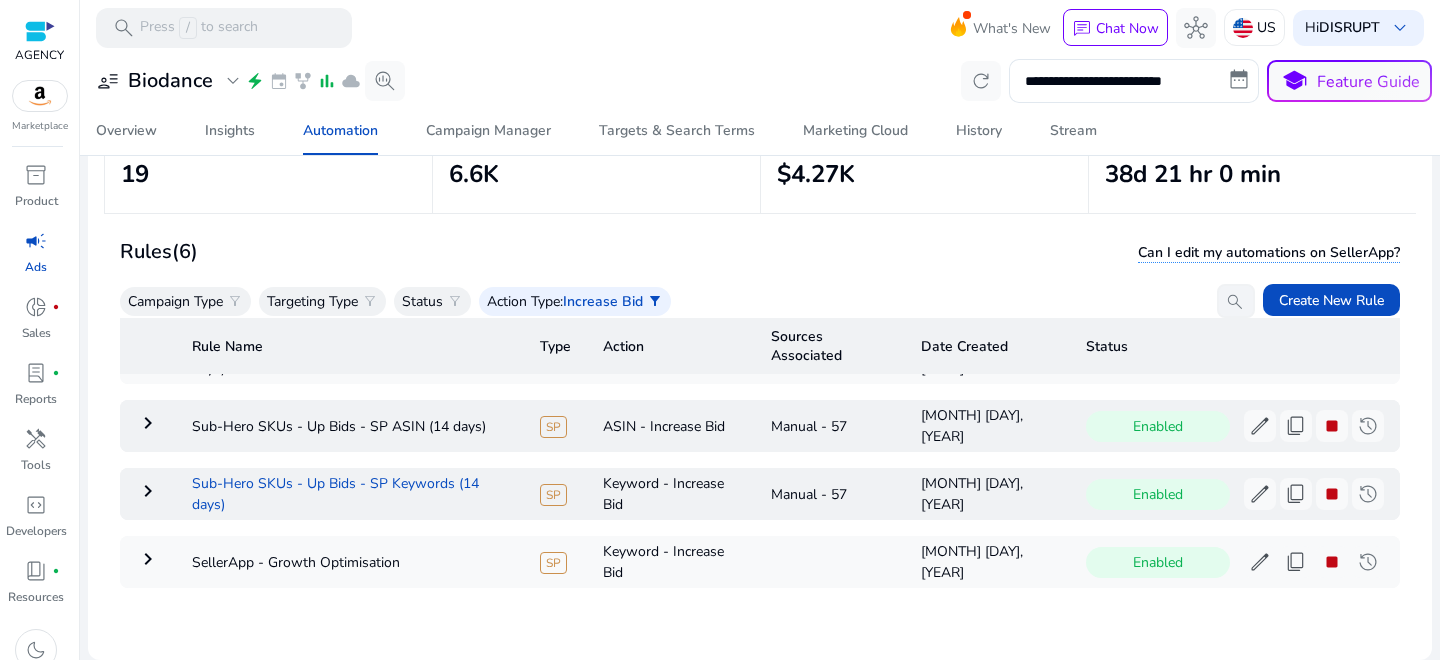 scroll, scrollTop: 204, scrollLeft: 0, axis: vertical 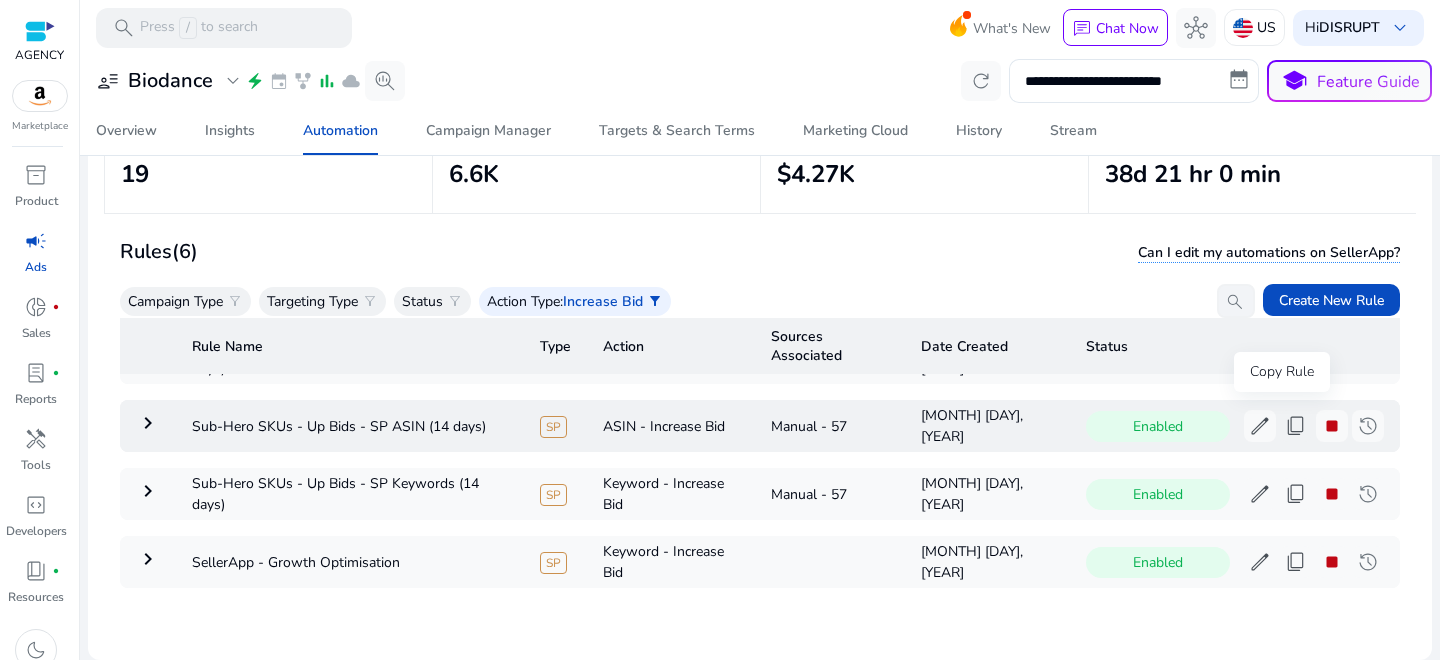 click on "content_copy" at bounding box center [1296, 426] 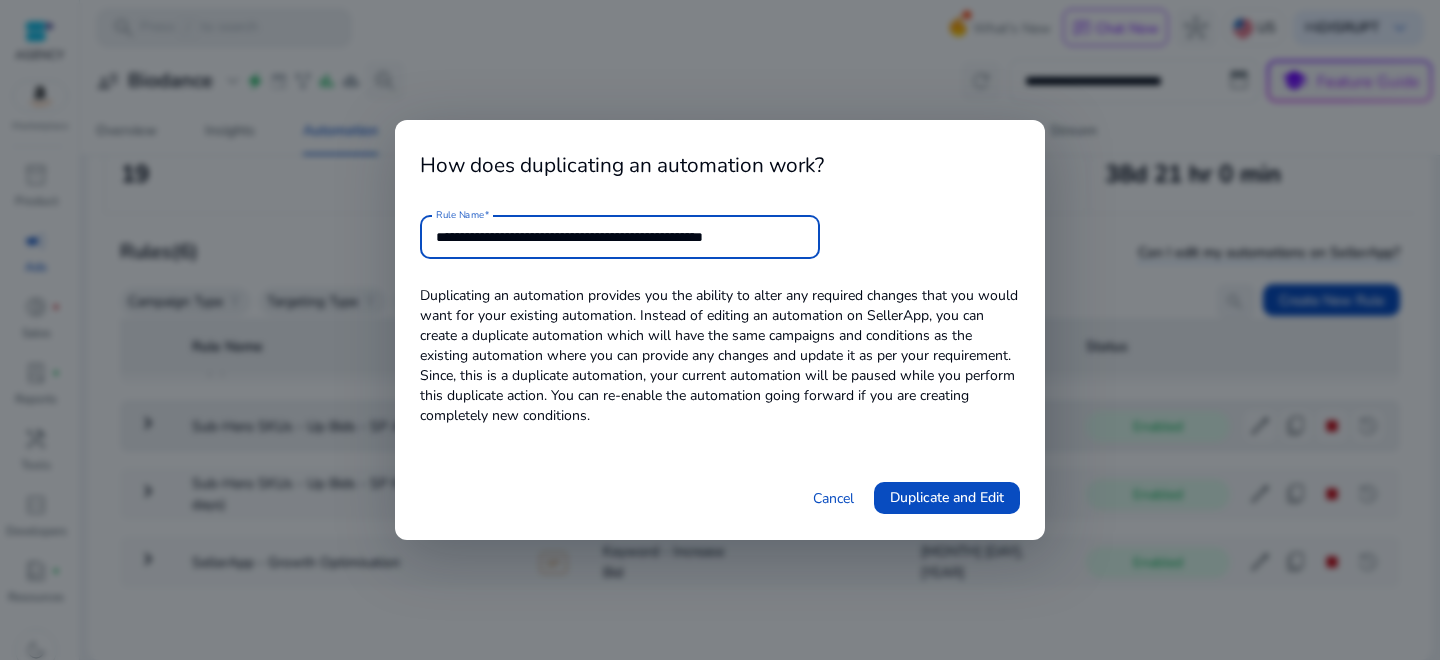 drag, startPoint x: 730, startPoint y: 237, endPoint x: 964, endPoint y: 268, distance: 236.0445 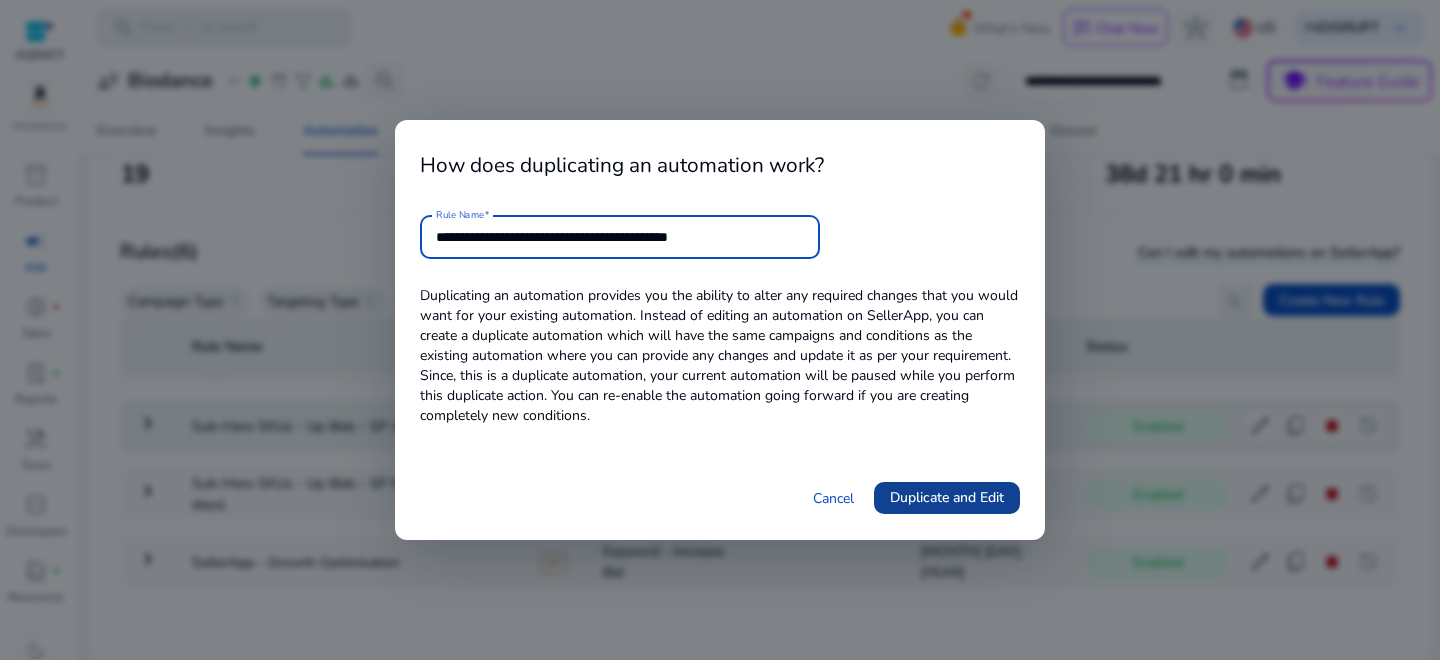 type on "**********" 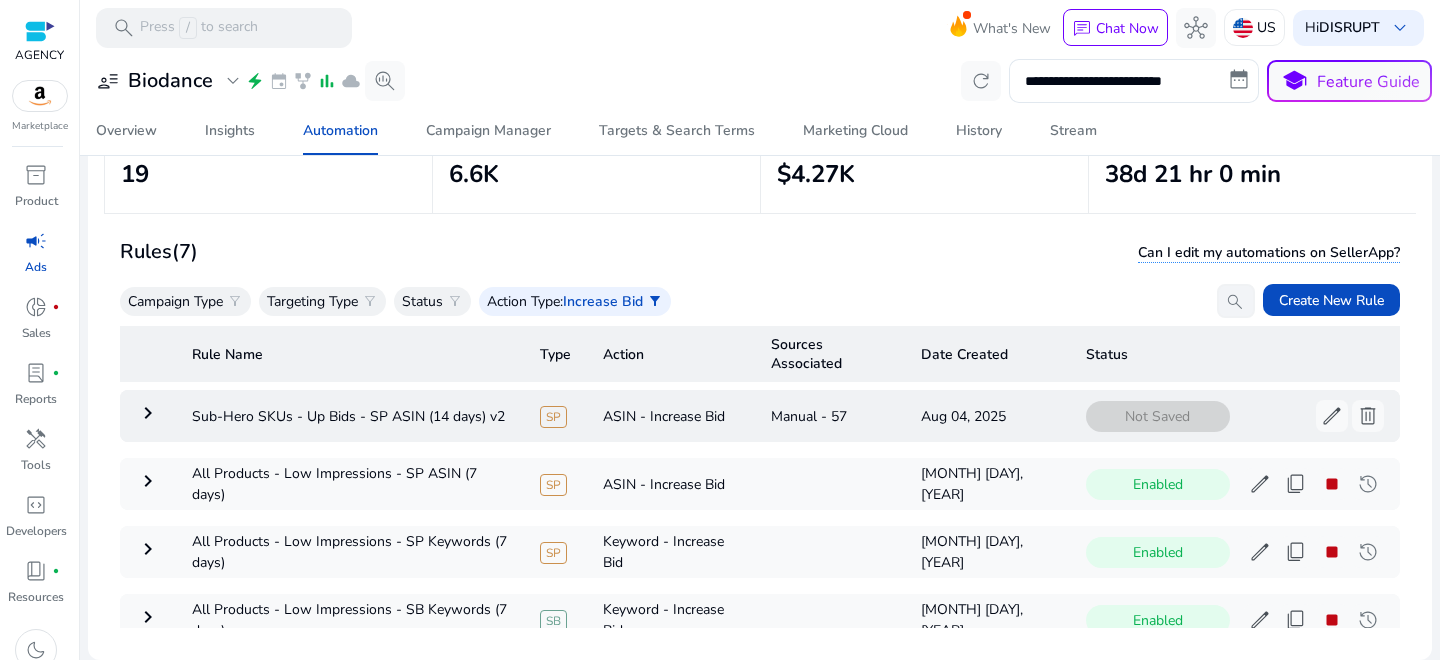 click on "keyboard_arrow_right" at bounding box center (148, 413) 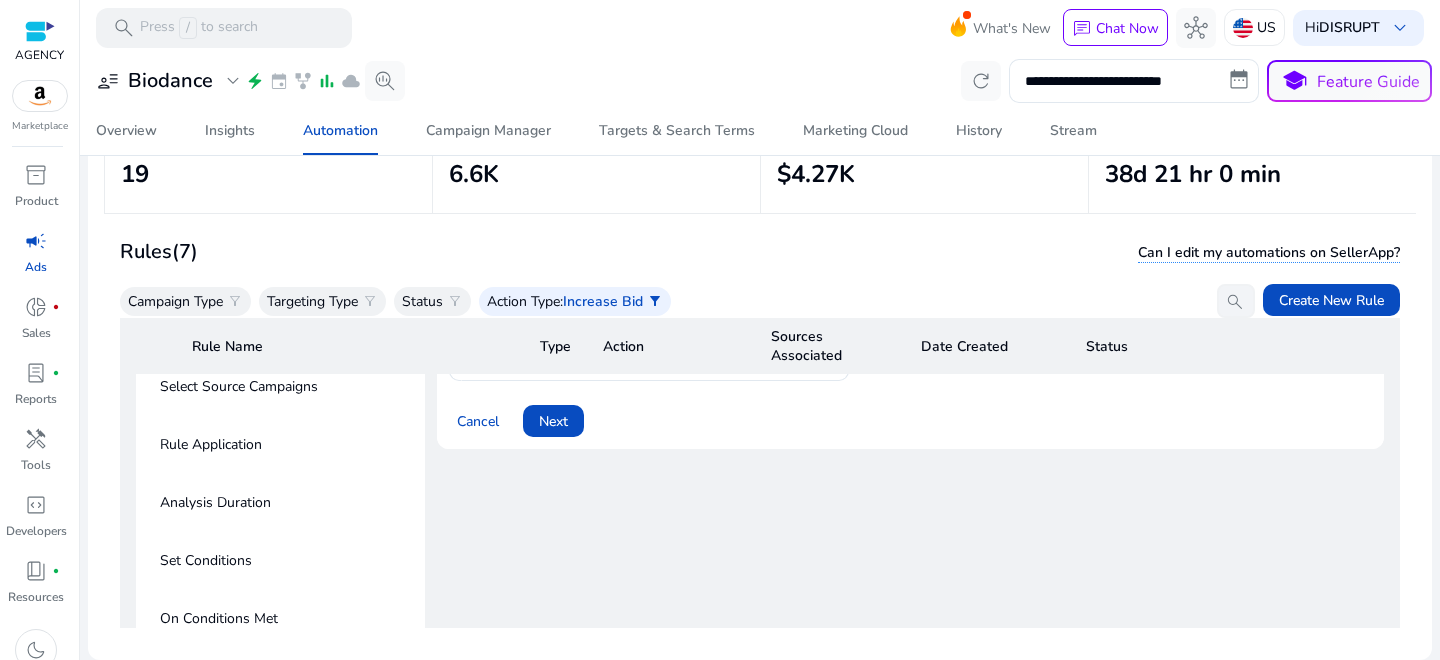 click on "Next" 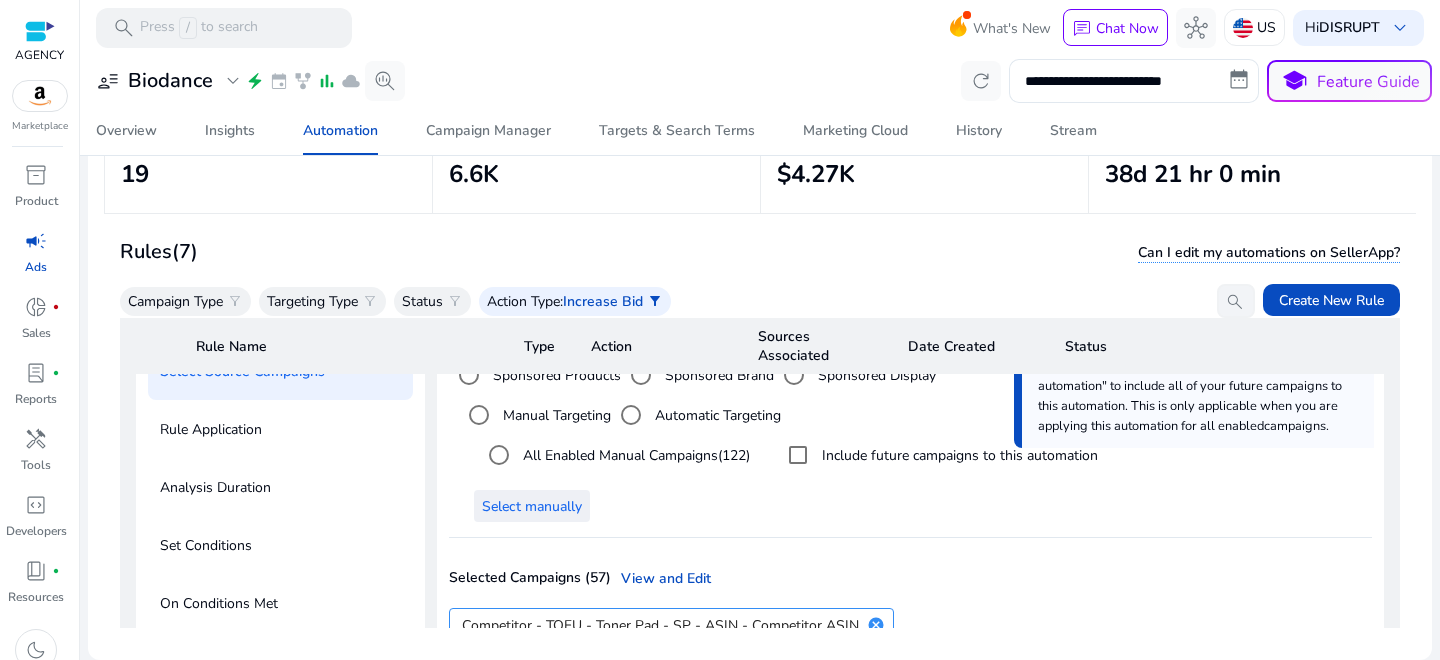 scroll, scrollTop: 269, scrollLeft: 0, axis: vertical 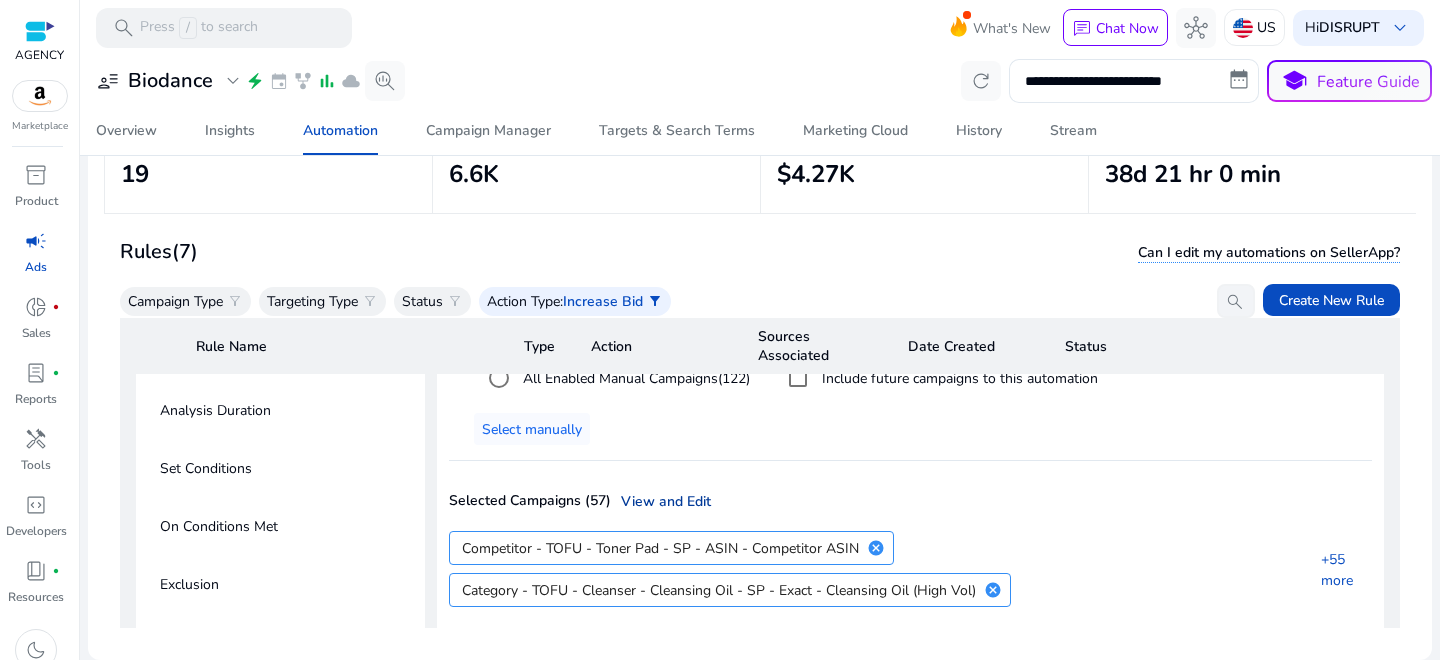 click on "View and Edit" at bounding box center [661, 501] 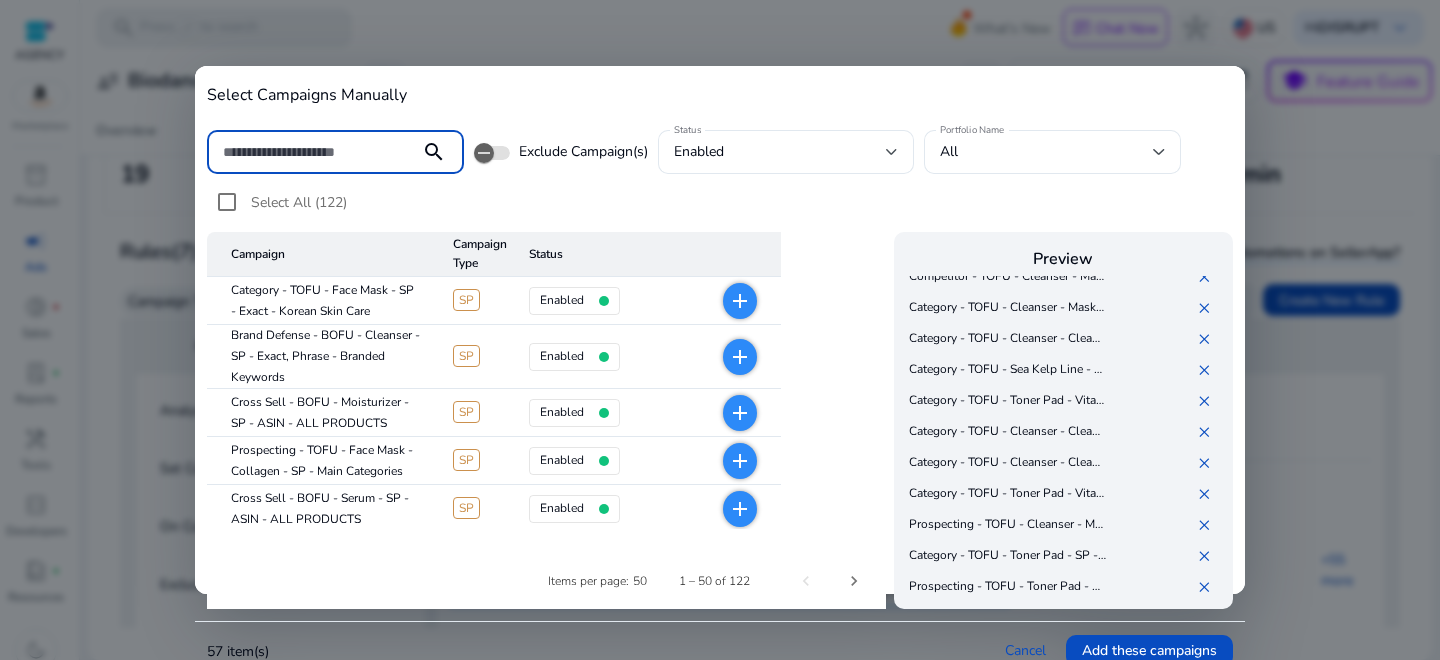 scroll, scrollTop: 1439, scrollLeft: 0, axis: vertical 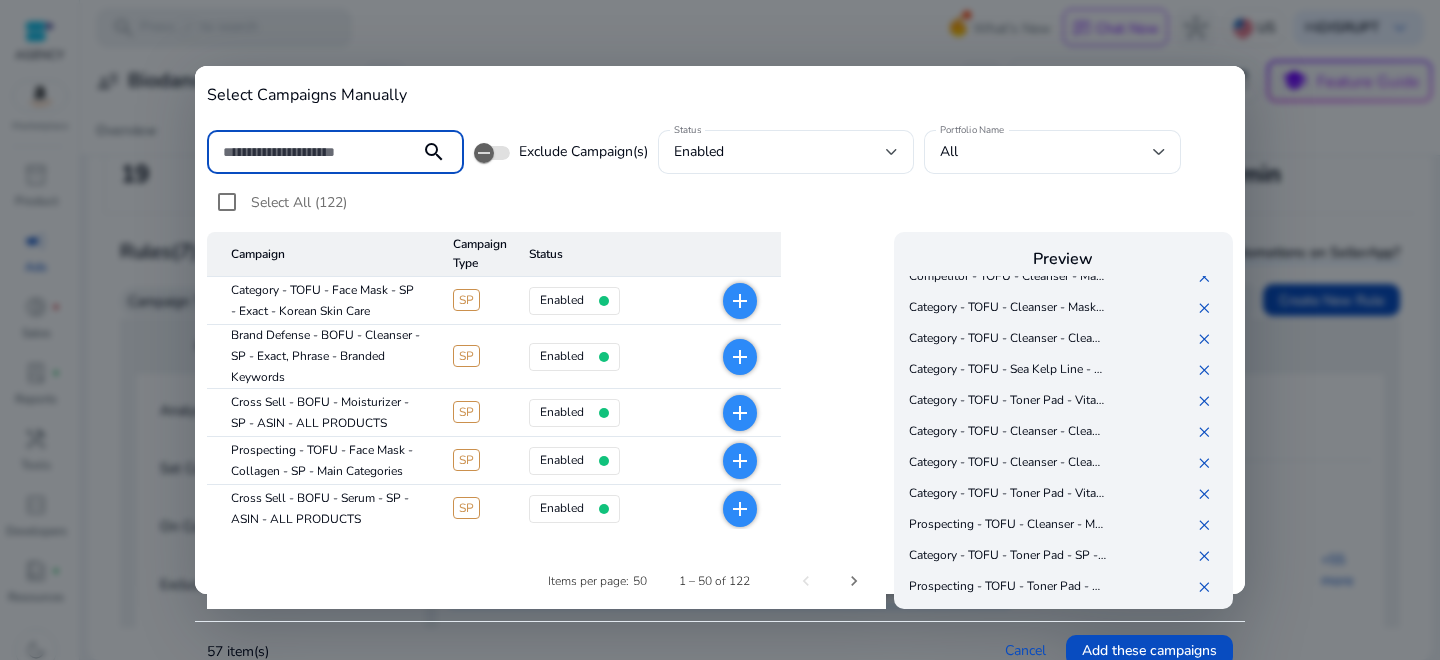 click at bounding box center (313, 152) 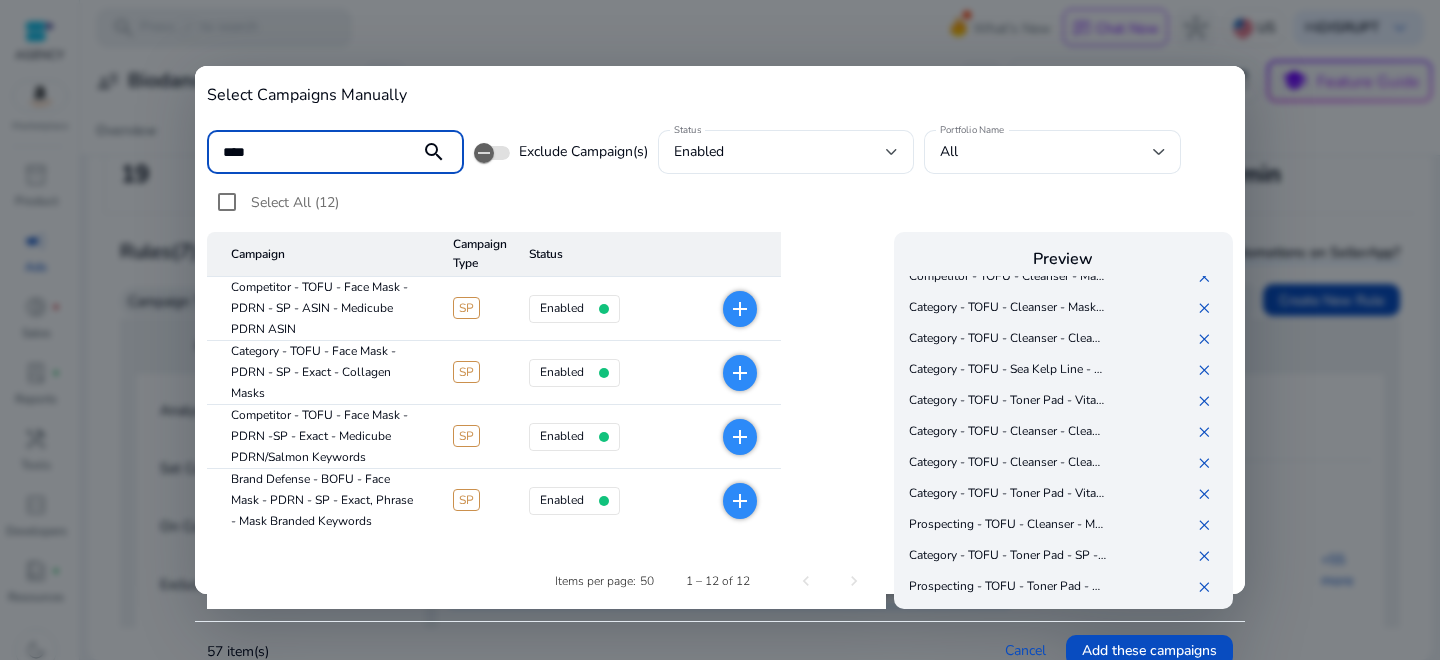type on "****" 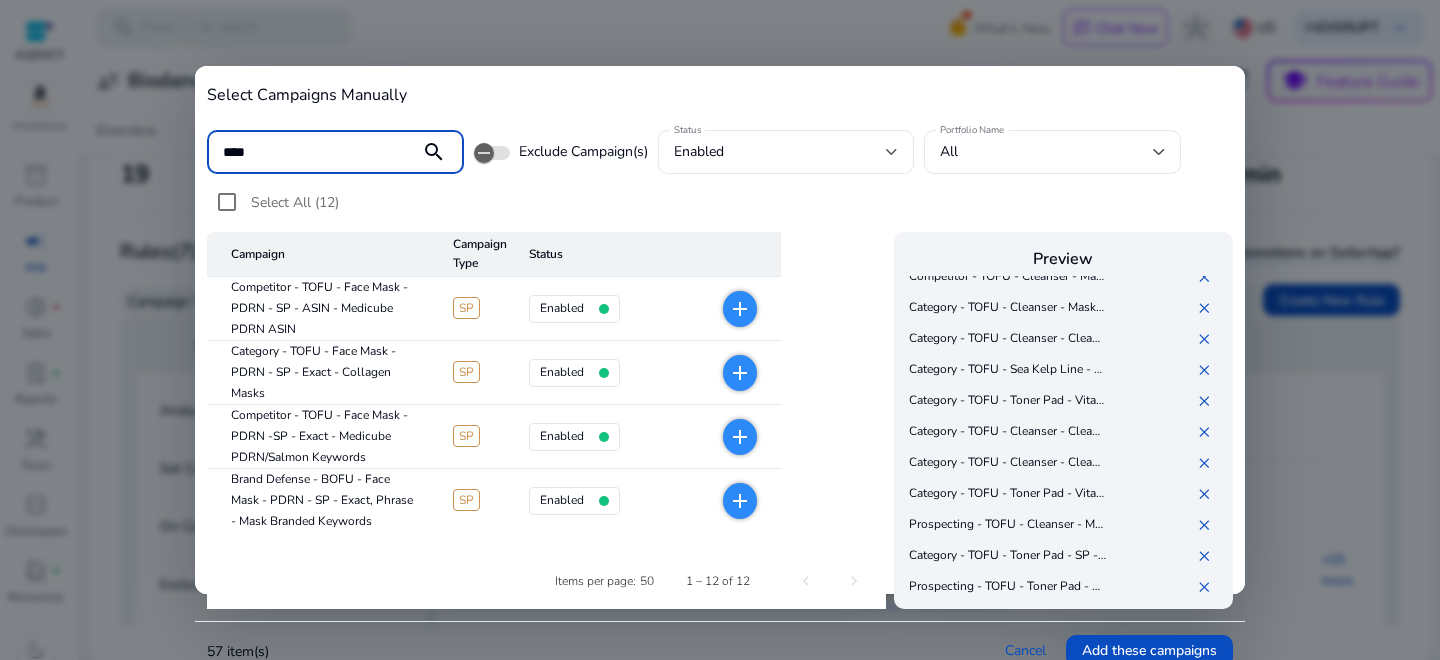 click at bounding box center (720, 330) 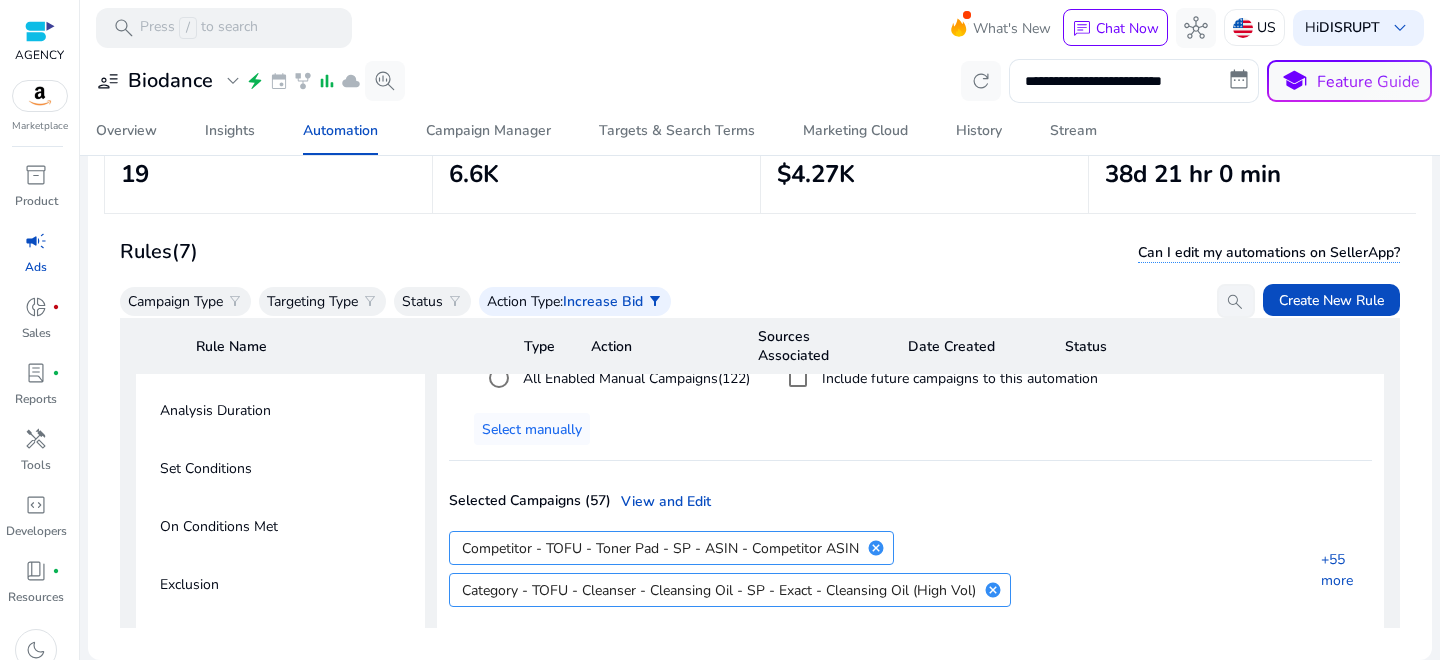 scroll, scrollTop: 243, scrollLeft: 0, axis: vertical 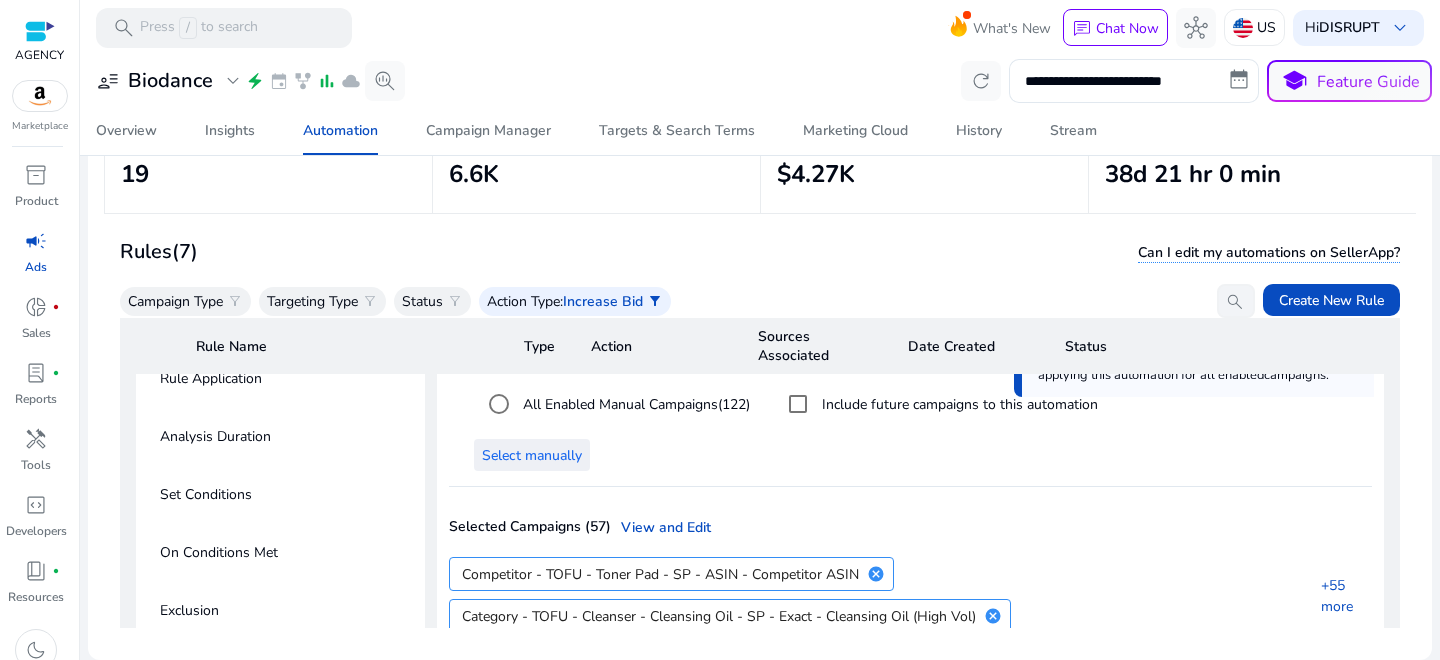 click on "Select manually" at bounding box center (532, 455) 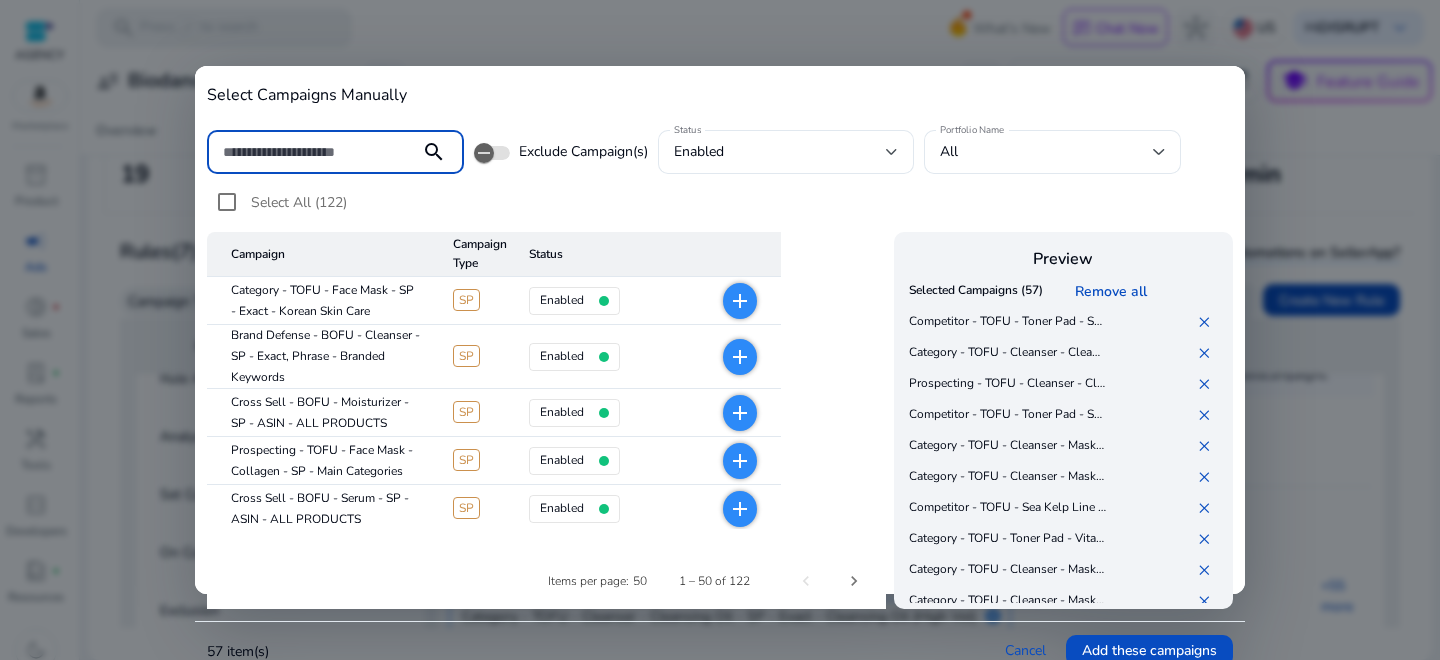 click at bounding box center [313, 152] 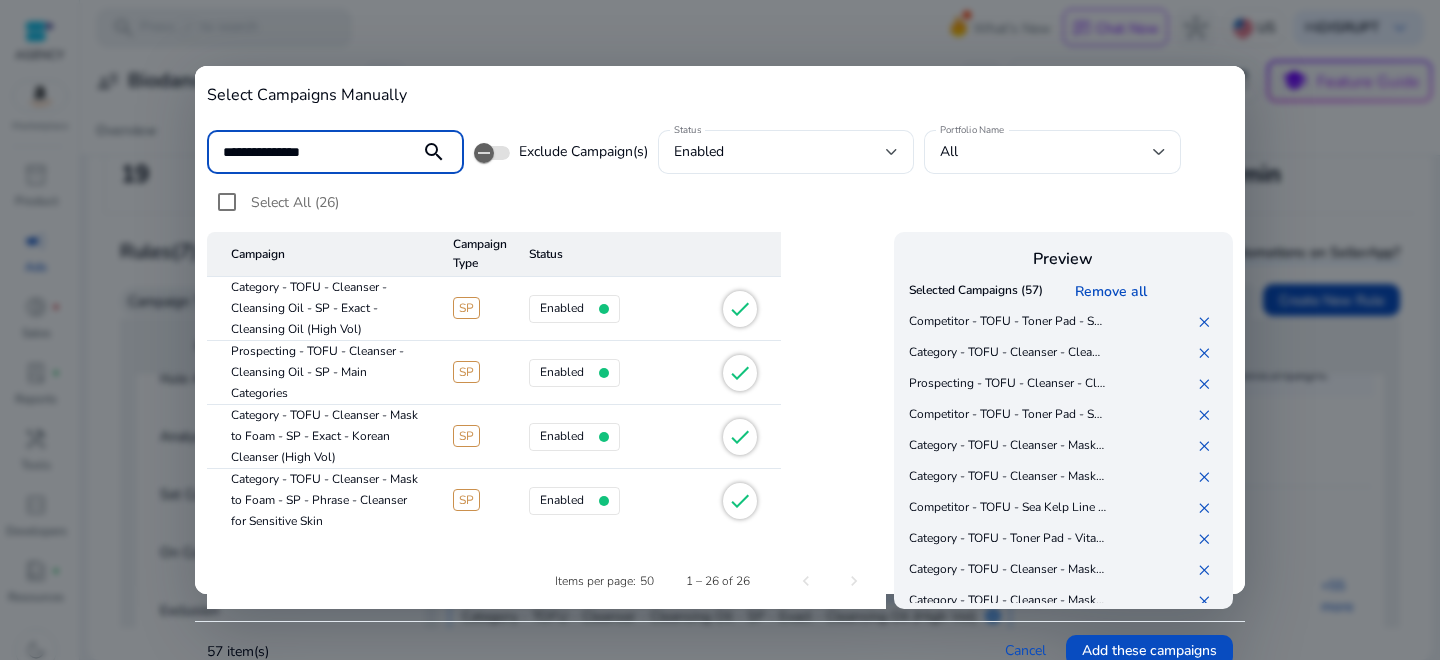 type on "**********" 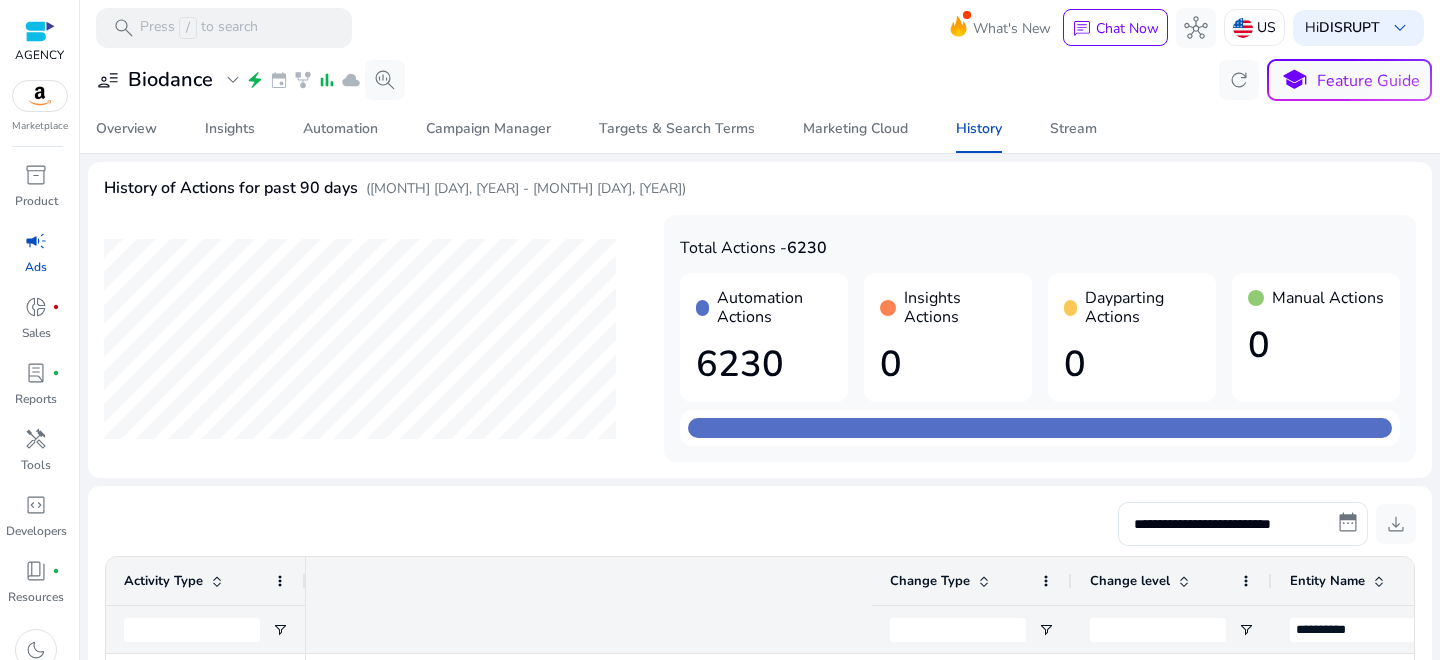scroll, scrollTop: 0, scrollLeft: 0, axis: both 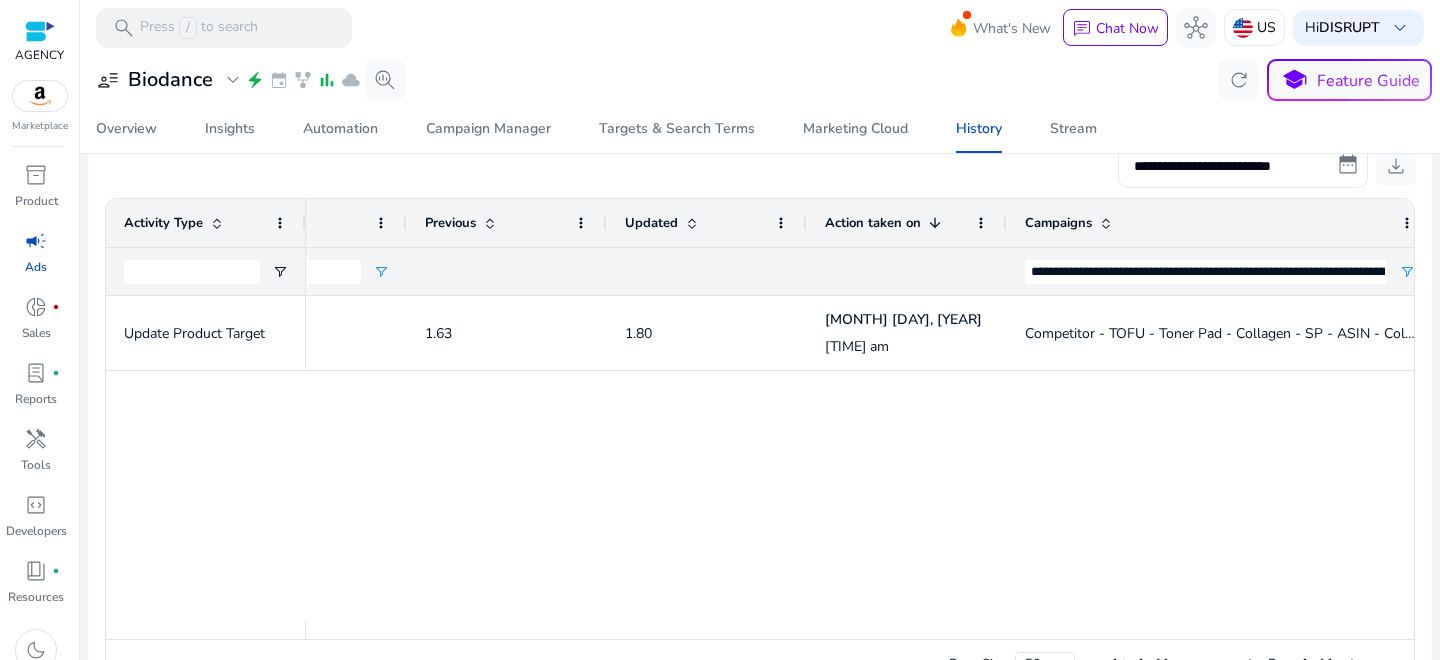 drag, startPoint x: 1202, startPoint y: 223, endPoint x: 1428, endPoint y: 233, distance: 226.22113 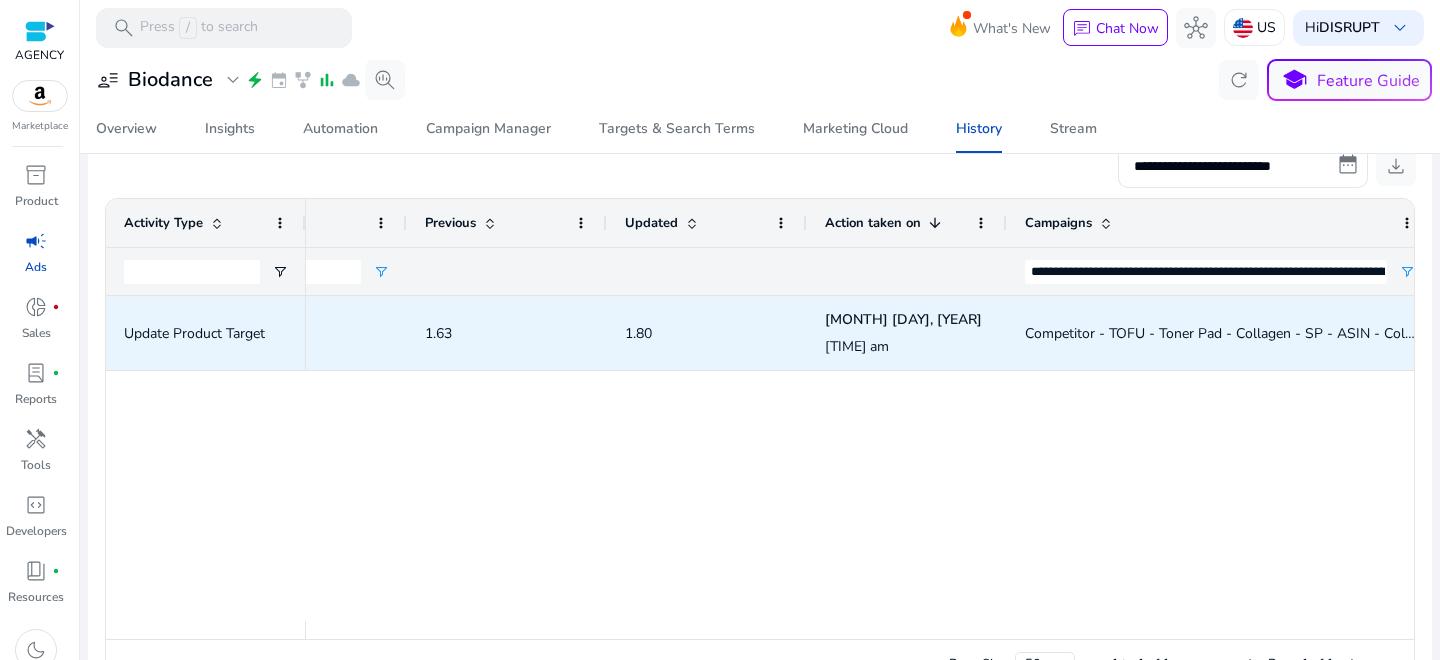 scroll, scrollTop: 0, scrollLeft: 1341, axis: horizontal 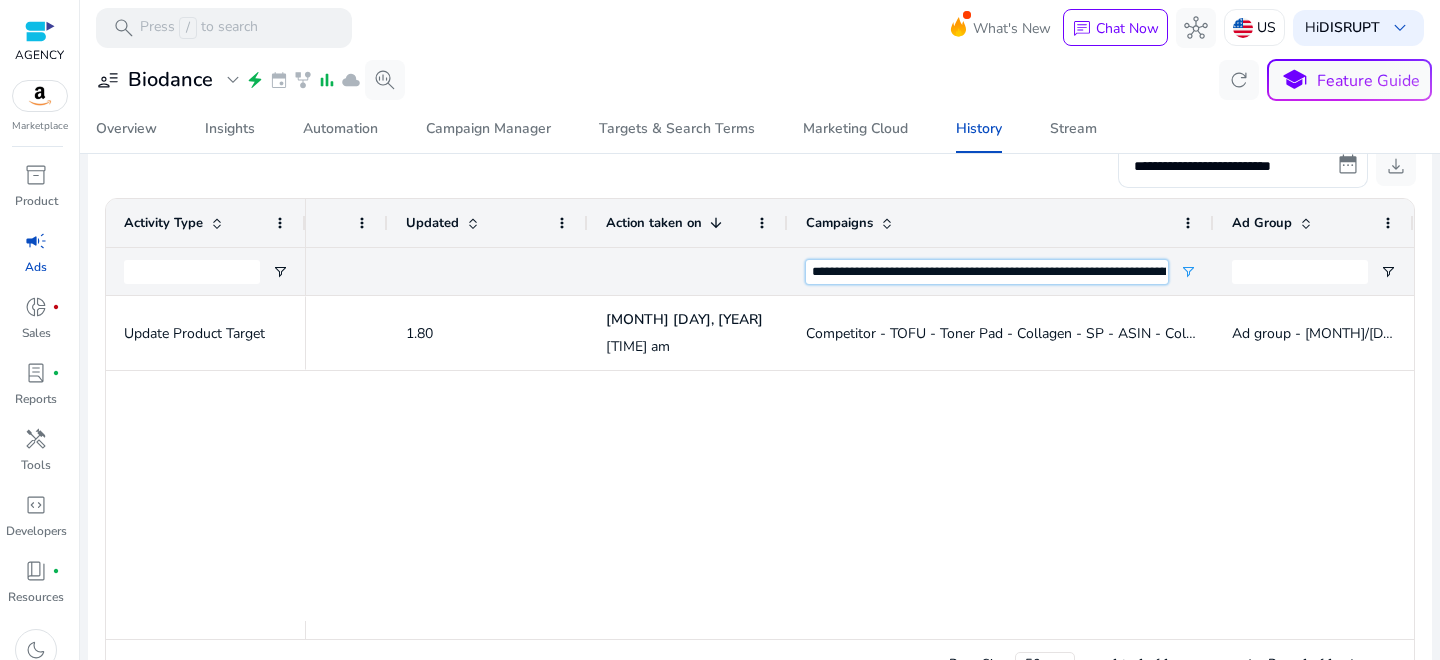 click on "**********" at bounding box center (987, 272) 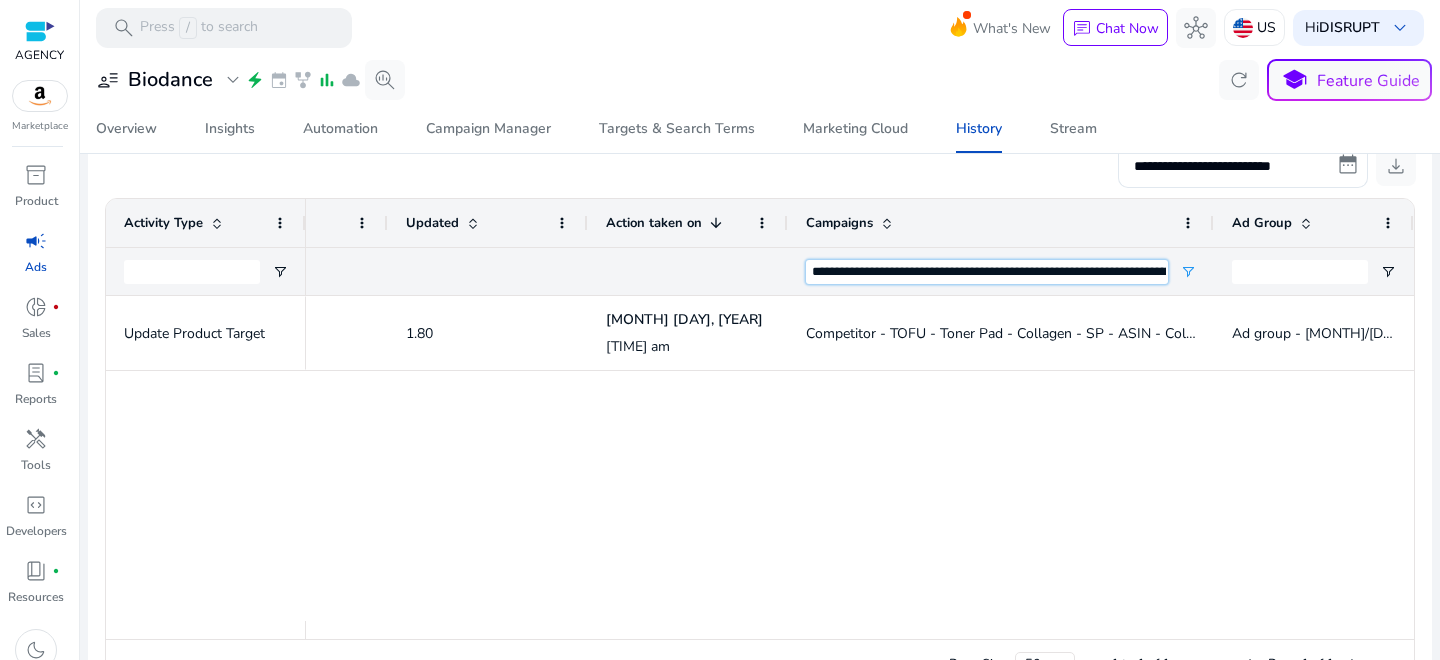click on "**********" at bounding box center (987, 272) 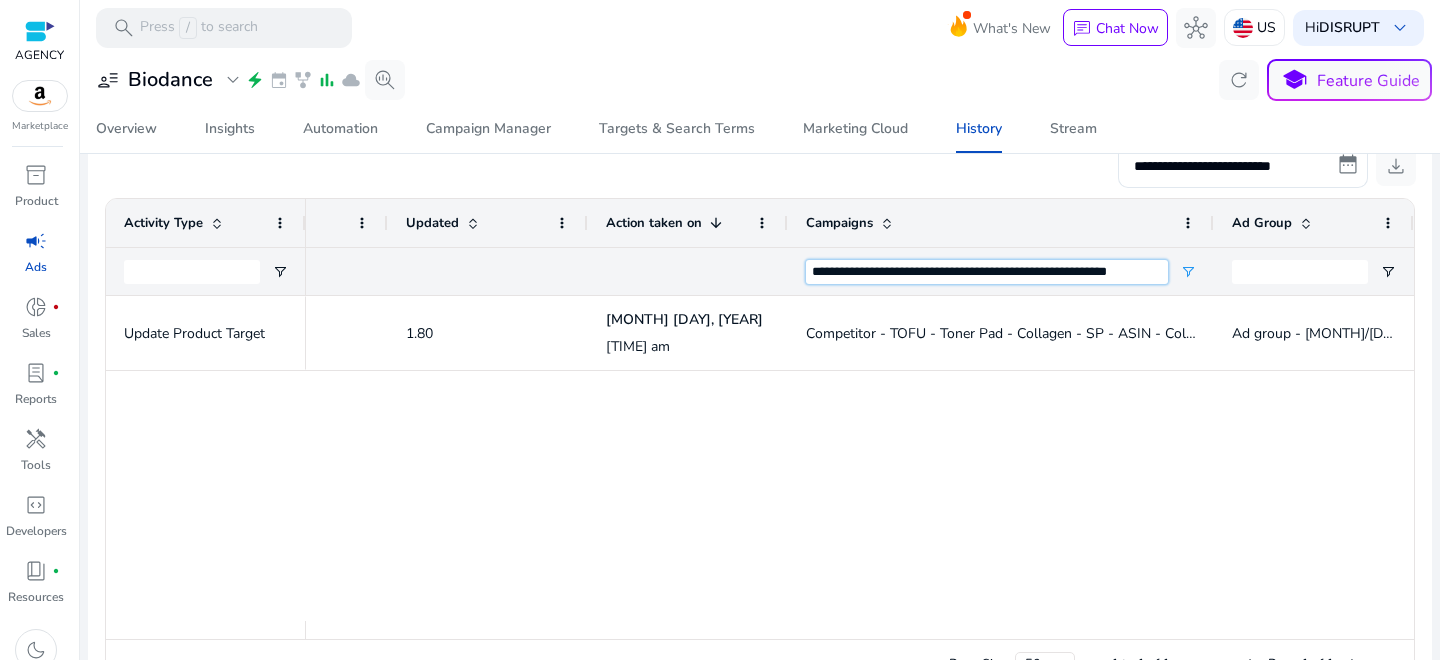 scroll, scrollTop: 0, scrollLeft: 10, axis: horizontal 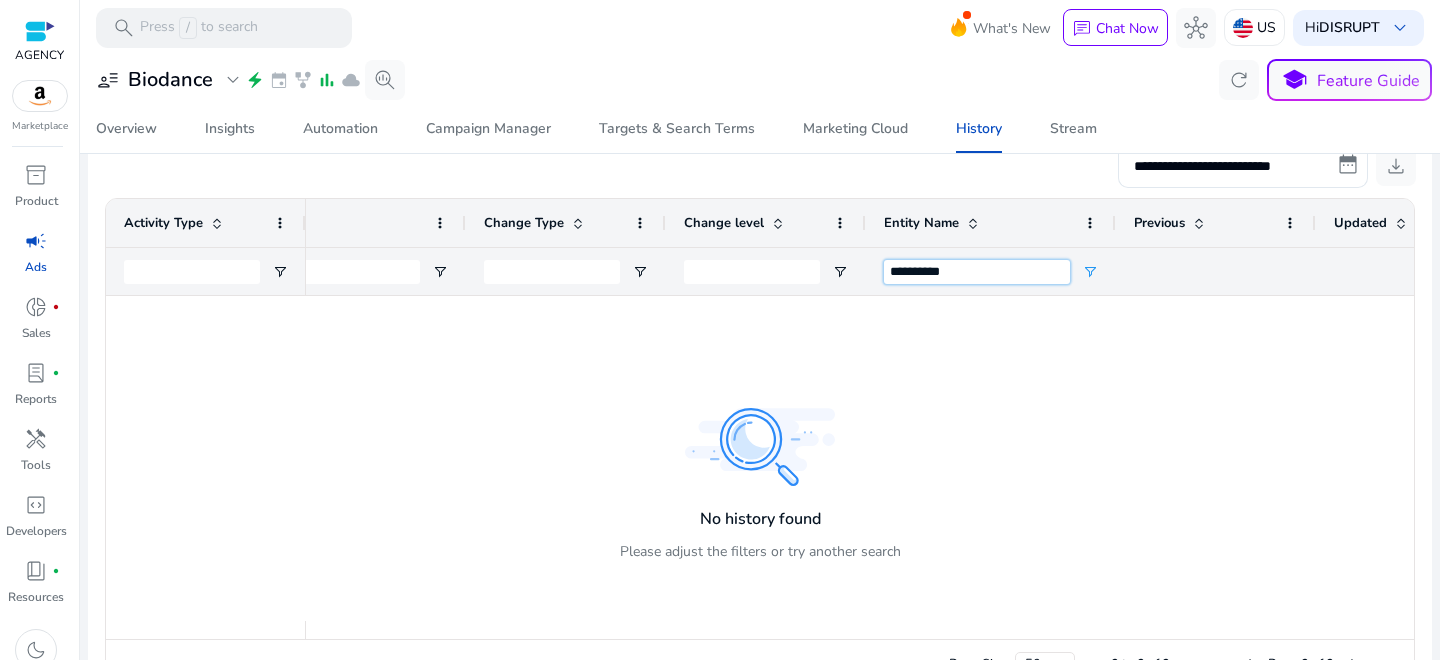 click on "**********" at bounding box center [977, 272] 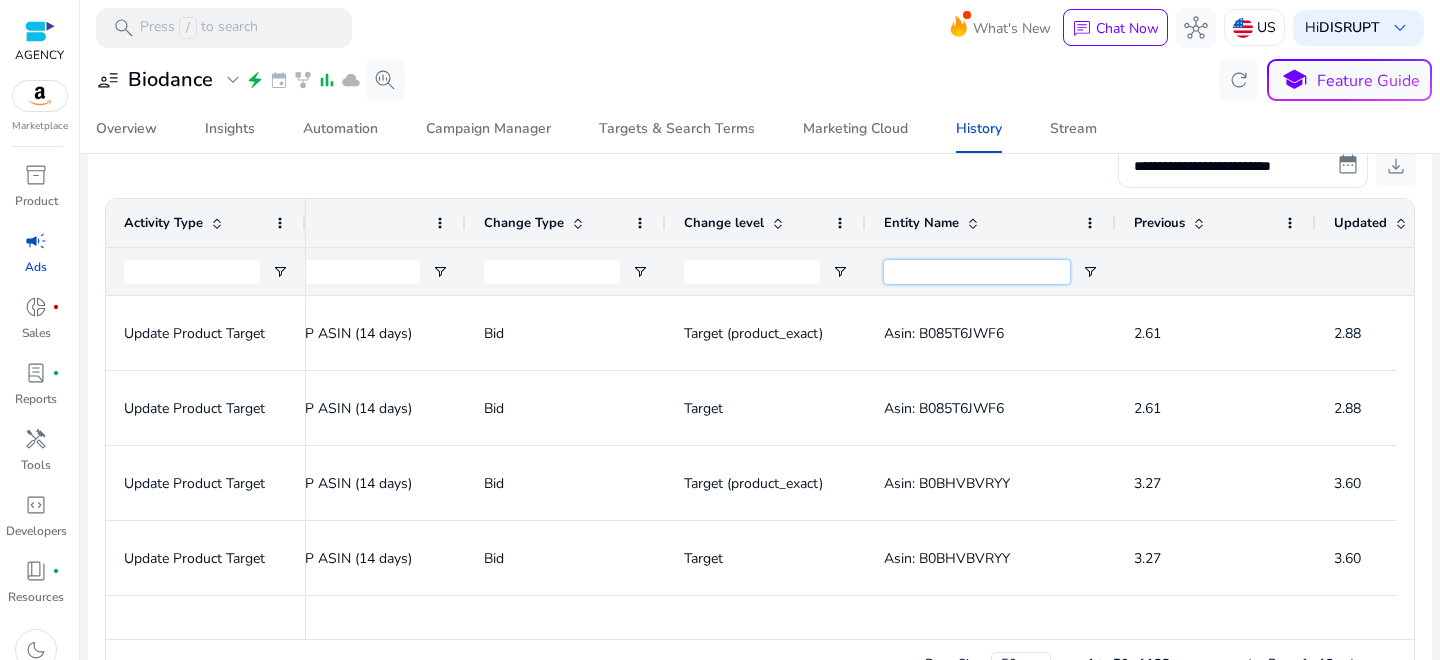click at bounding box center (977, 272) 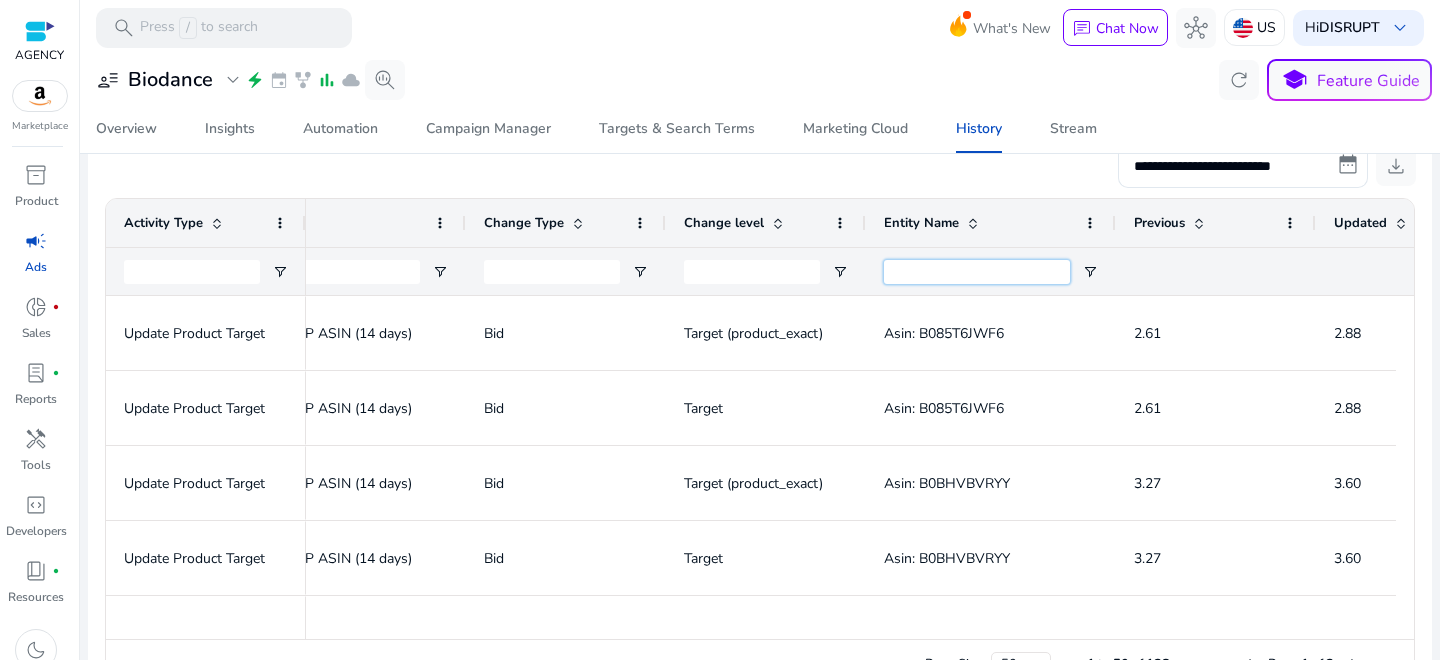 paste on "**********" 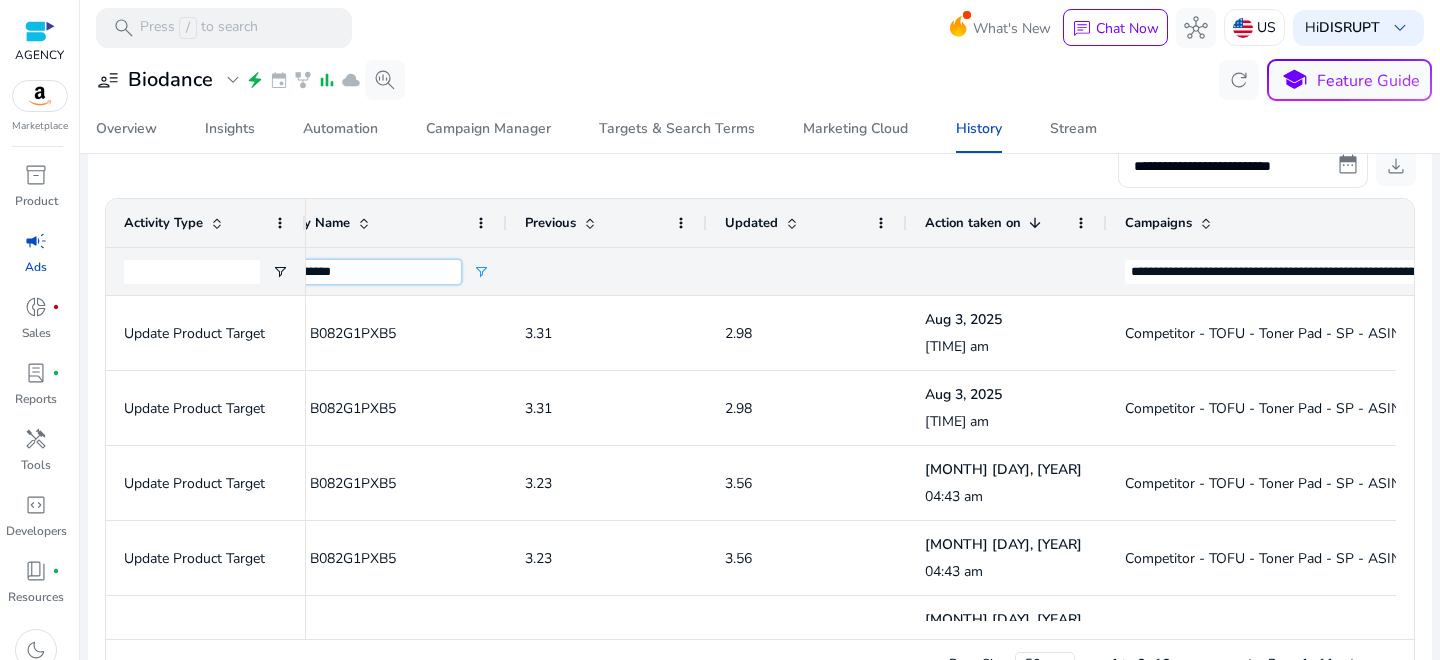 click on "**********" at bounding box center (368, 272) 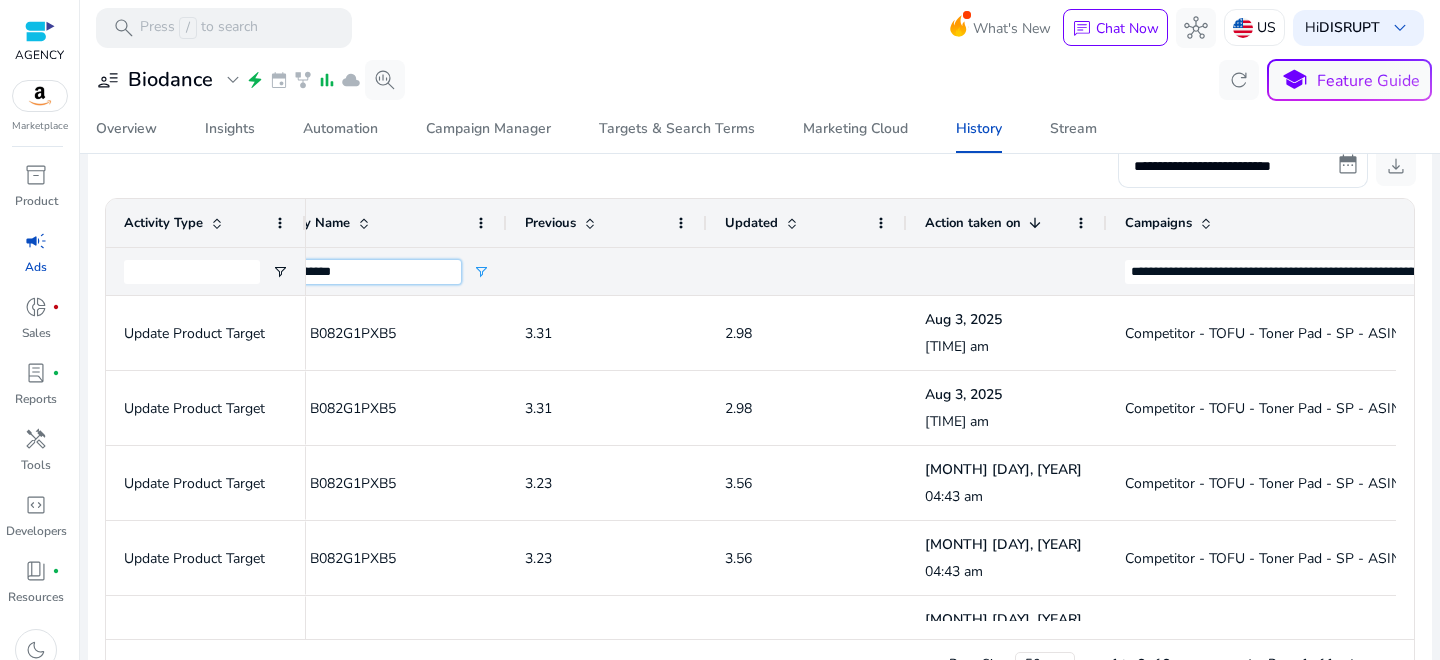 paste 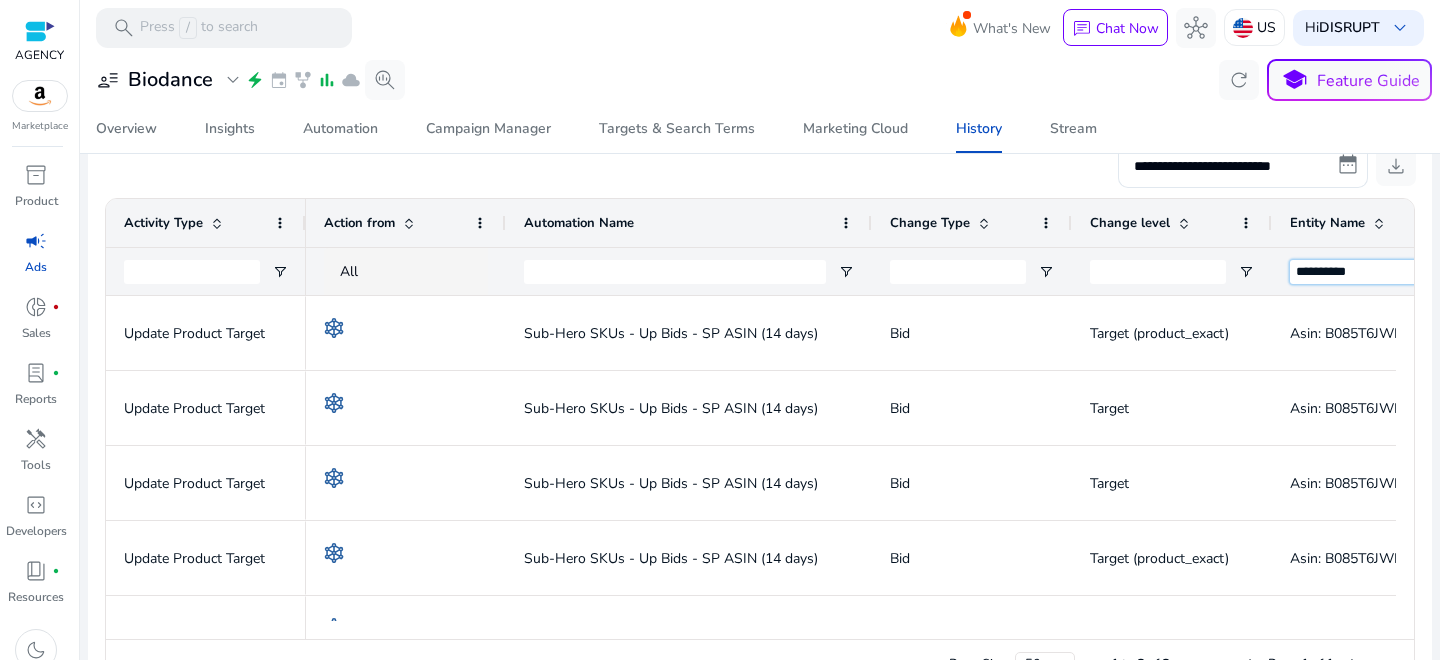 click on "**********" at bounding box center [1383, 272] 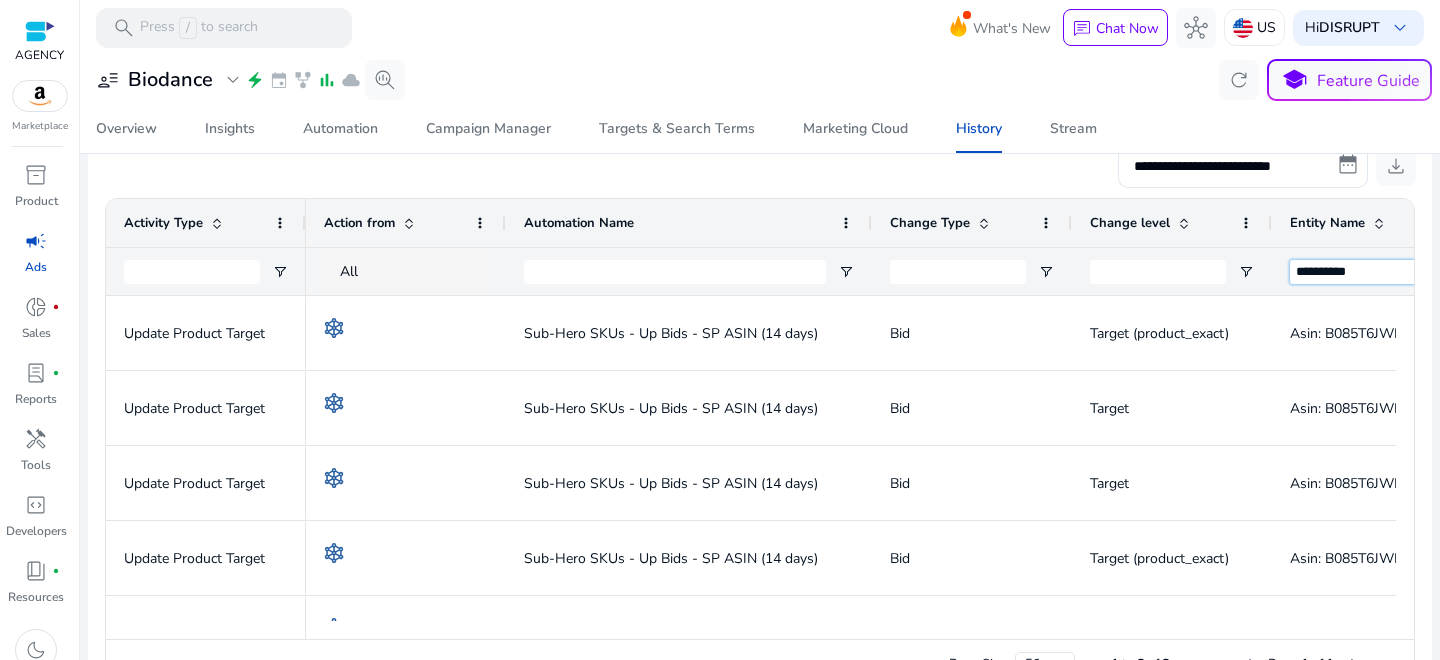 click on "**********" at bounding box center (1383, 272) 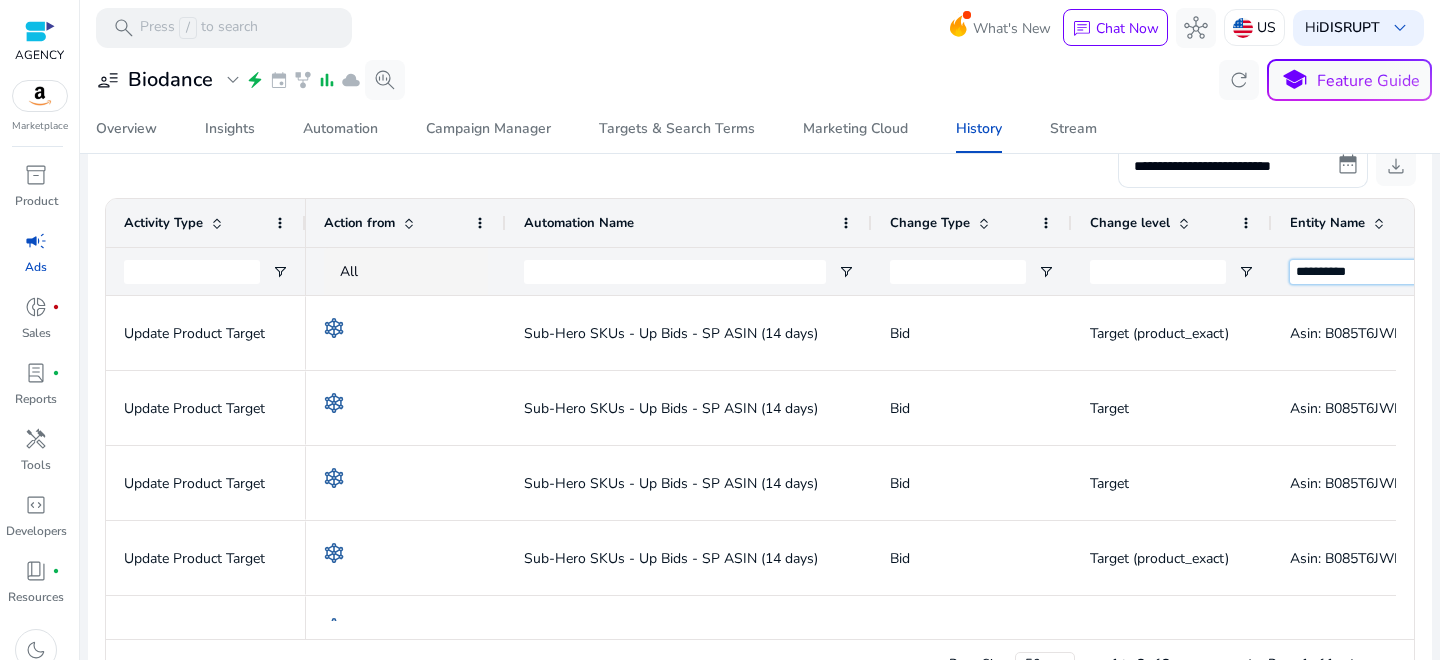 click on "**********" at bounding box center [1383, 272] 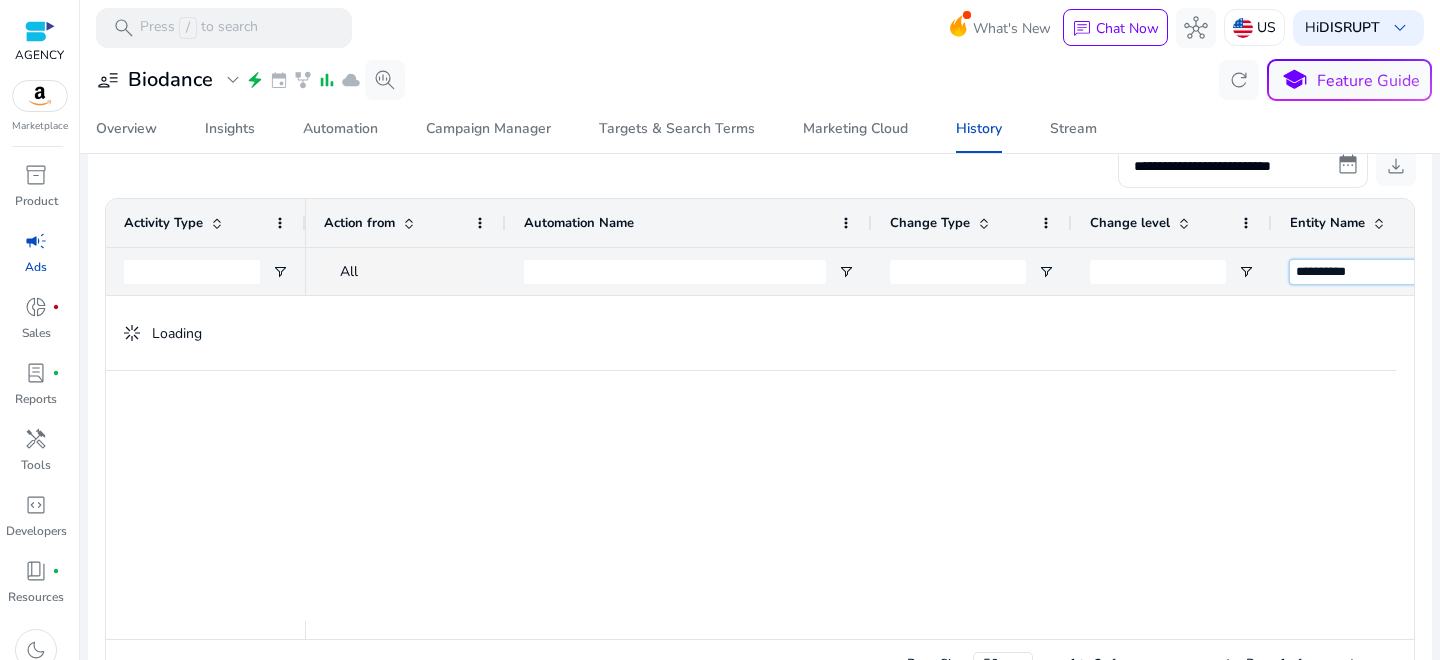 scroll, scrollTop: 359, scrollLeft: 0, axis: vertical 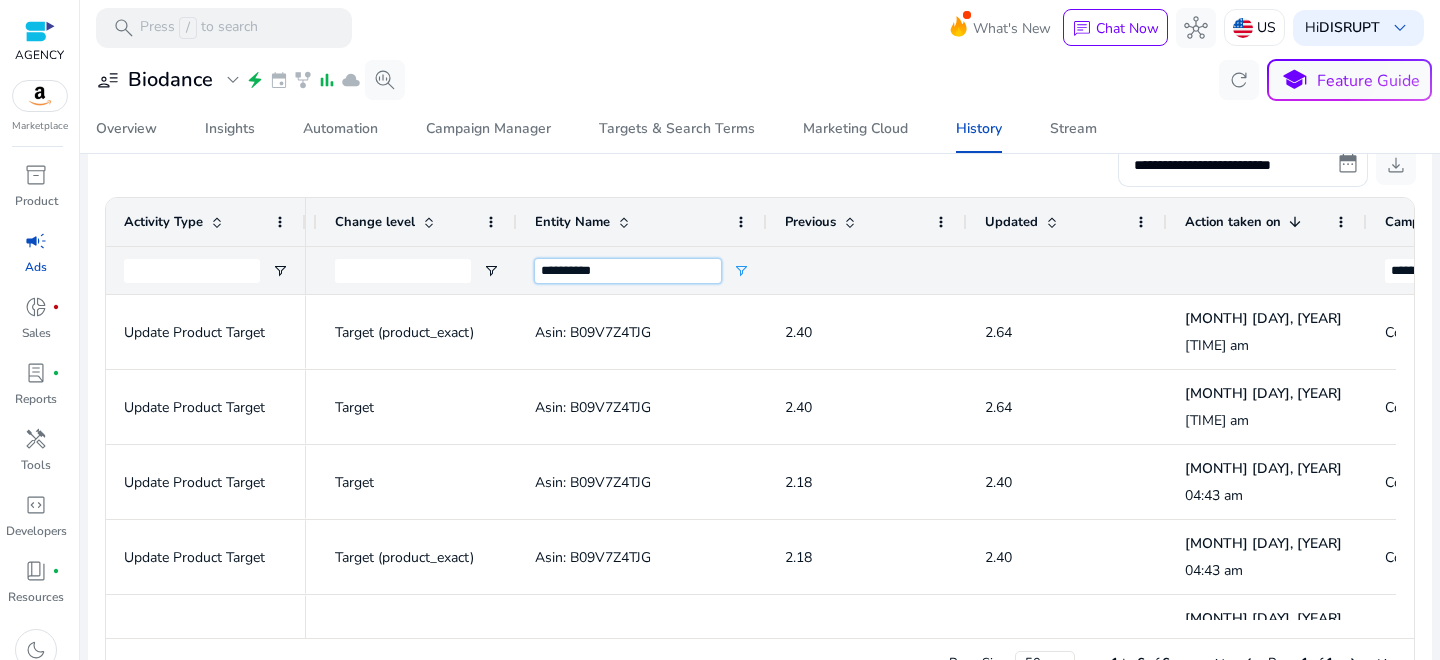 click on "**********" at bounding box center [628, 271] 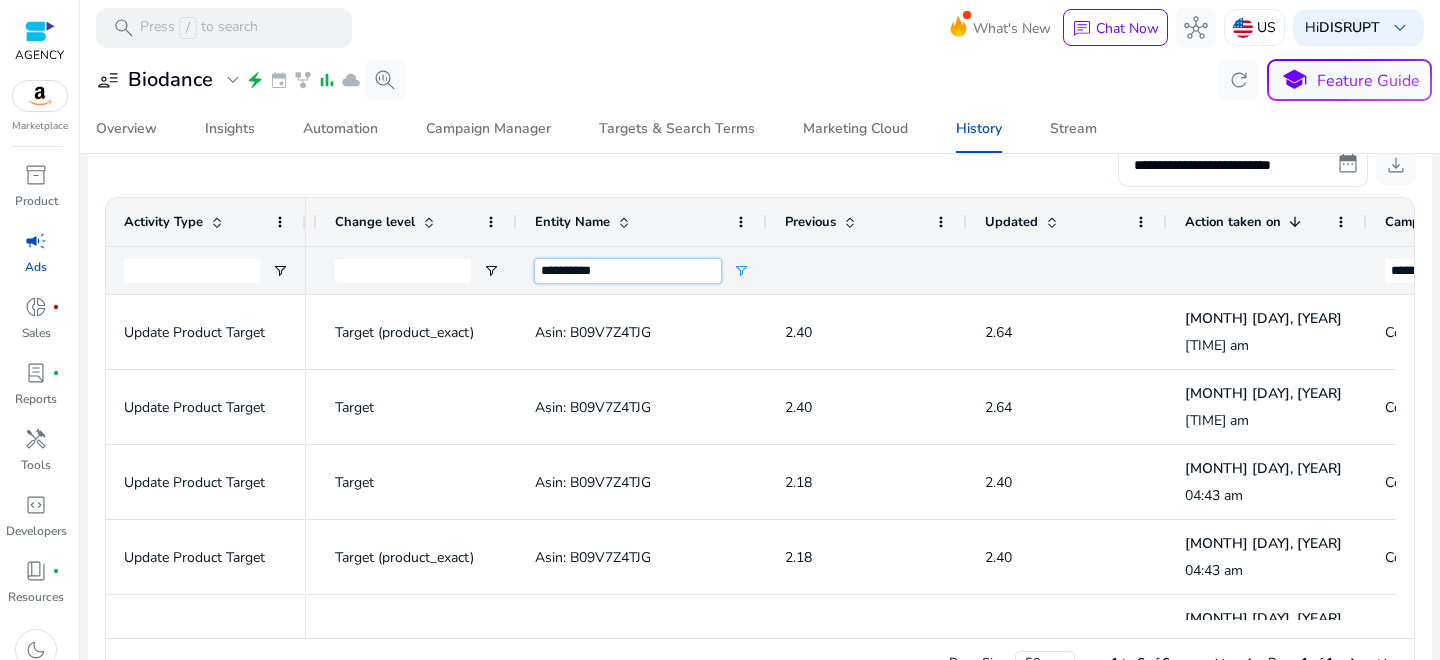 click on "**********" at bounding box center [628, 271] 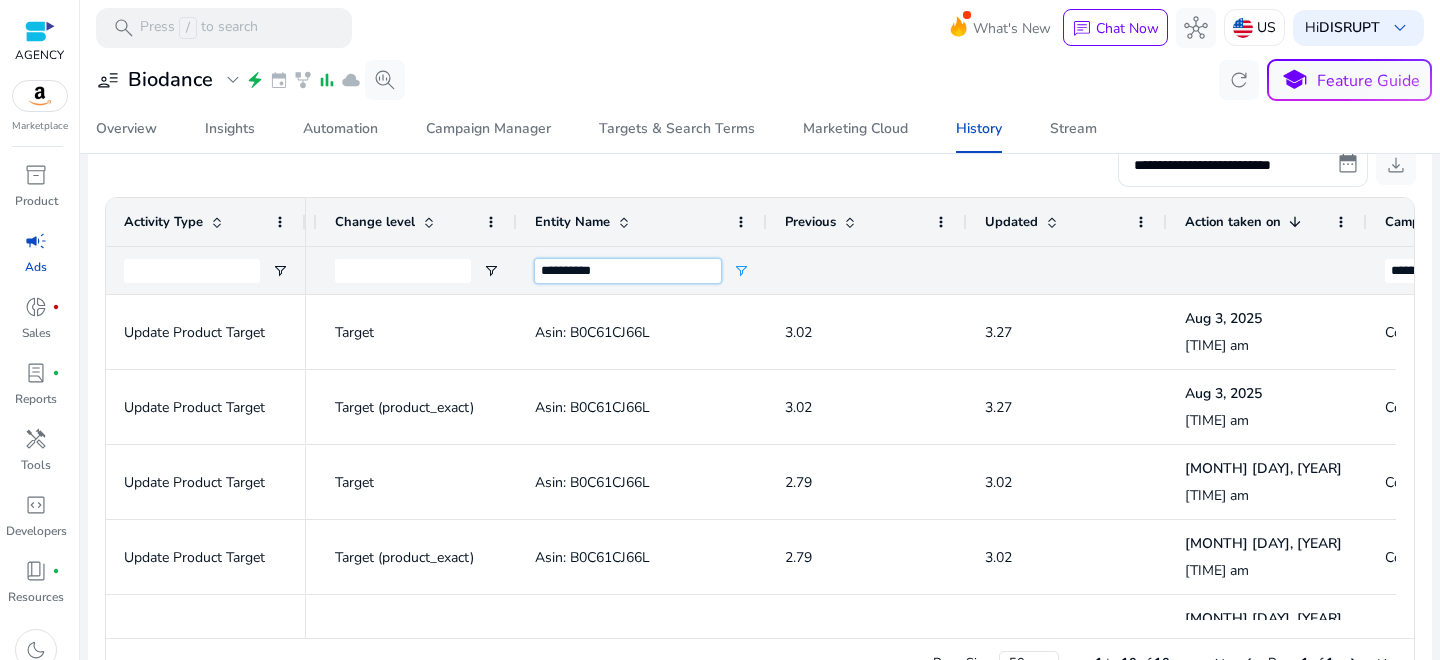 scroll, scrollTop: 0, scrollLeft: 1058, axis: horizontal 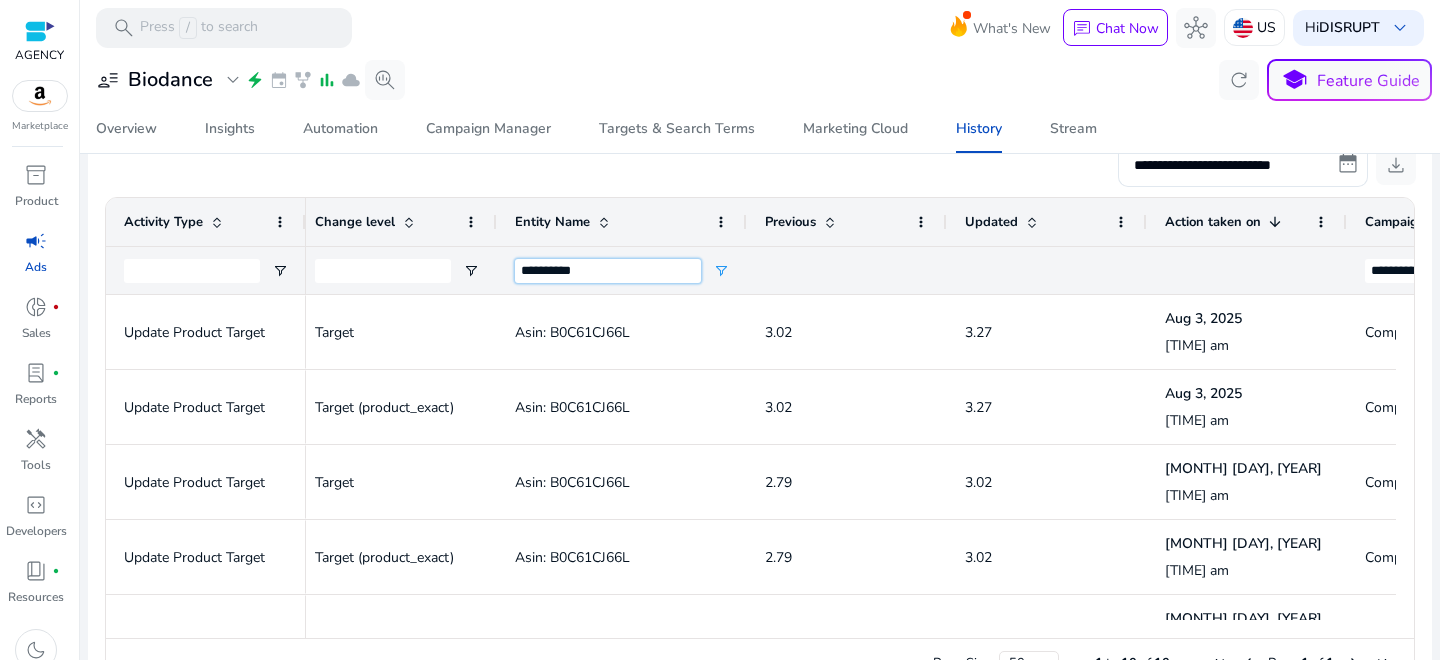 click on "**********" at bounding box center (608, 271) 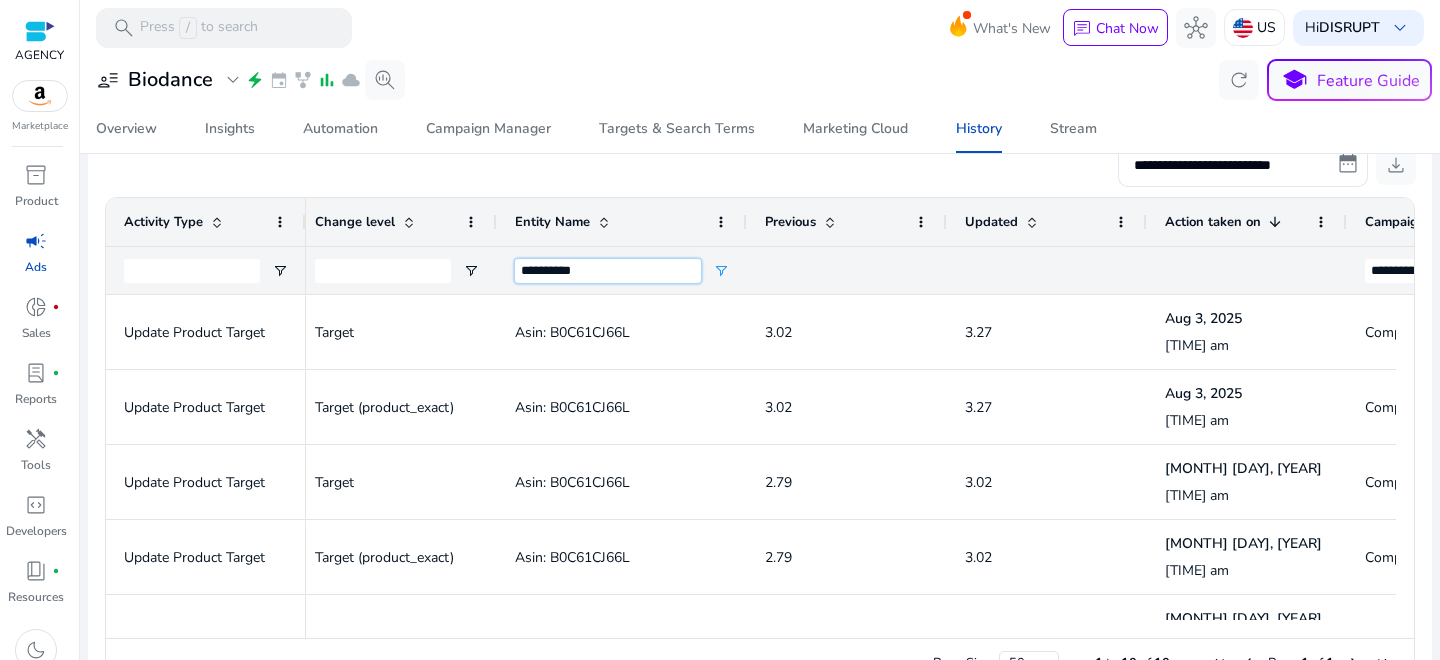 click on "**********" at bounding box center [608, 271] 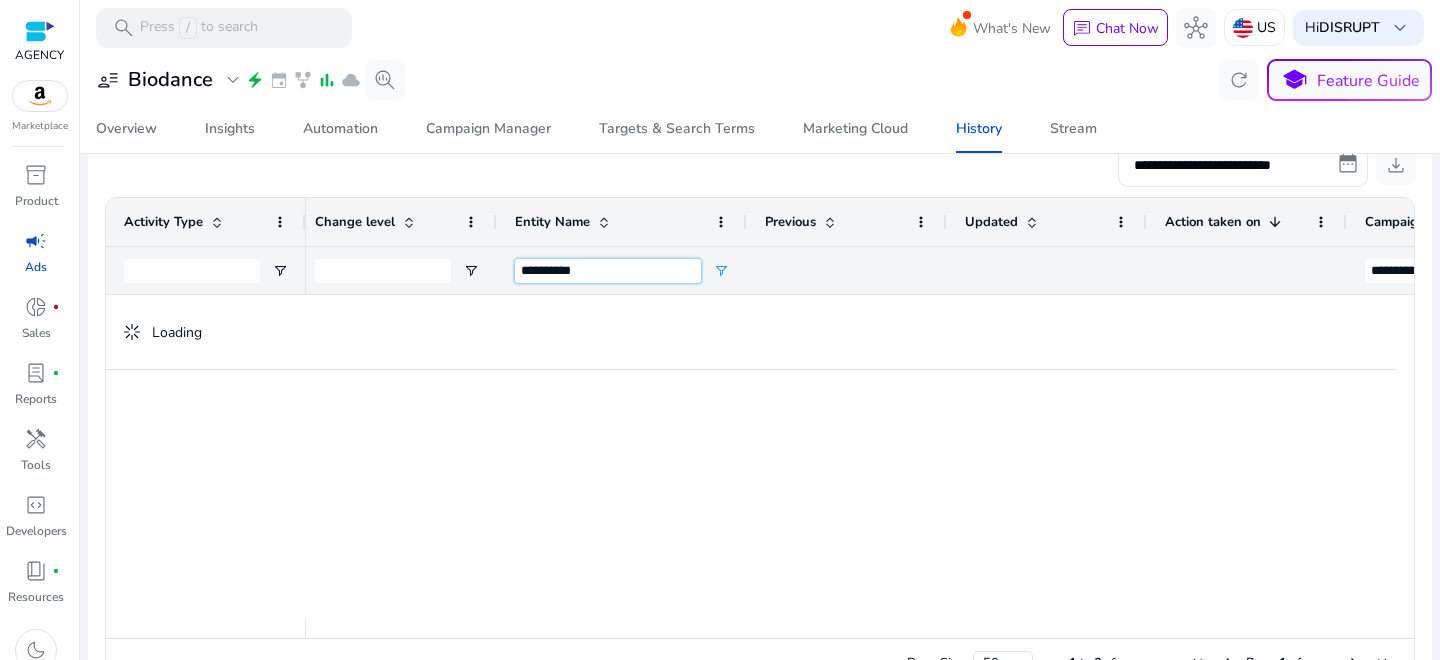 type on "**********" 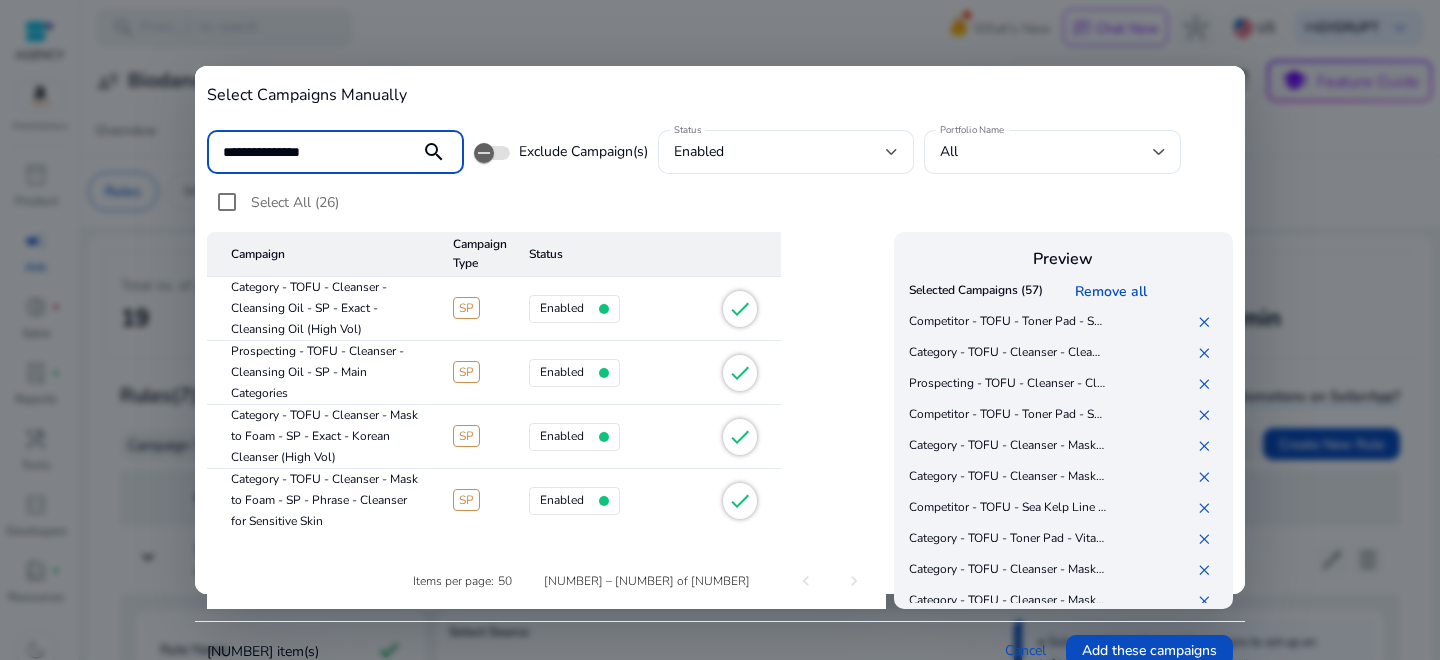 scroll, scrollTop: 0, scrollLeft: 0, axis: both 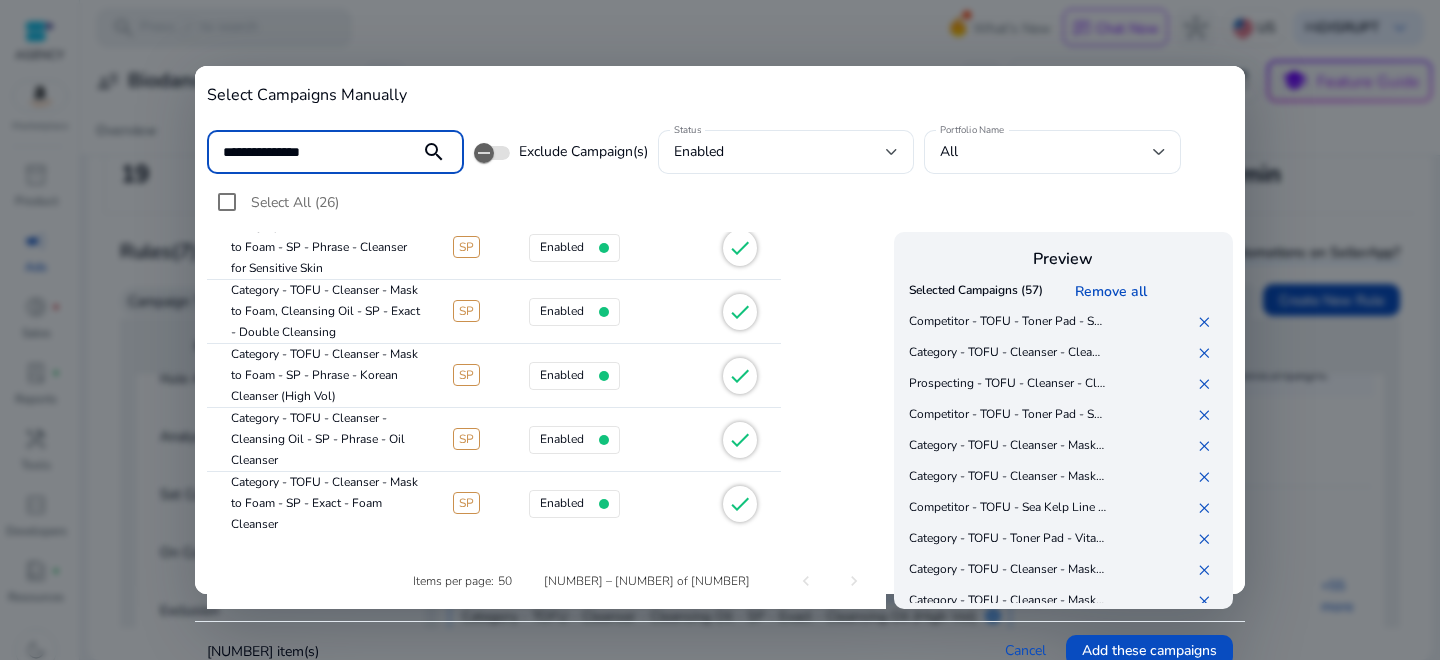 click on "**********" at bounding box center (313, 152) 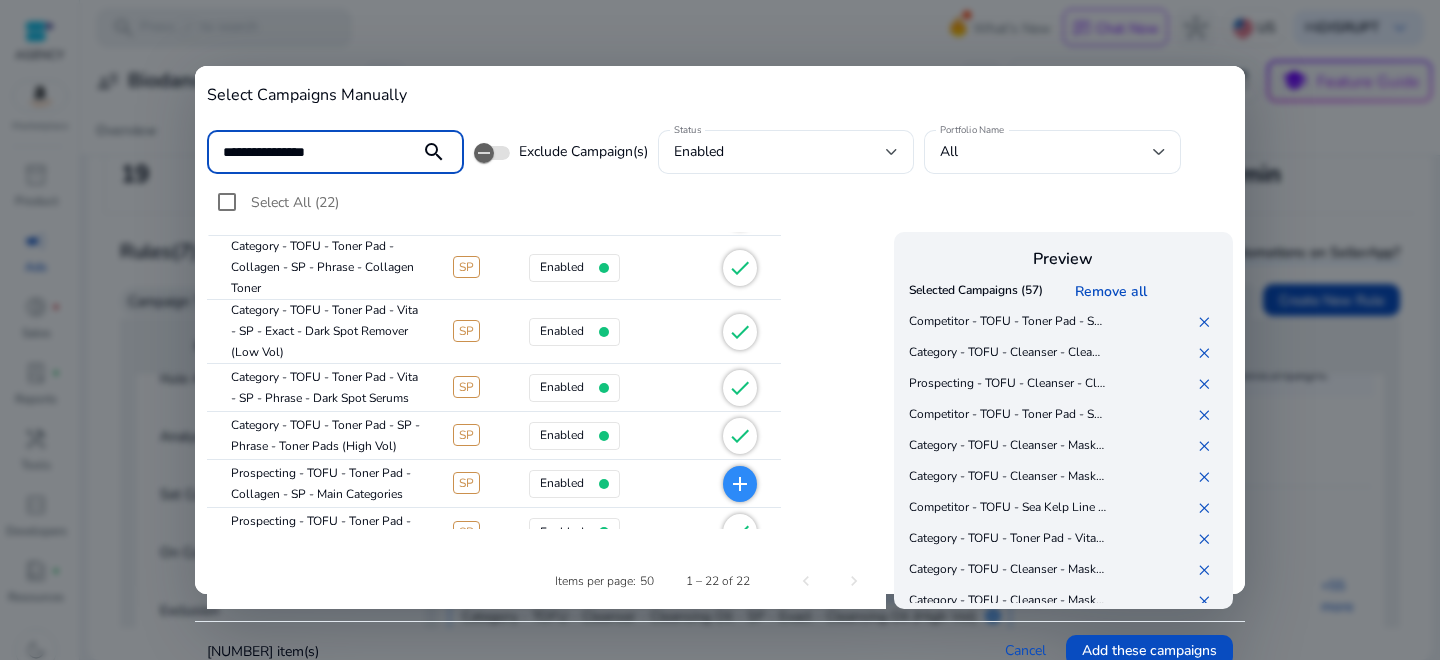 scroll, scrollTop: 948, scrollLeft: 0, axis: vertical 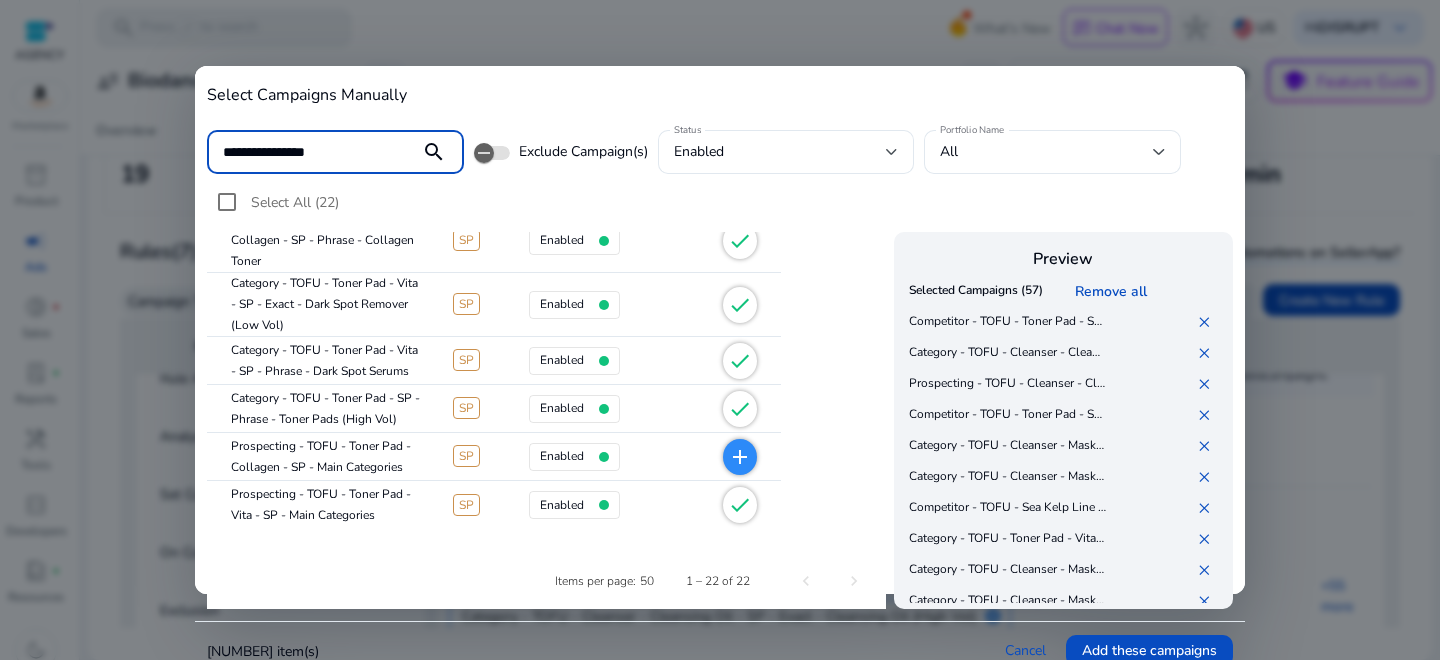 type on "**********" 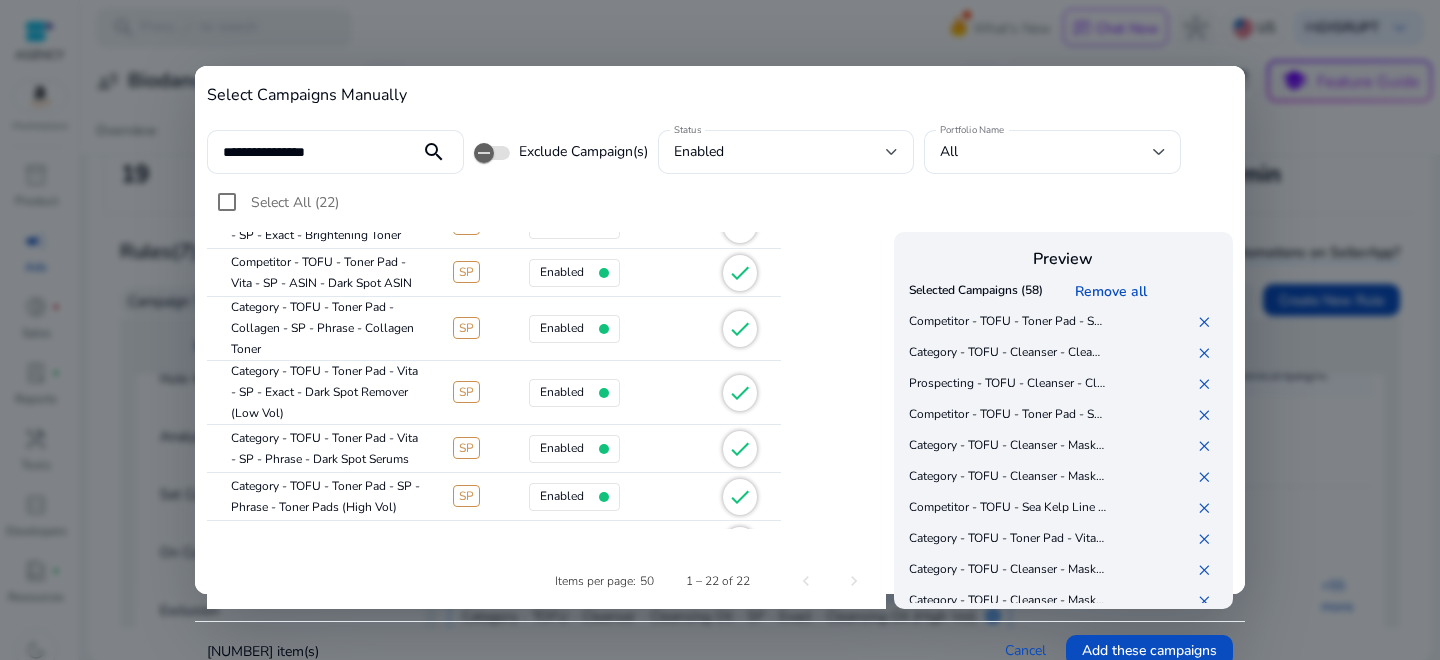 scroll, scrollTop: 948, scrollLeft: 0, axis: vertical 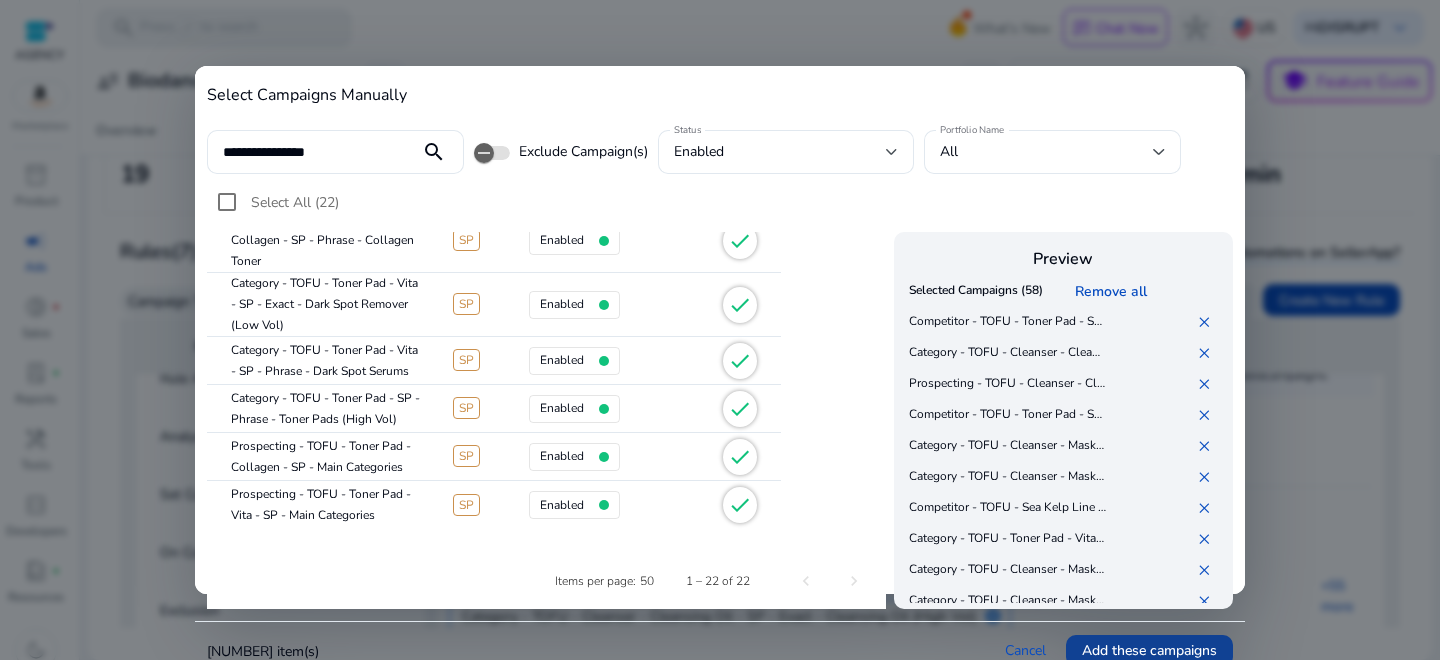 click on "Add these campaigns" at bounding box center (1149, 650) 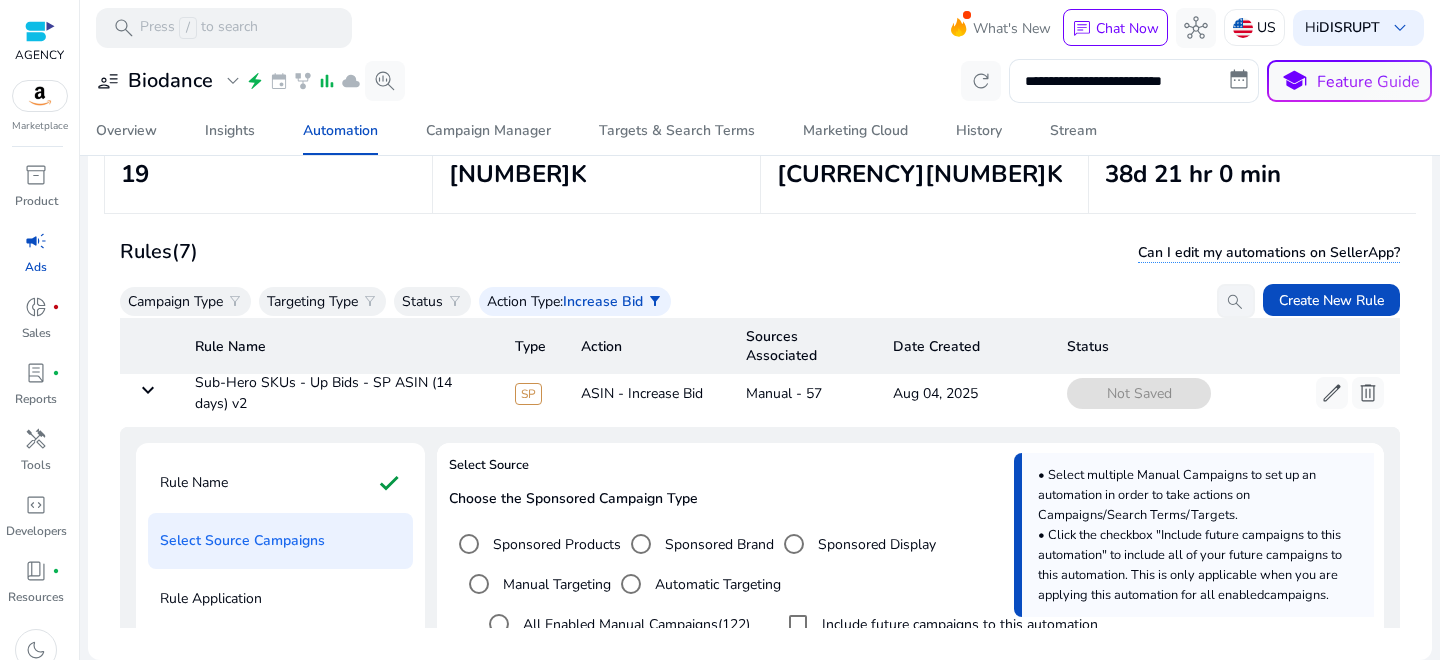 scroll, scrollTop: 0, scrollLeft: 0, axis: both 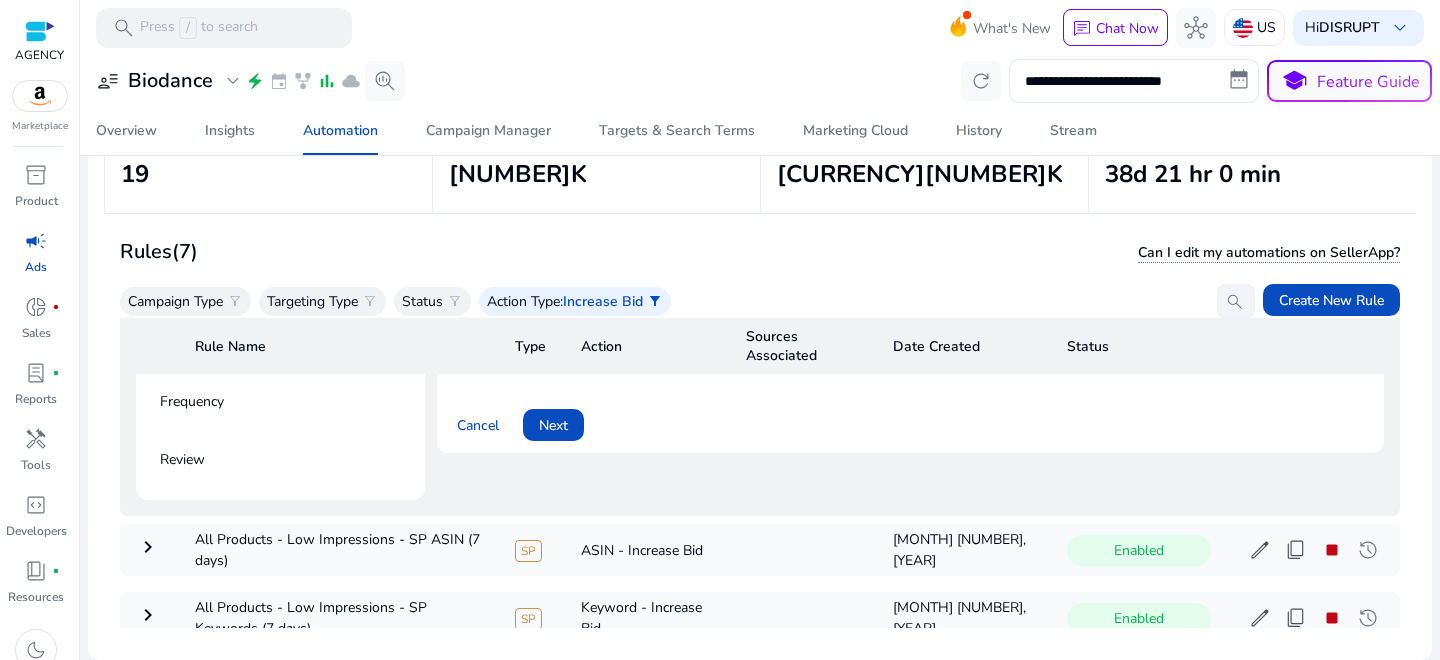 click at bounding box center (553, 425) 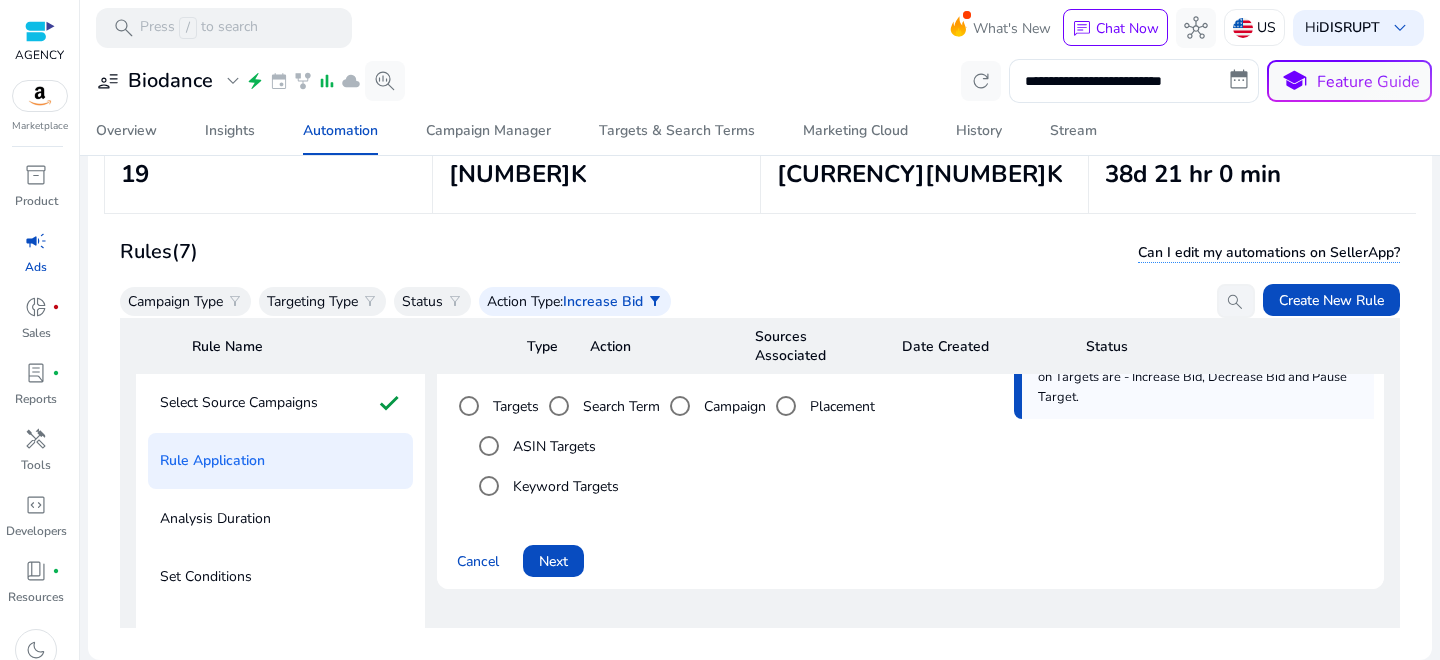 scroll, scrollTop: 149, scrollLeft: 0, axis: vertical 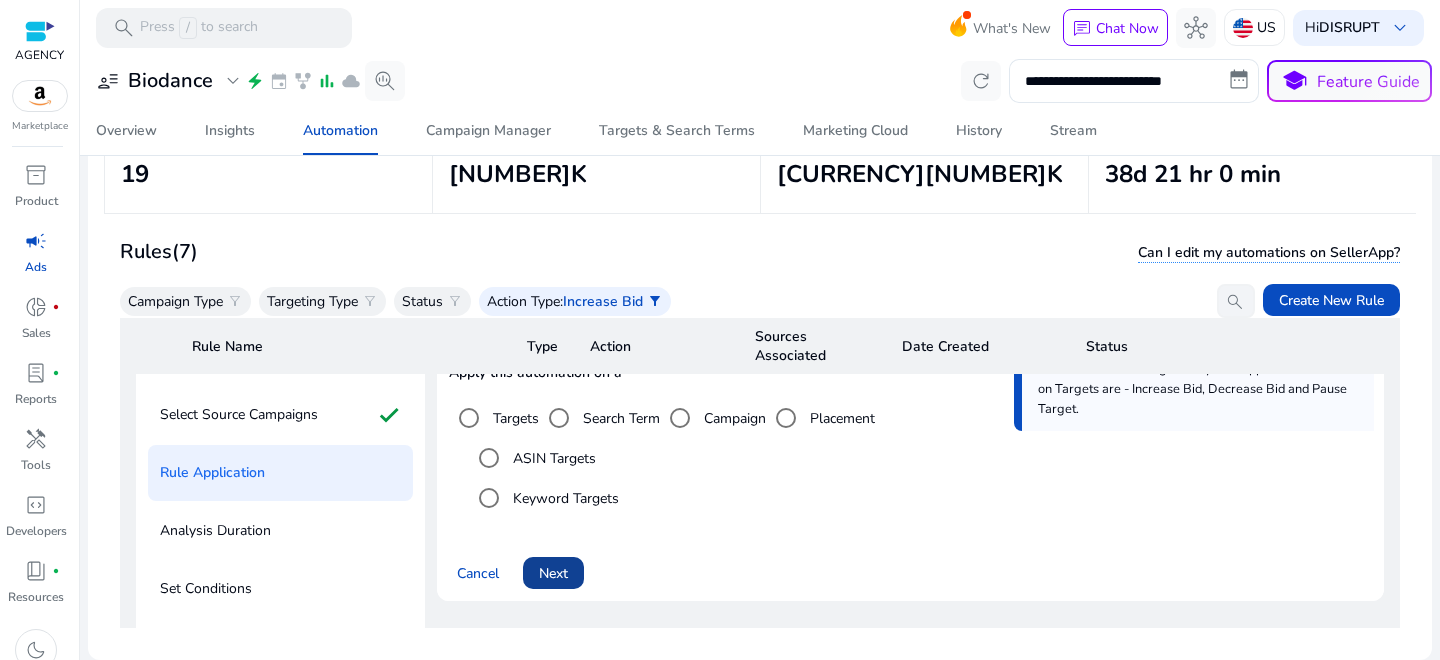 click on "Next" at bounding box center (553, 573) 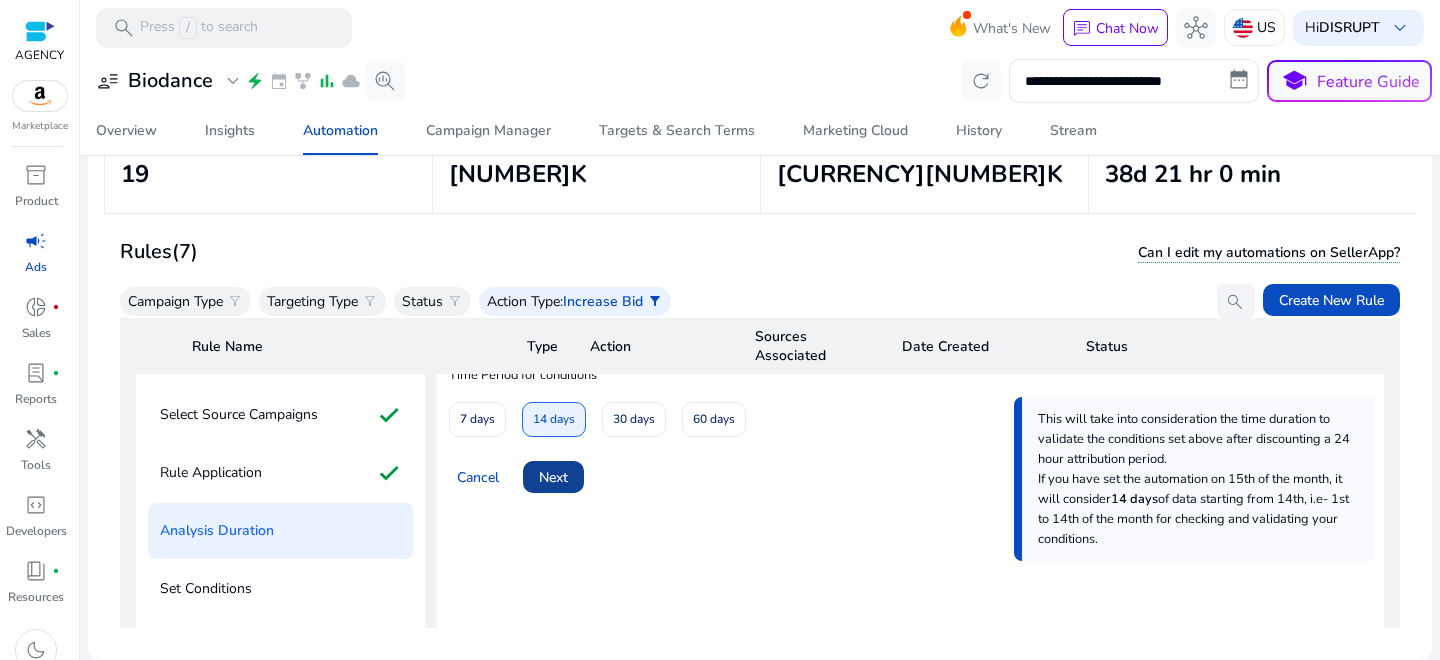 click on "Next" at bounding box center (553, 477) 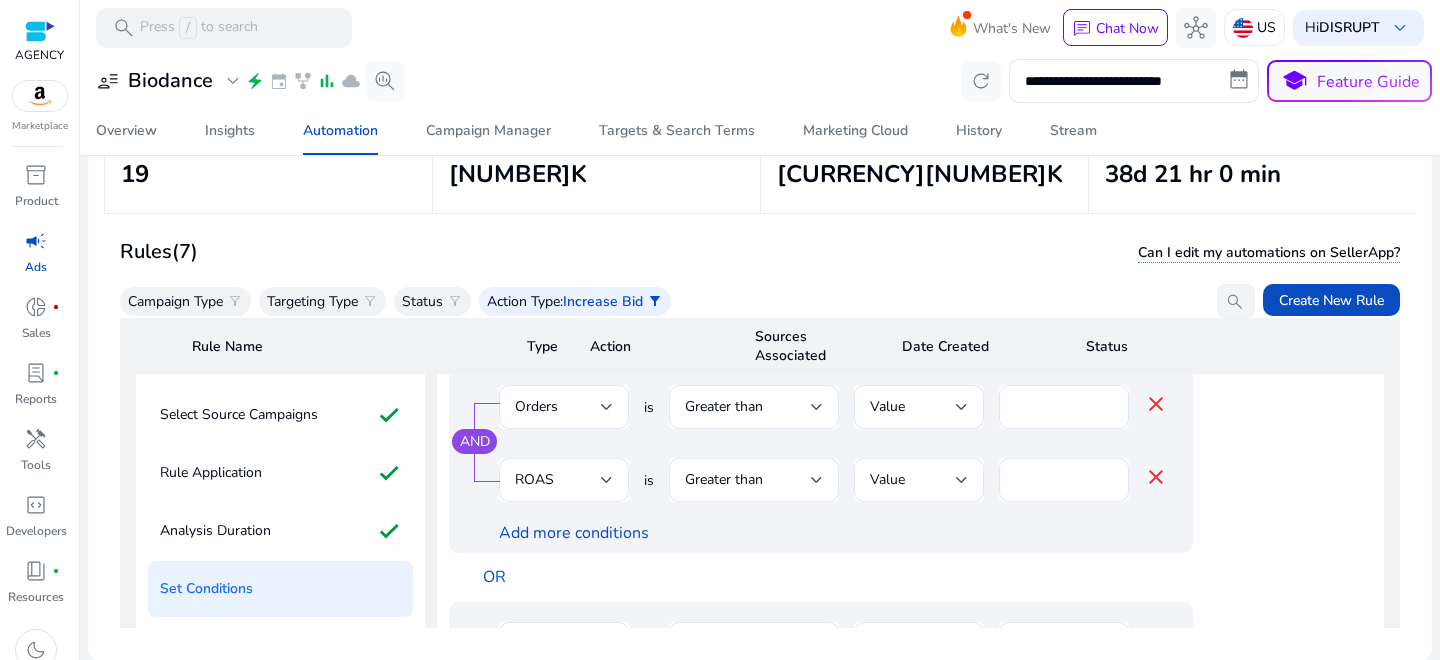 scroll, scrollTop: 60, scrollLeft: 0, axis: vertical 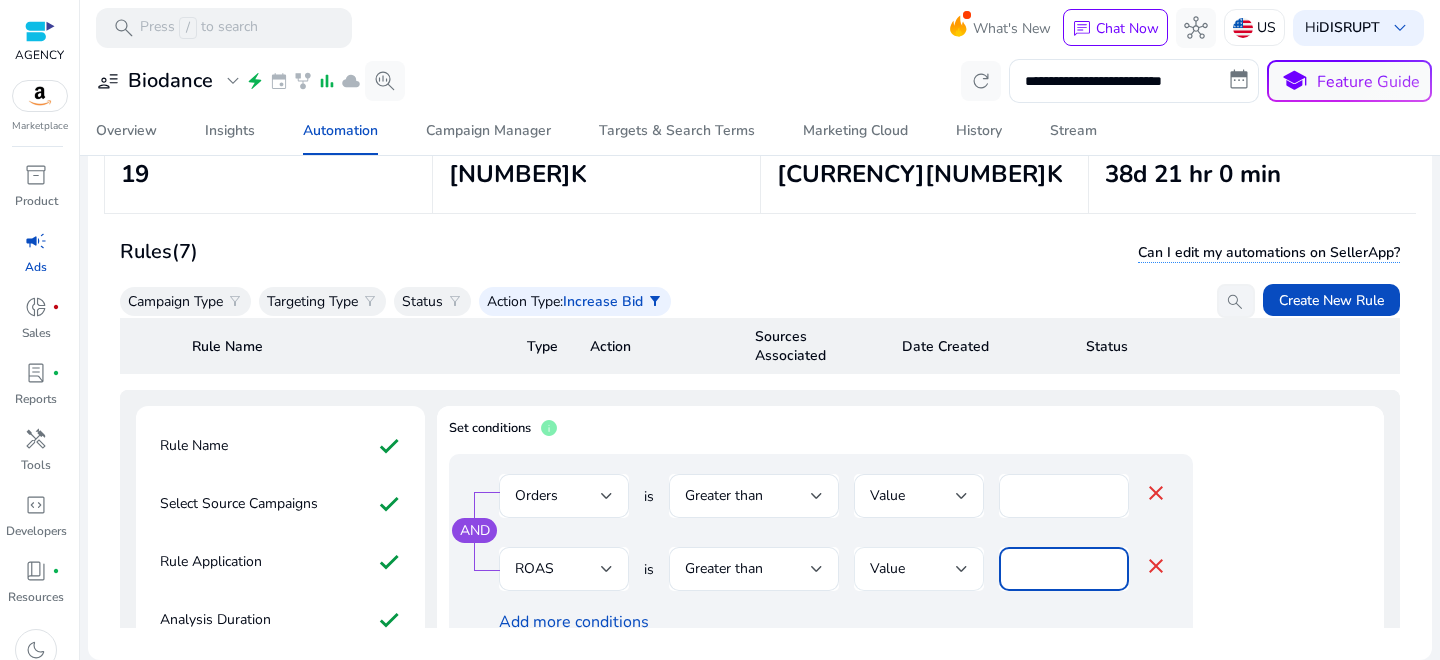 drag, startPoint x: 1050, startPoint y: 571, endPoint x: 916, endPoint y: 563, distance: 134.23859 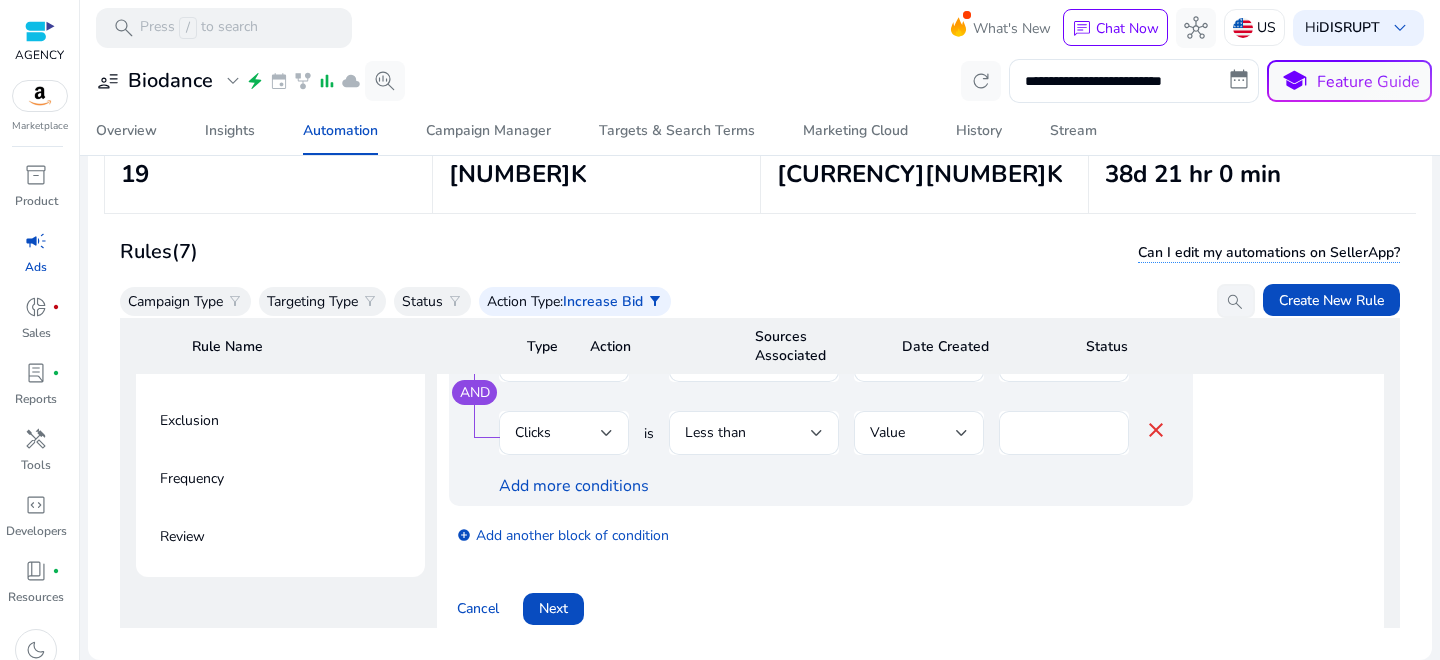 scroll, scrollTop: 507, scrollLeft: 0, axis: vertical 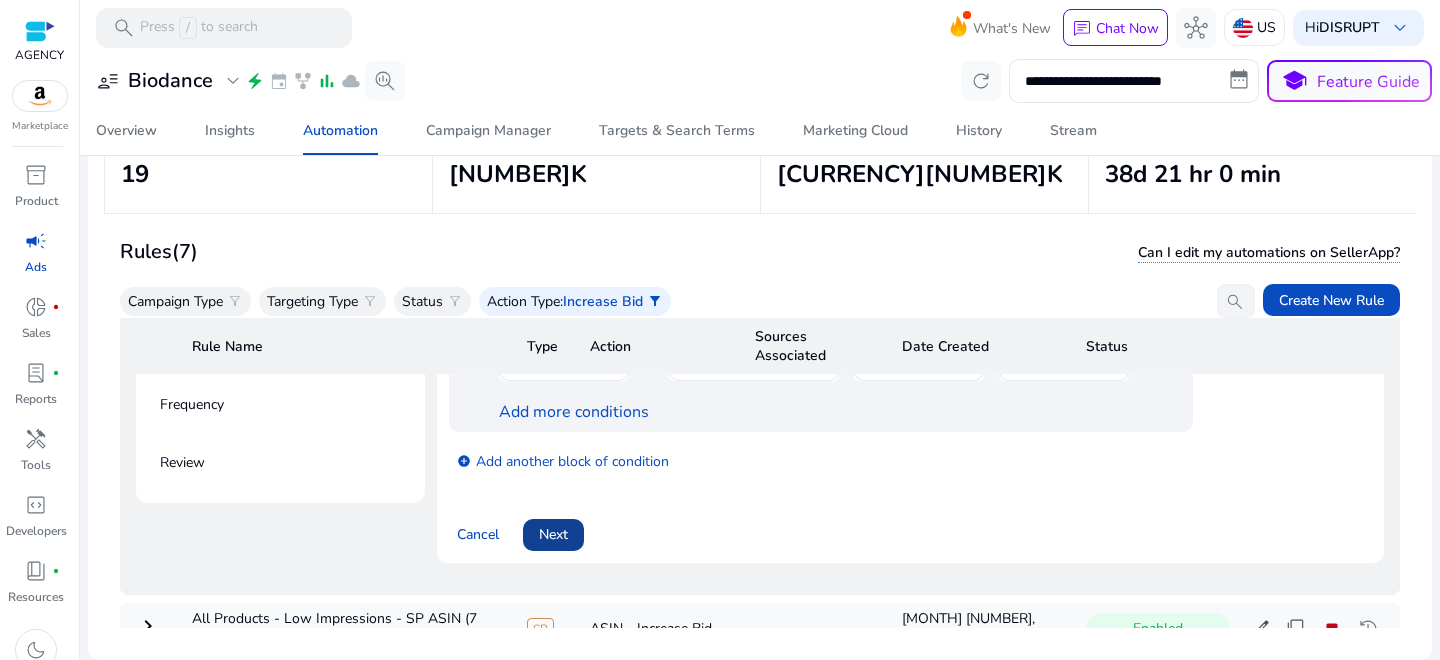 type on "***" 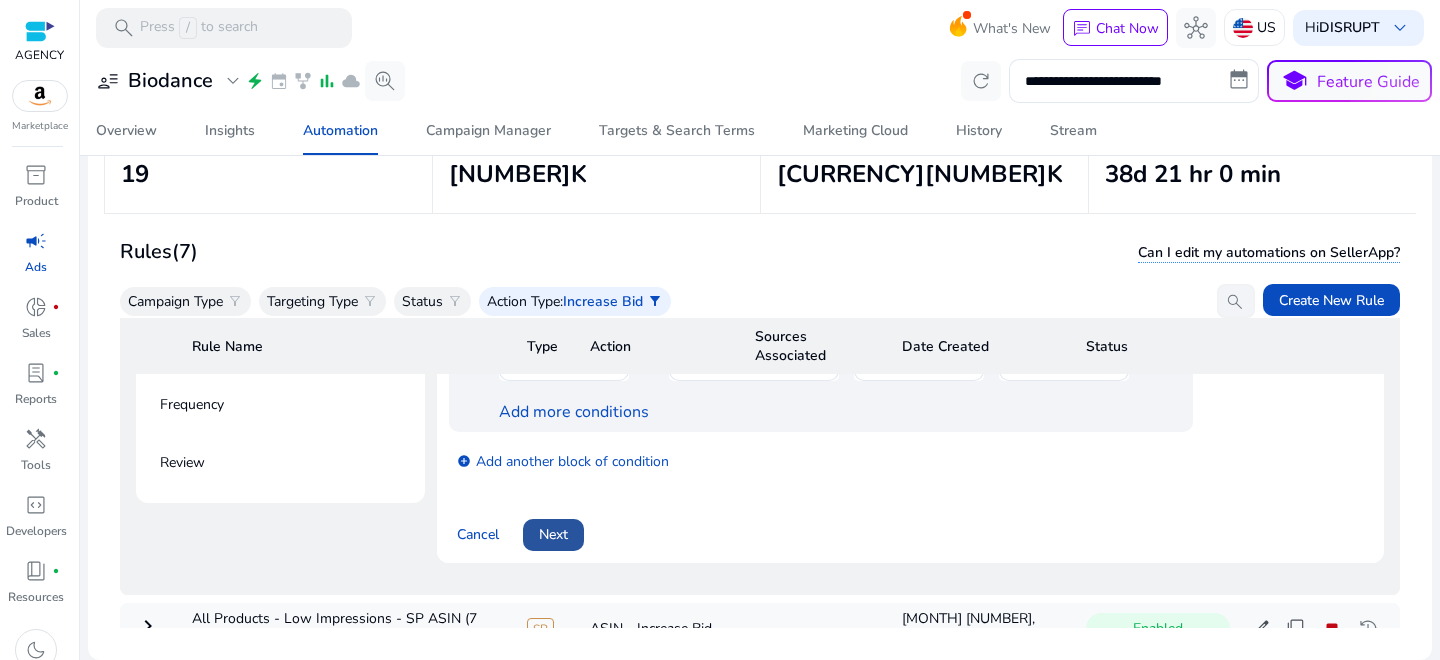 click on "Next" at bounding box center (553, 534) 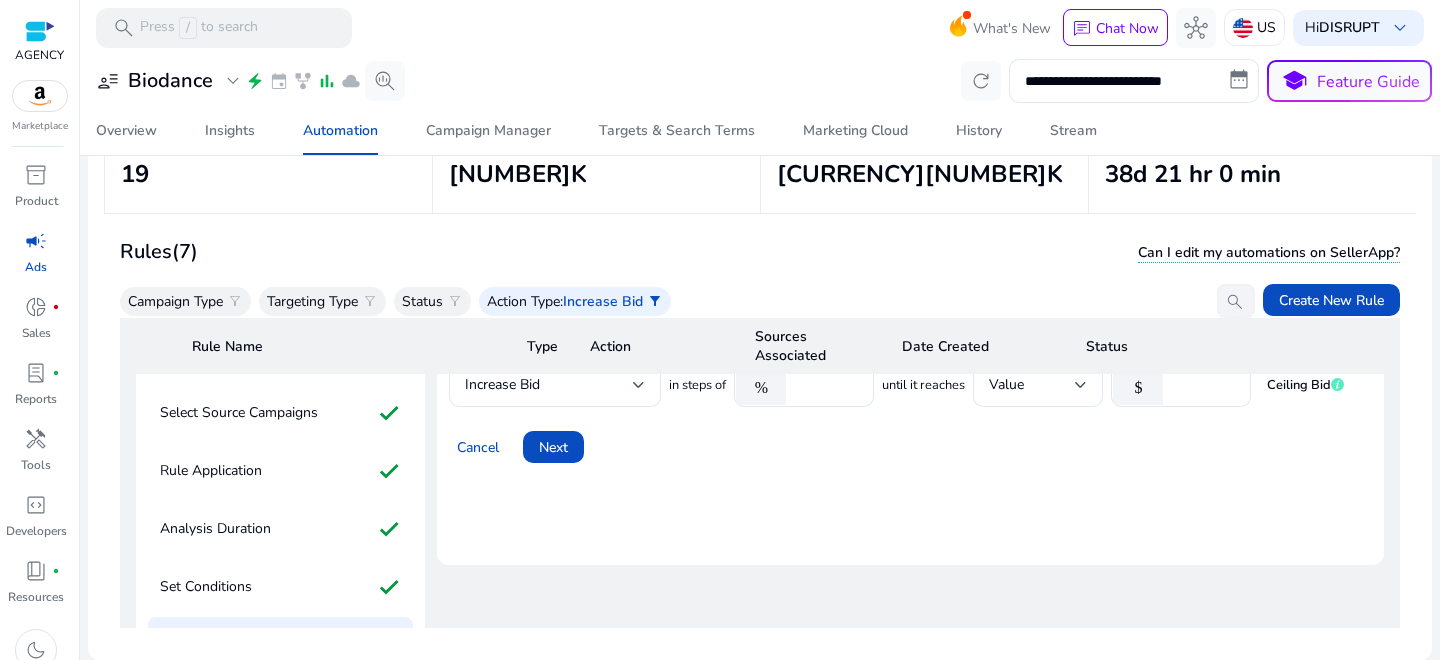 scroll, scrollTop: 62, scrollLeft: 0, axis: vertical 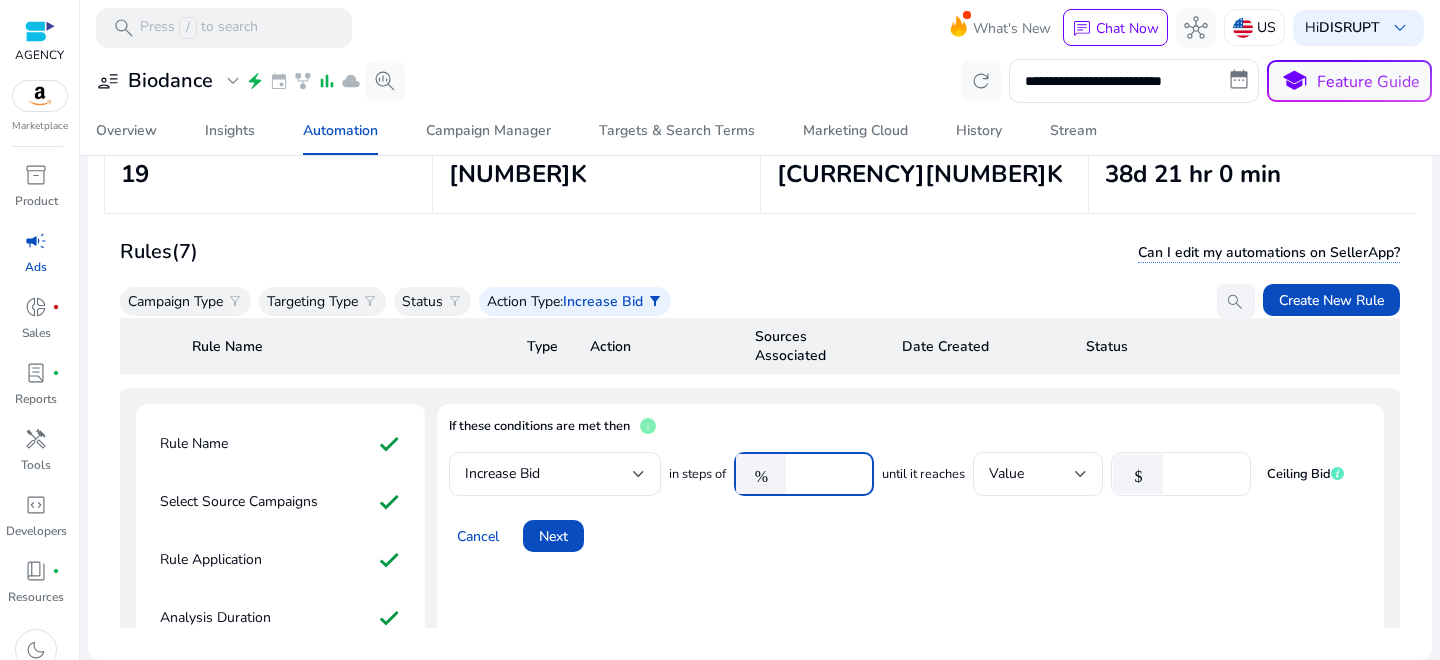 drag, startPoint x: 835, startPoint y: 473, endPoint x: 716, endPoint y: 473, distance: 119 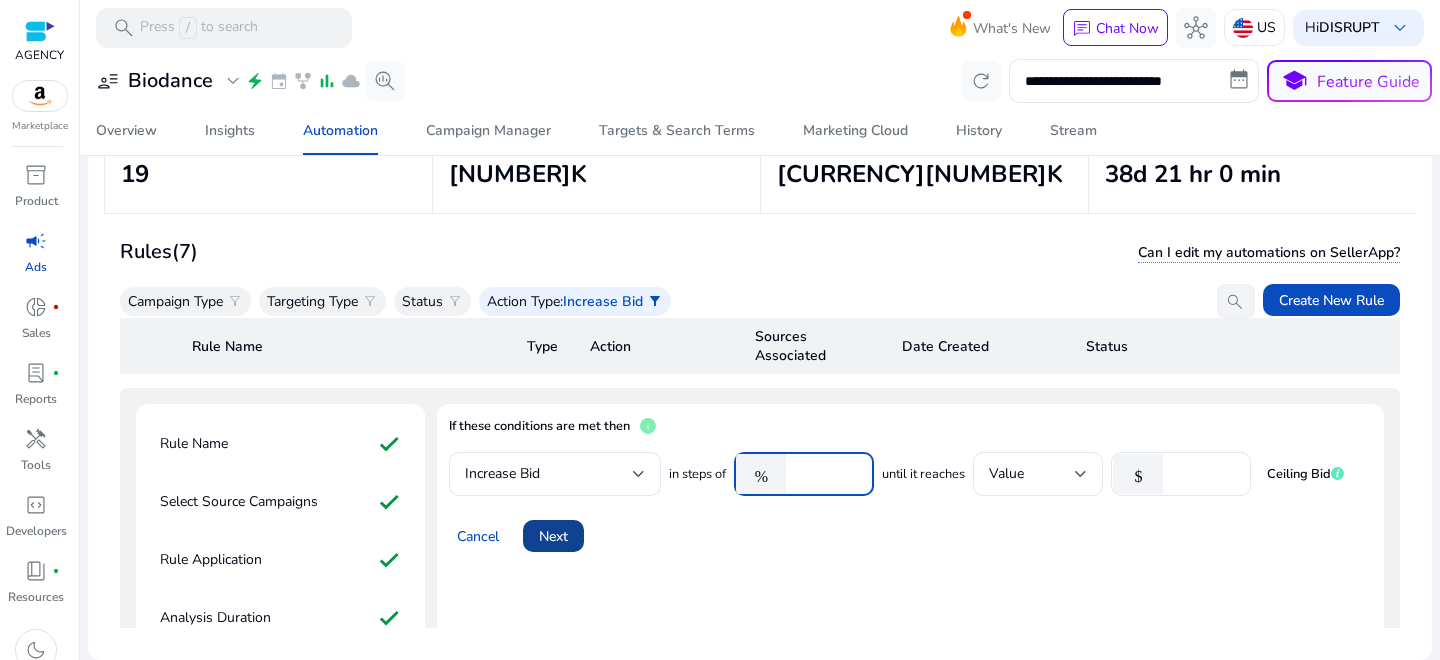 type on "*" 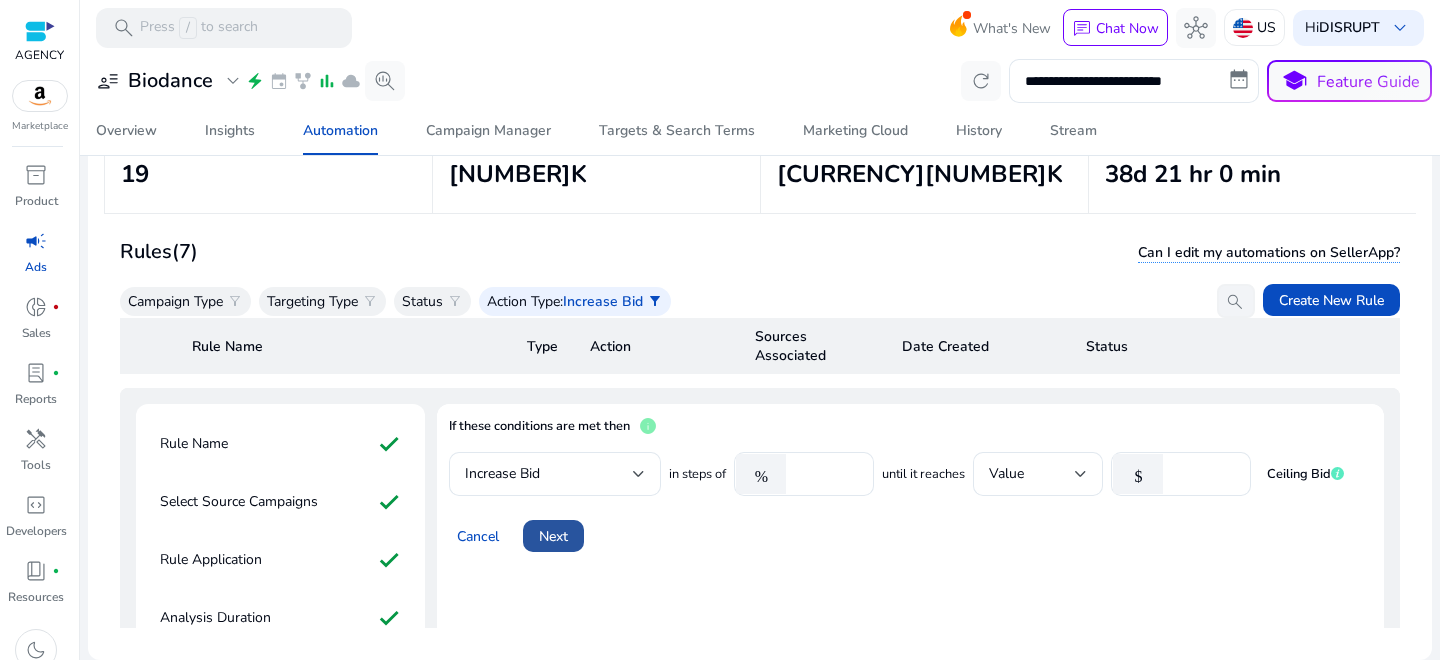 click at bounding box center (553, 536) 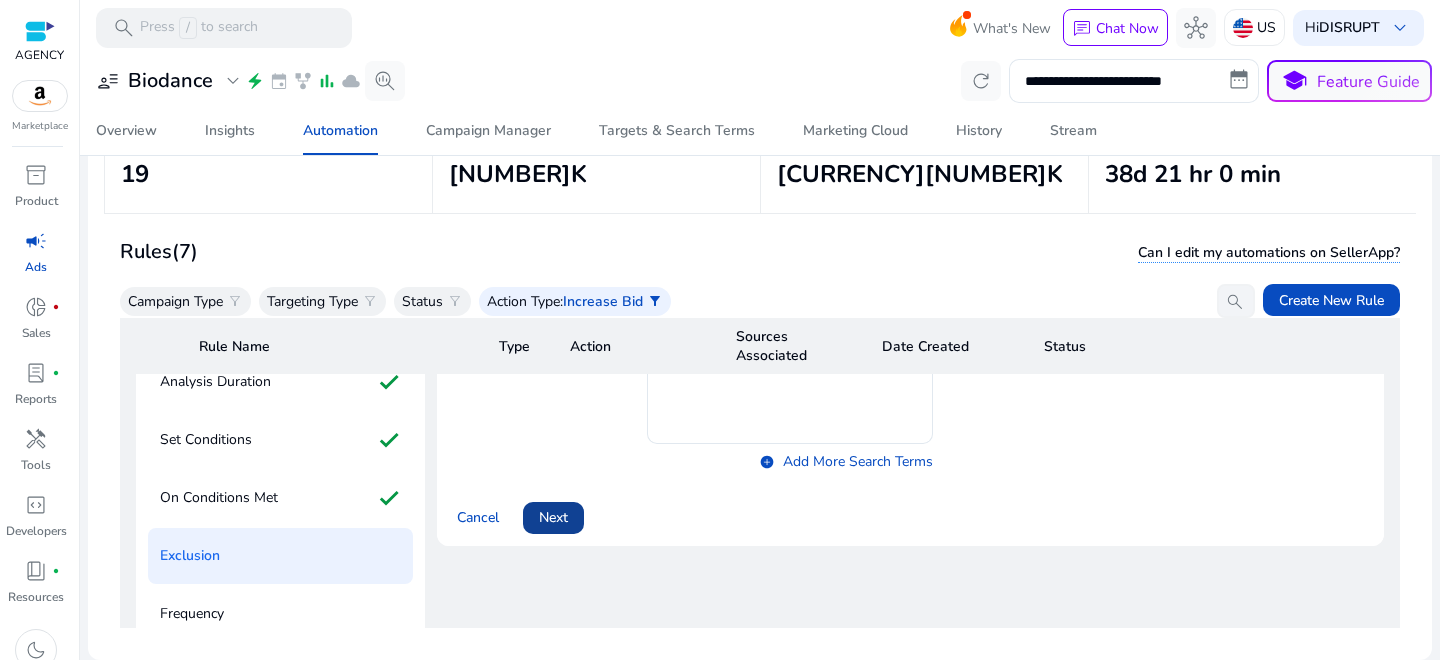 click on "Next" at bounding box center [553, 517] 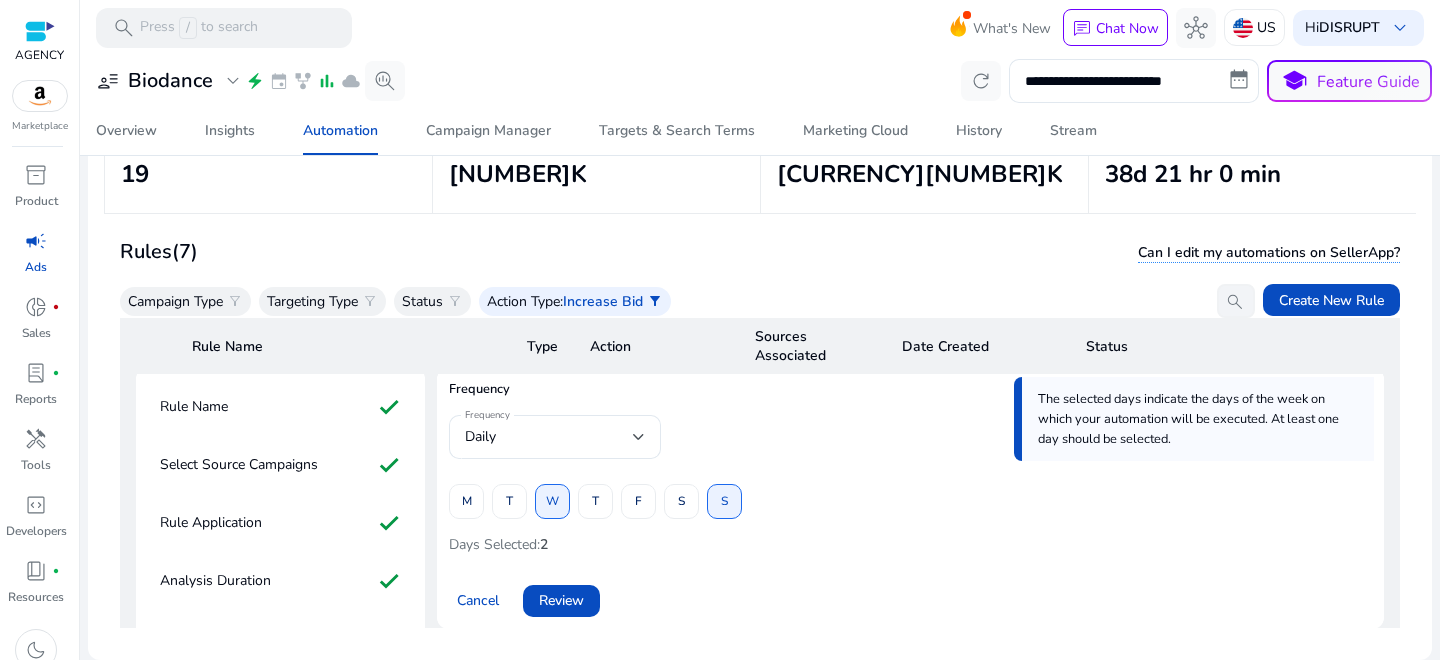 scroll, scrollTop: 186, scrollLeft: 0, axis: vertical 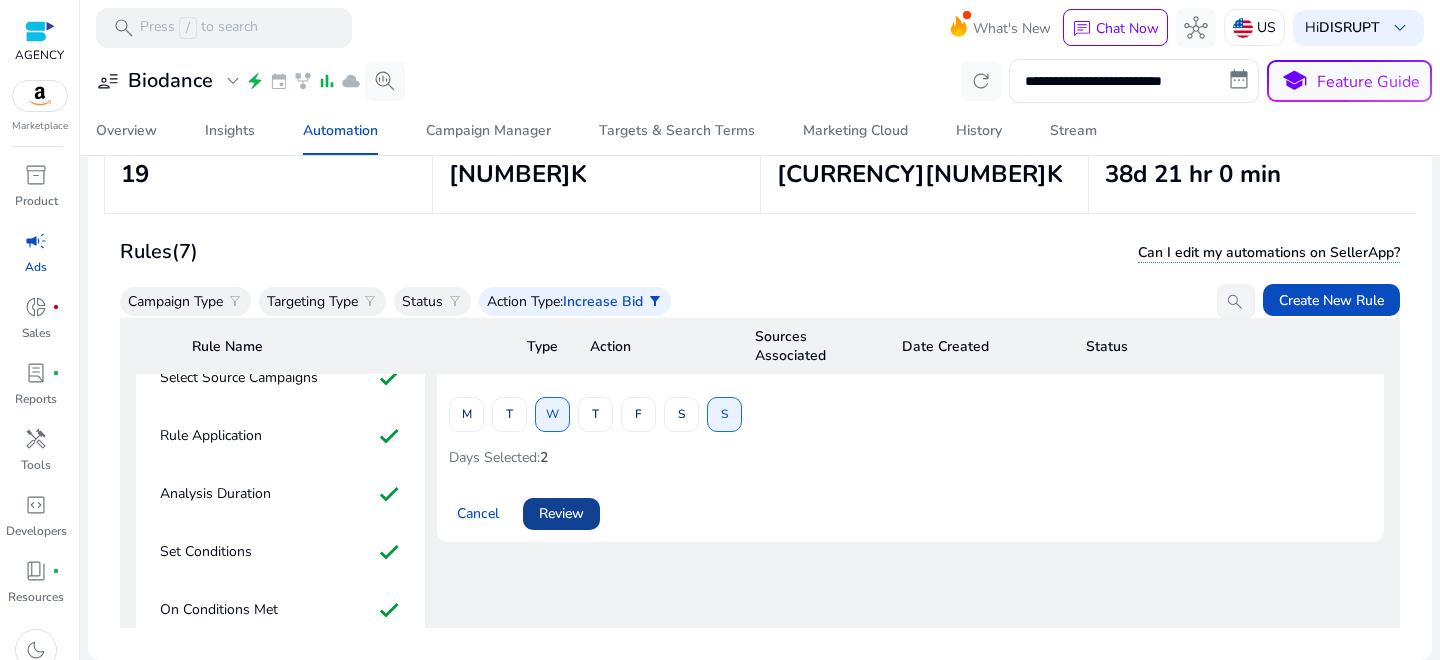 click on "Review" at bounding box center [561, 513] 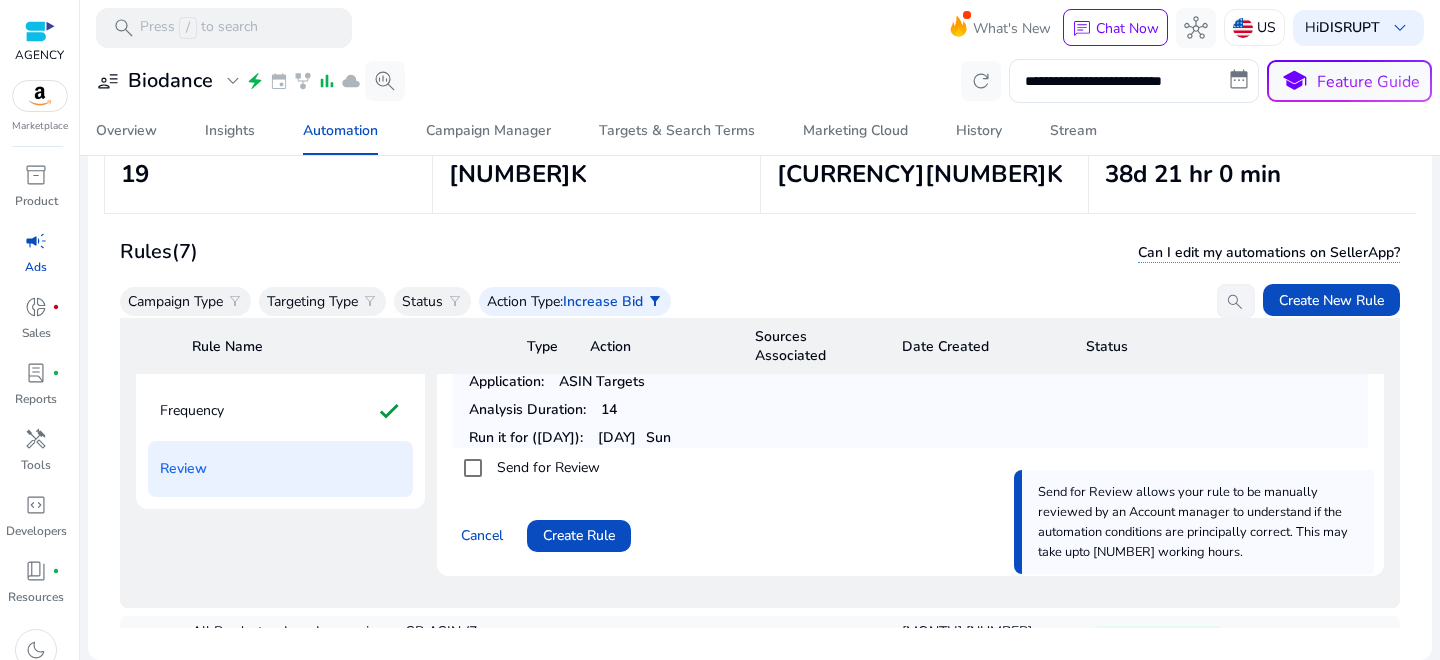 scroll, scrollTop: 510, scrollLeft: 0, axis: vertical 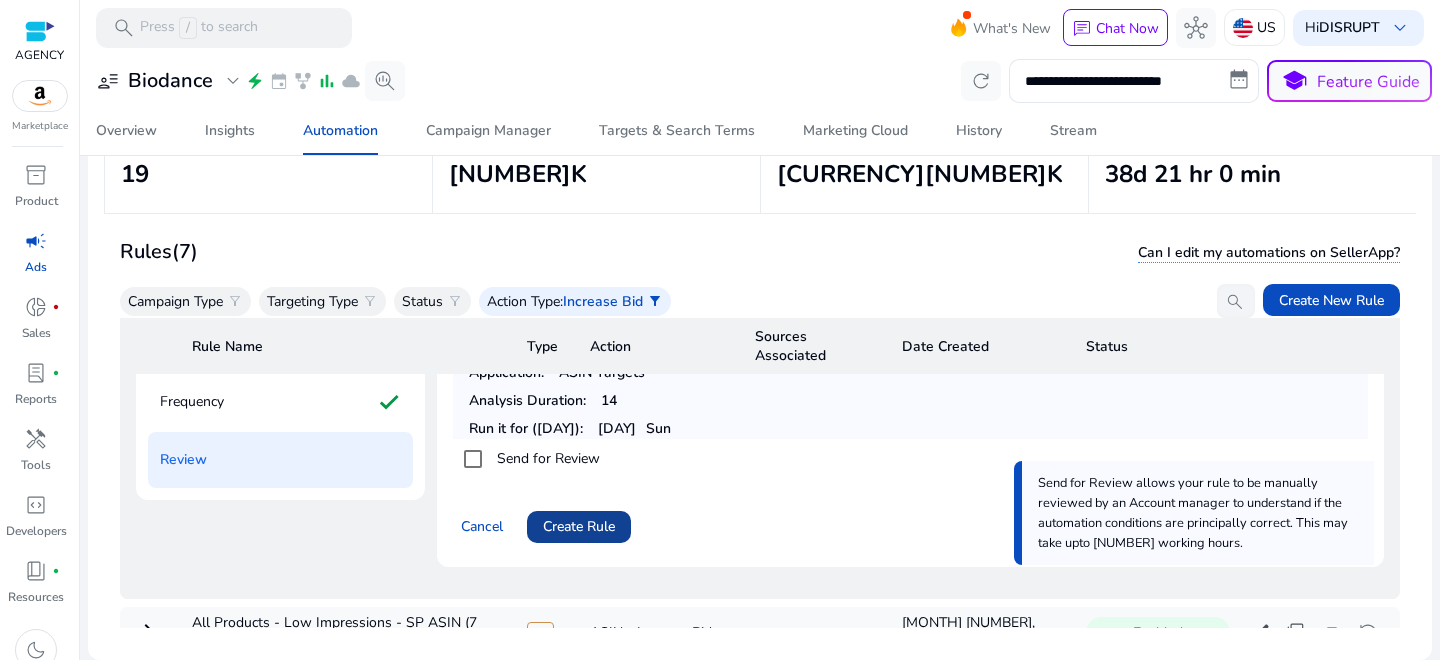 click on "Create Rule" 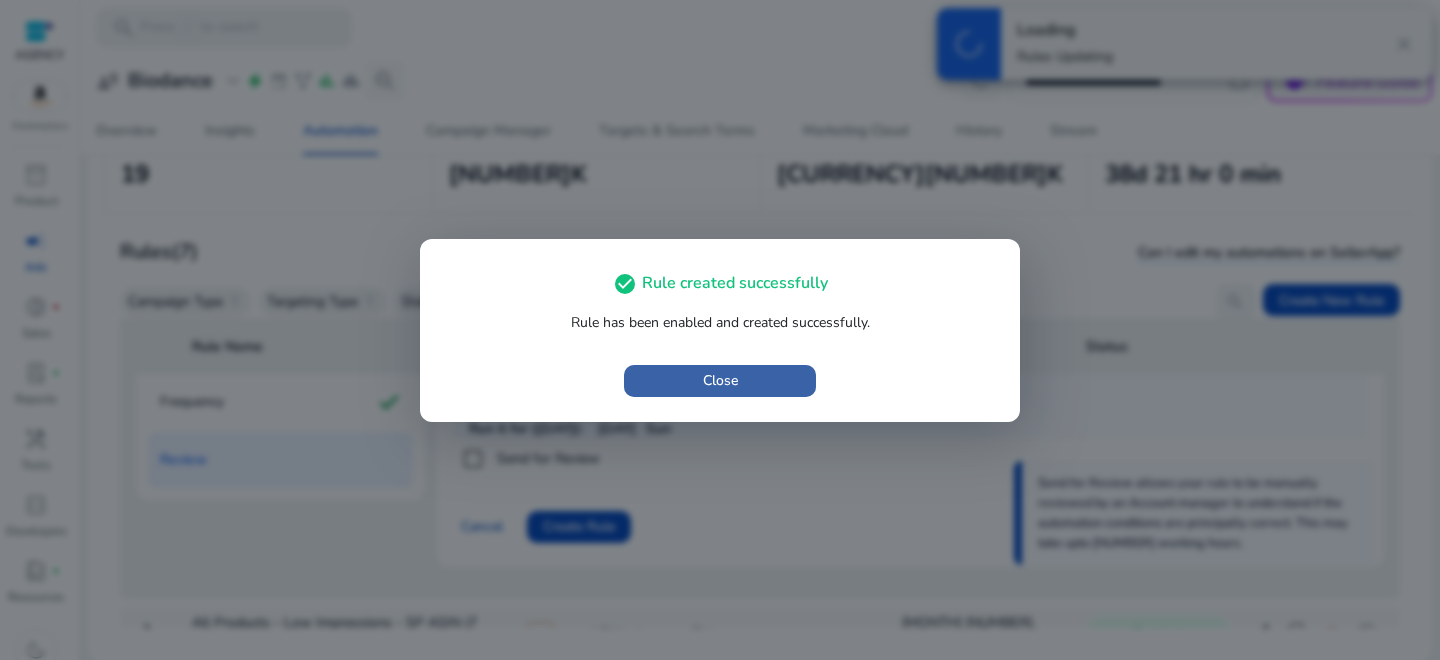 click at bounding box center (720, 381) 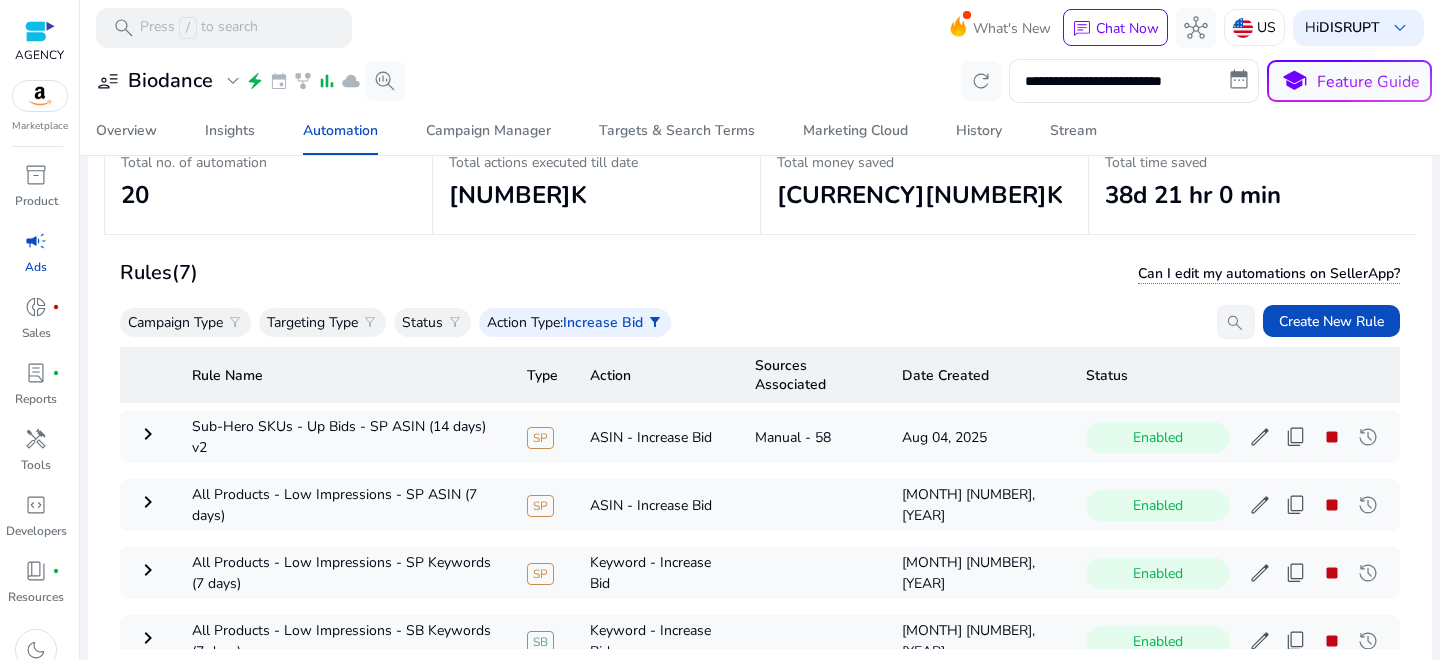 scroll, scrollTop: 146, scrollLeft: 0, axis: vertical 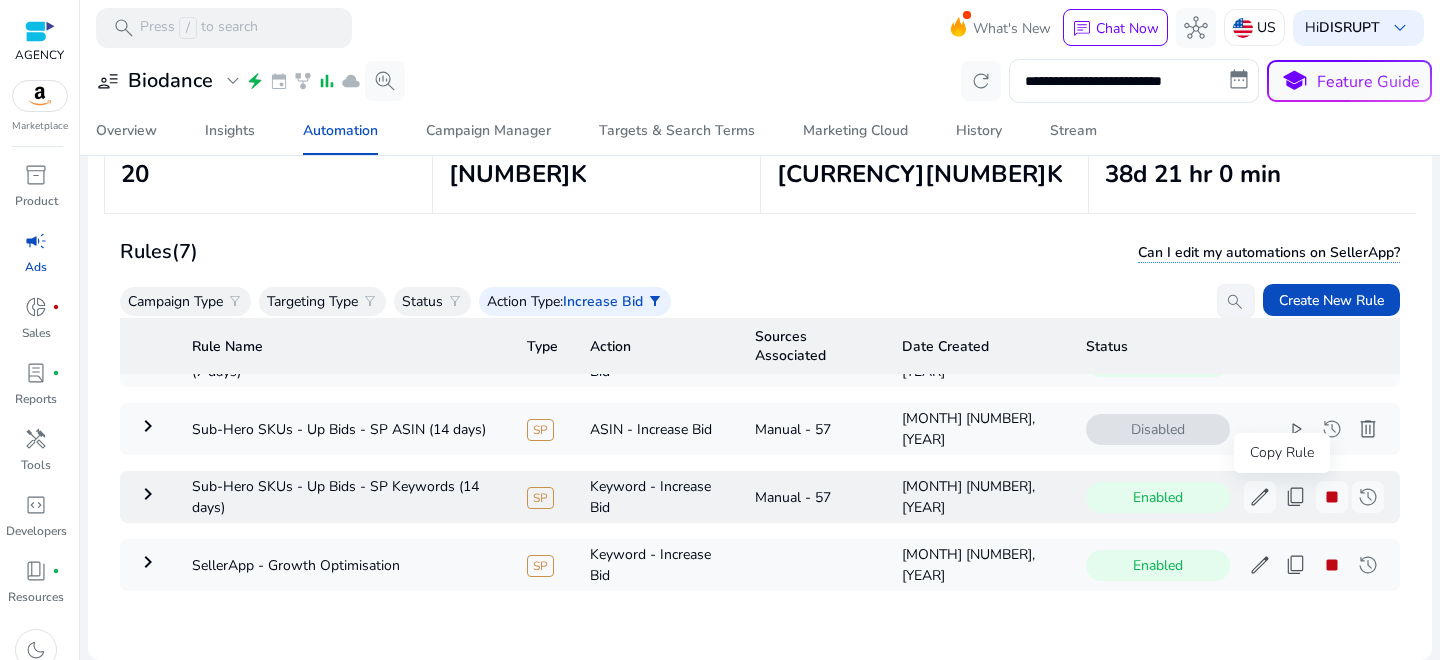 click on "content_copy" at bounding box center [1296, 497] 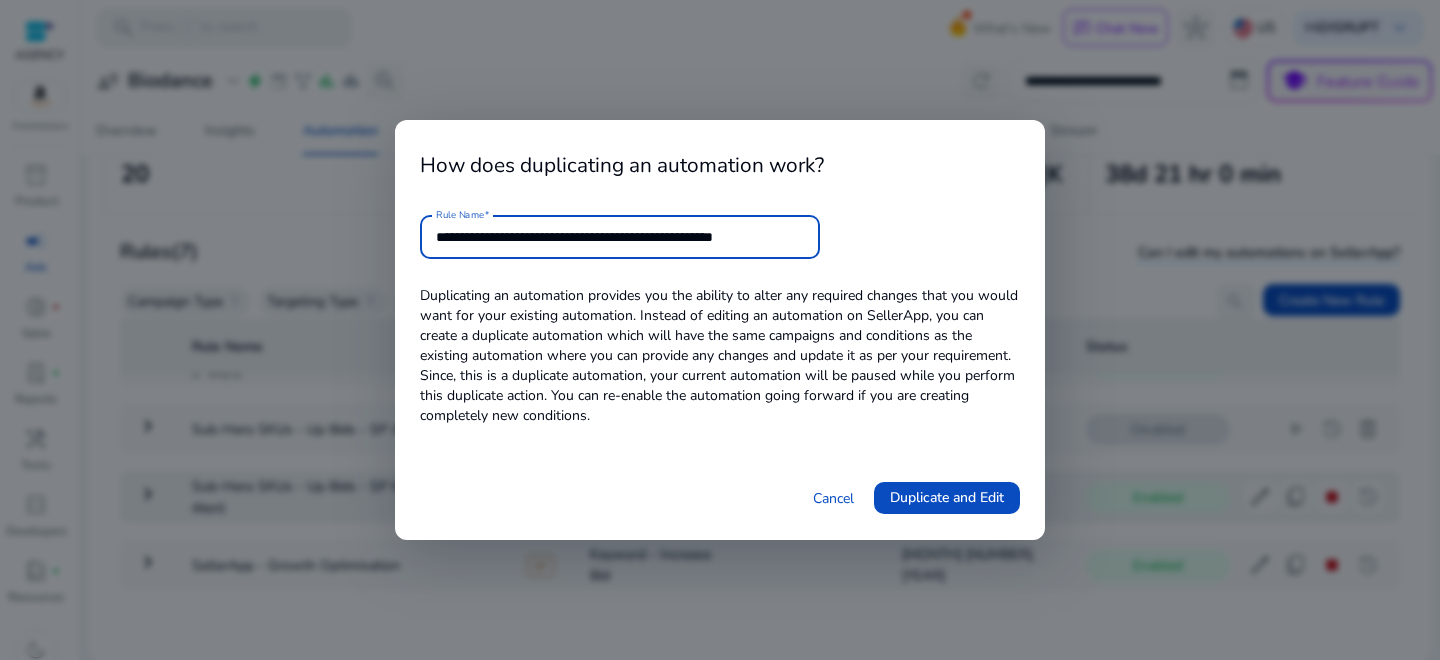 scroll, scrollTop: 0, scrollLeft: 0, axis: both 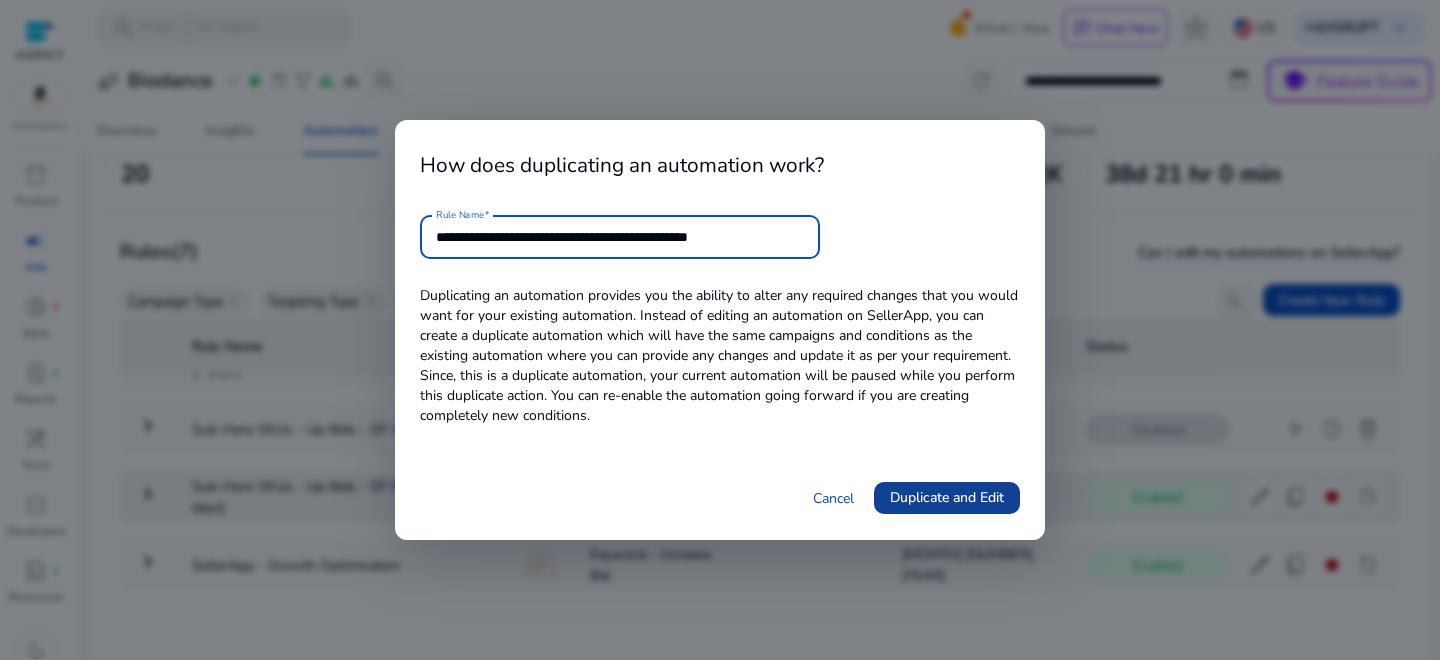type on "**********" 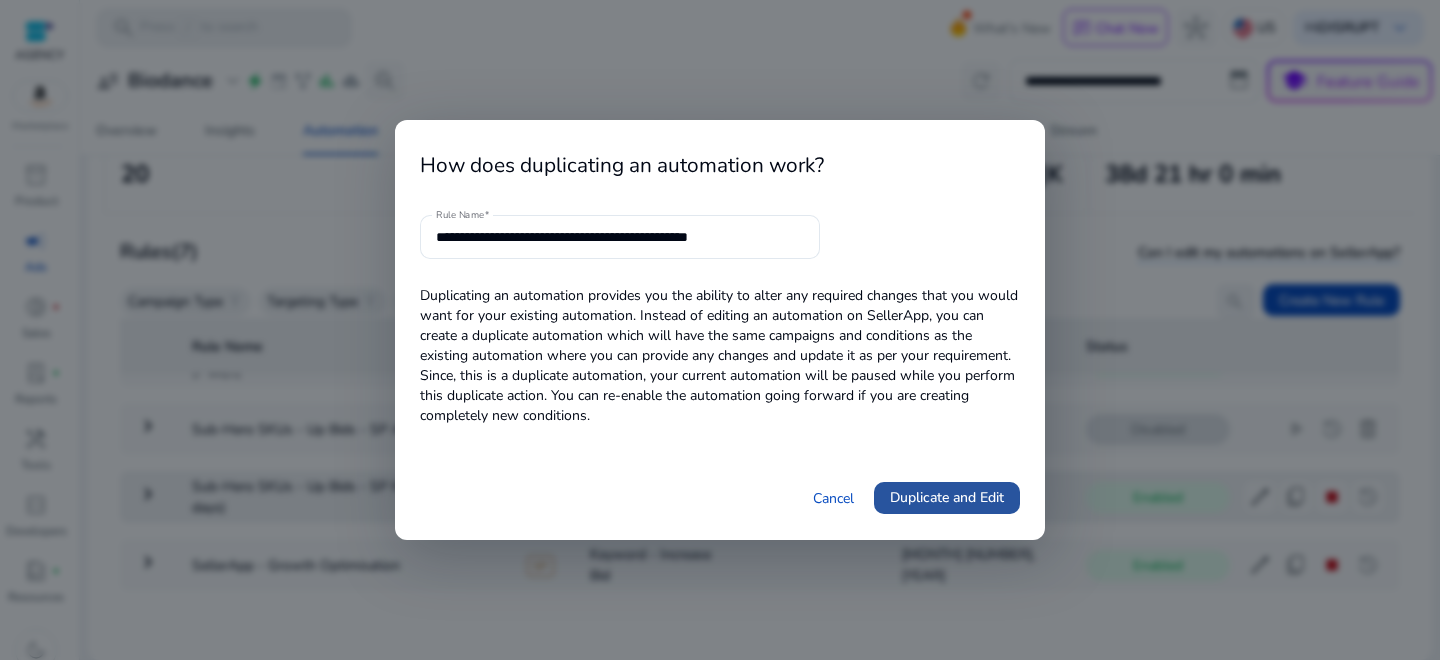click on "Duplicate and Edit" at bounding box center [947, 497] 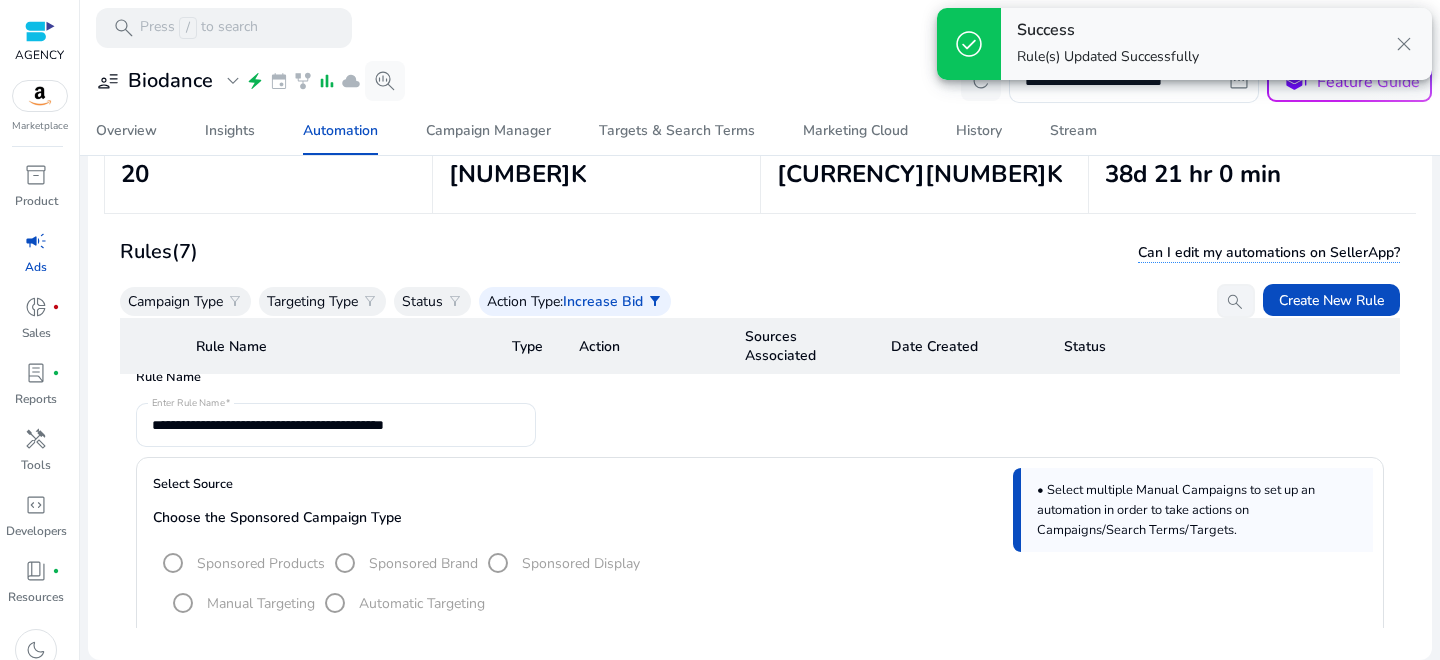 scroll, scrollTop: 72, scrollLeft: 0, axis: vertical 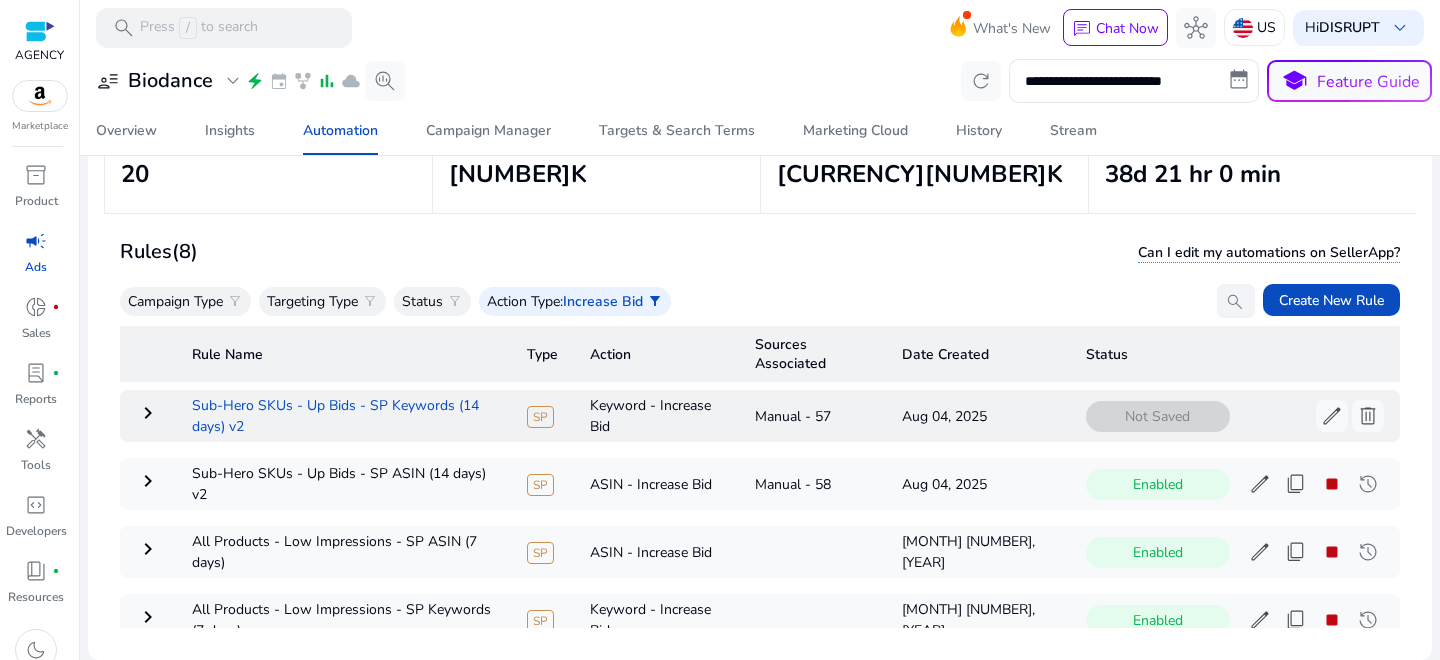 click on "Sub-Hero SKUs - Up Bids - SP Keywords (14 days) v2" at bounding box center [343, 416] 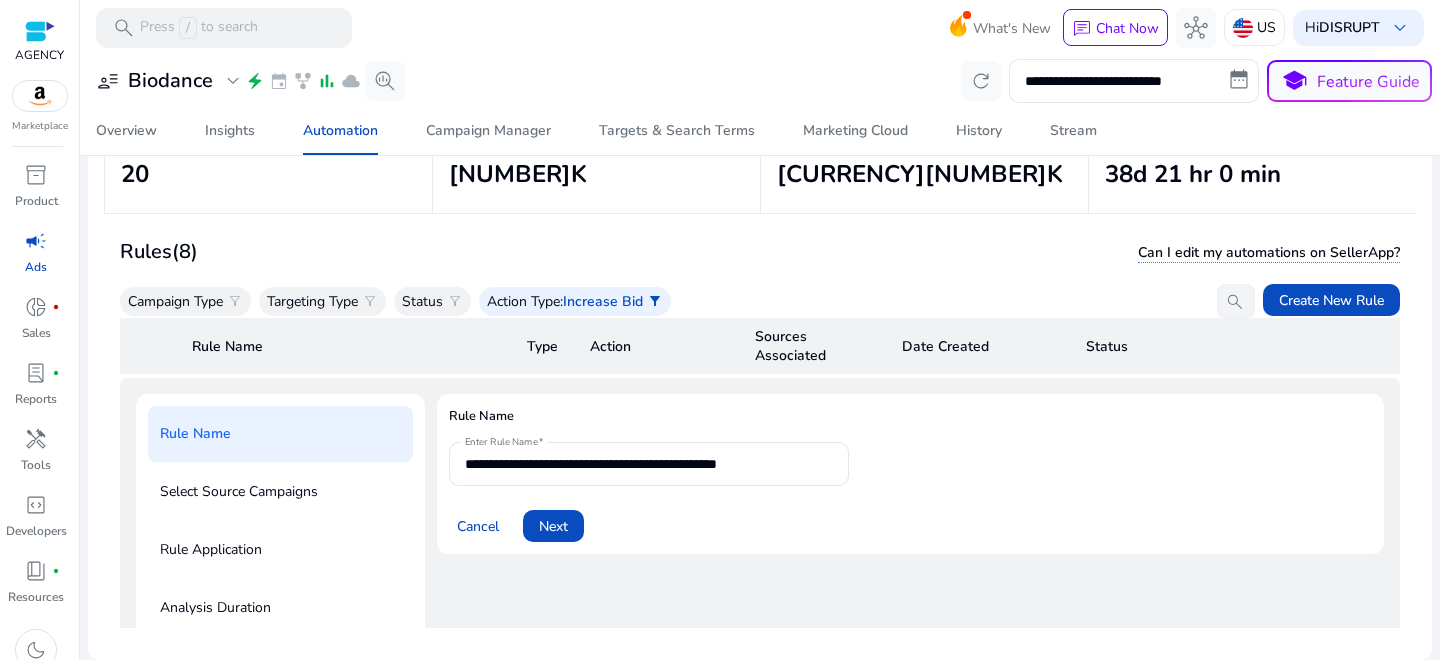 scroll, scrollTop: 96, scrollLeft: 0, axis: vertical 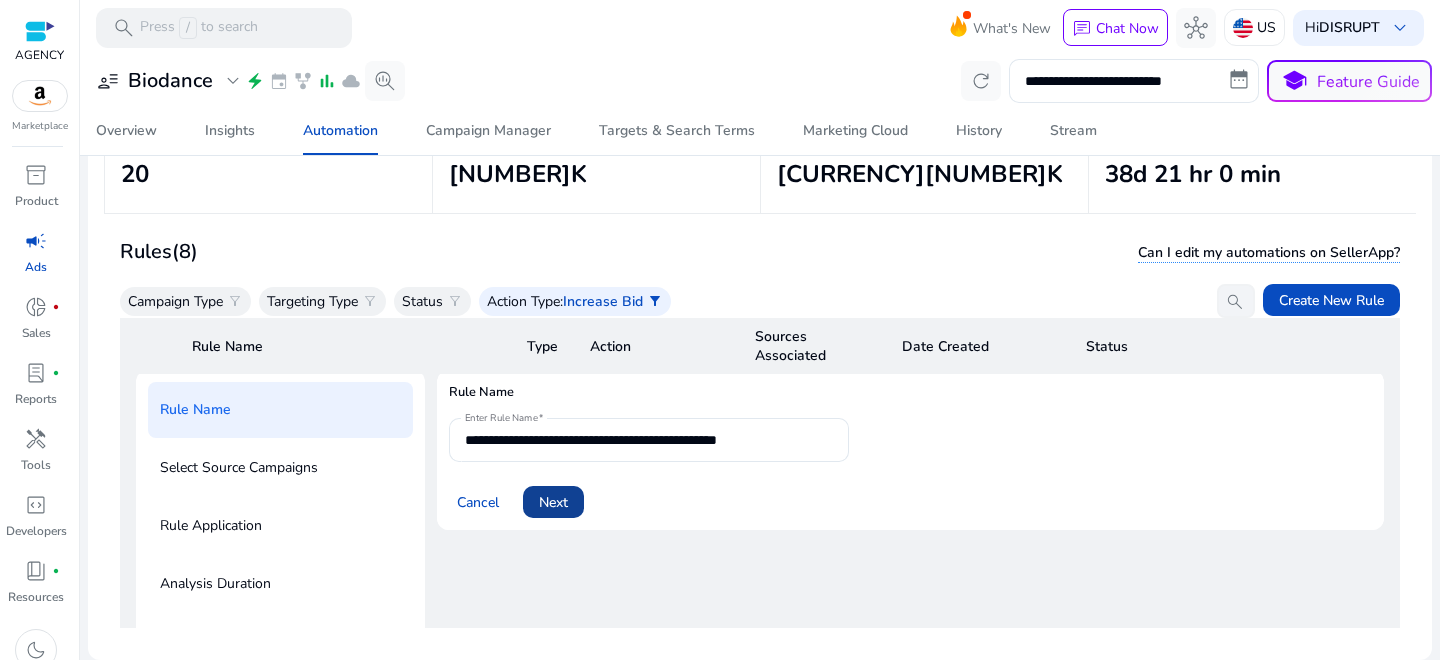 click on "Next" 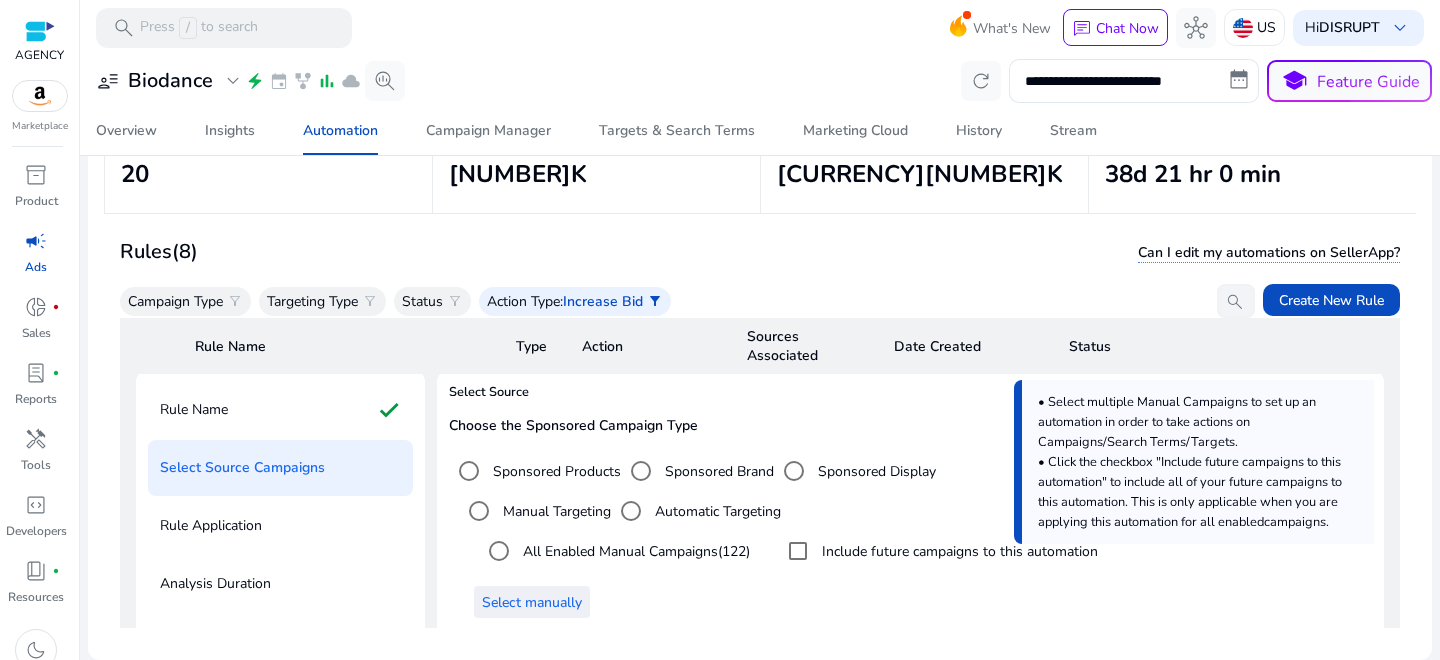 click on "Select manually" at bounding box center (532, 602) 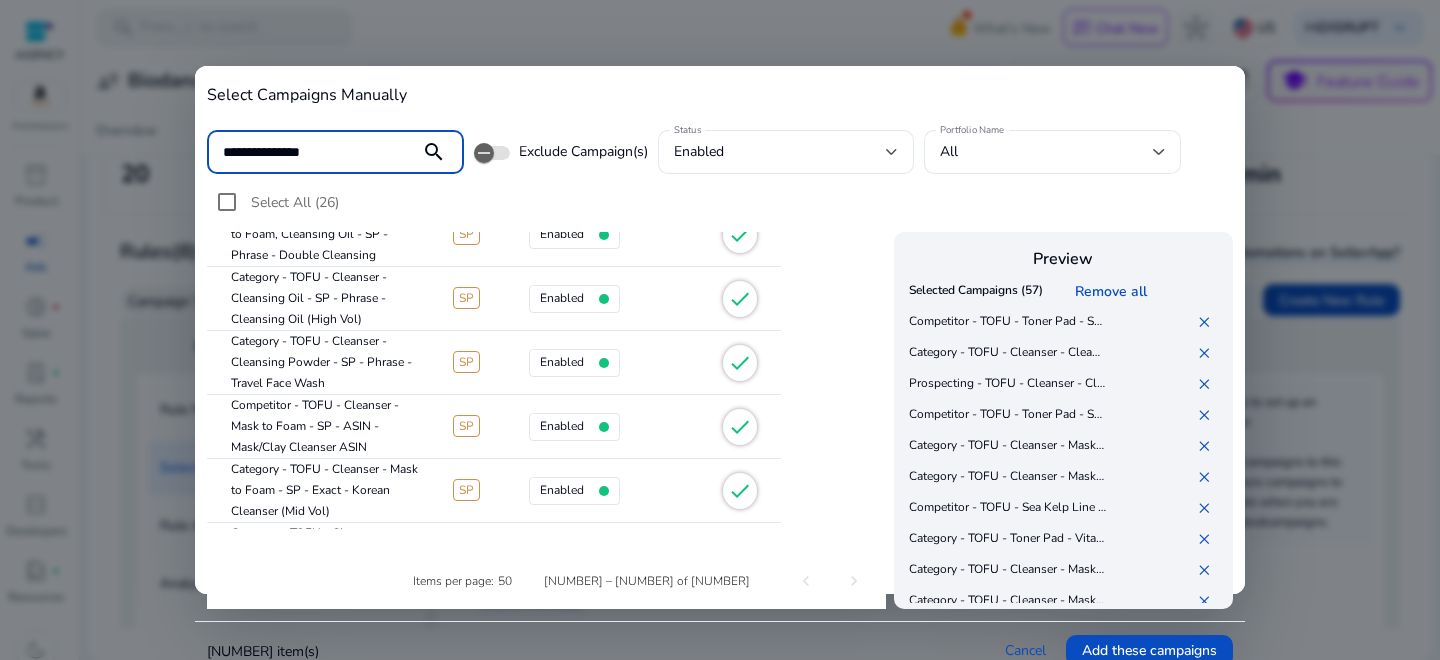 scroll, scrollTop: 1411, scrollLeft: 0, axis: vertical 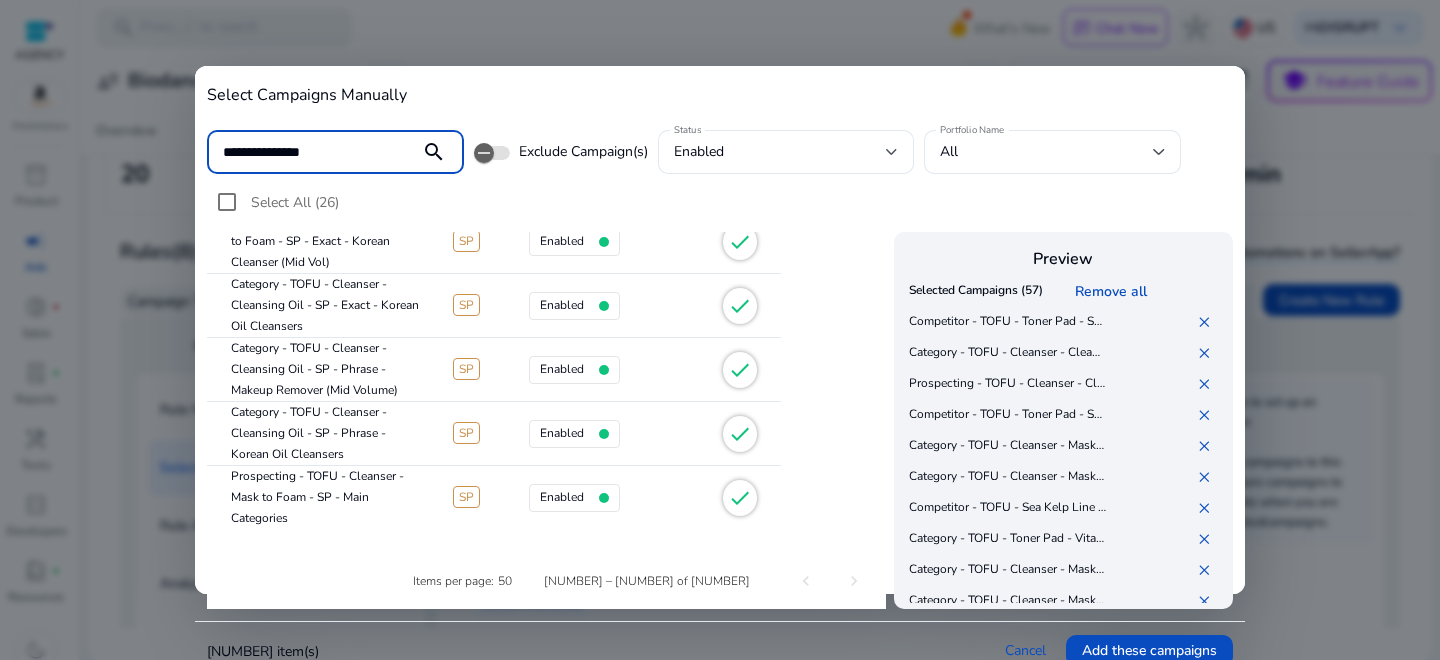 click on "**********" at bounding box center (313, 152) 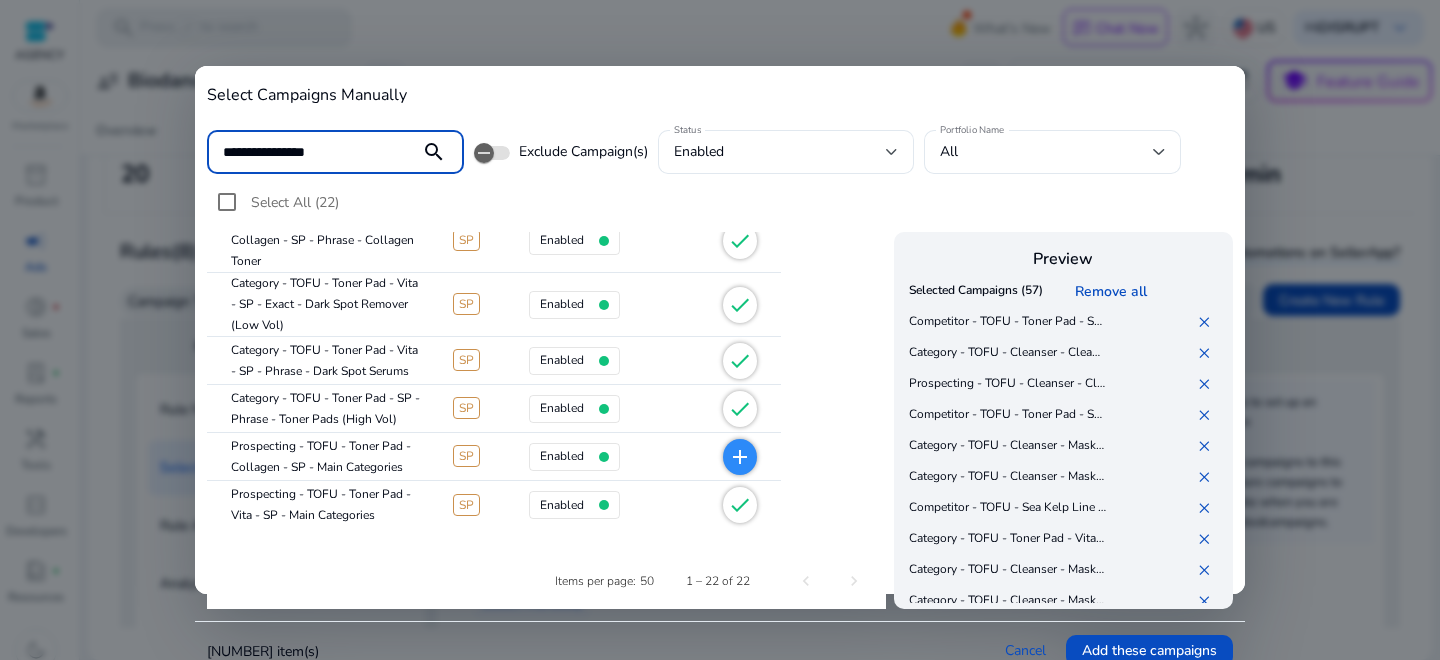 scroll, scrollTop: 948, scrollLeft: 0, axis: vertical 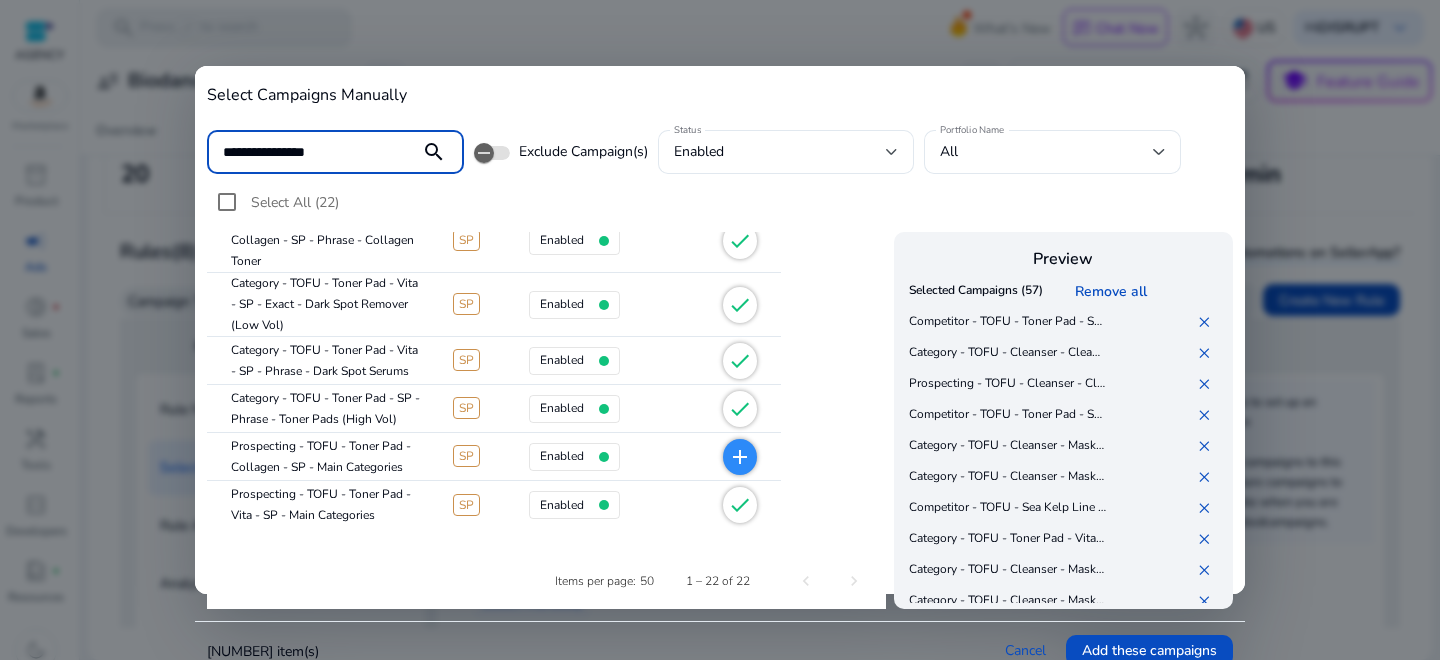 click on "add" at bounding box center [740, 457] 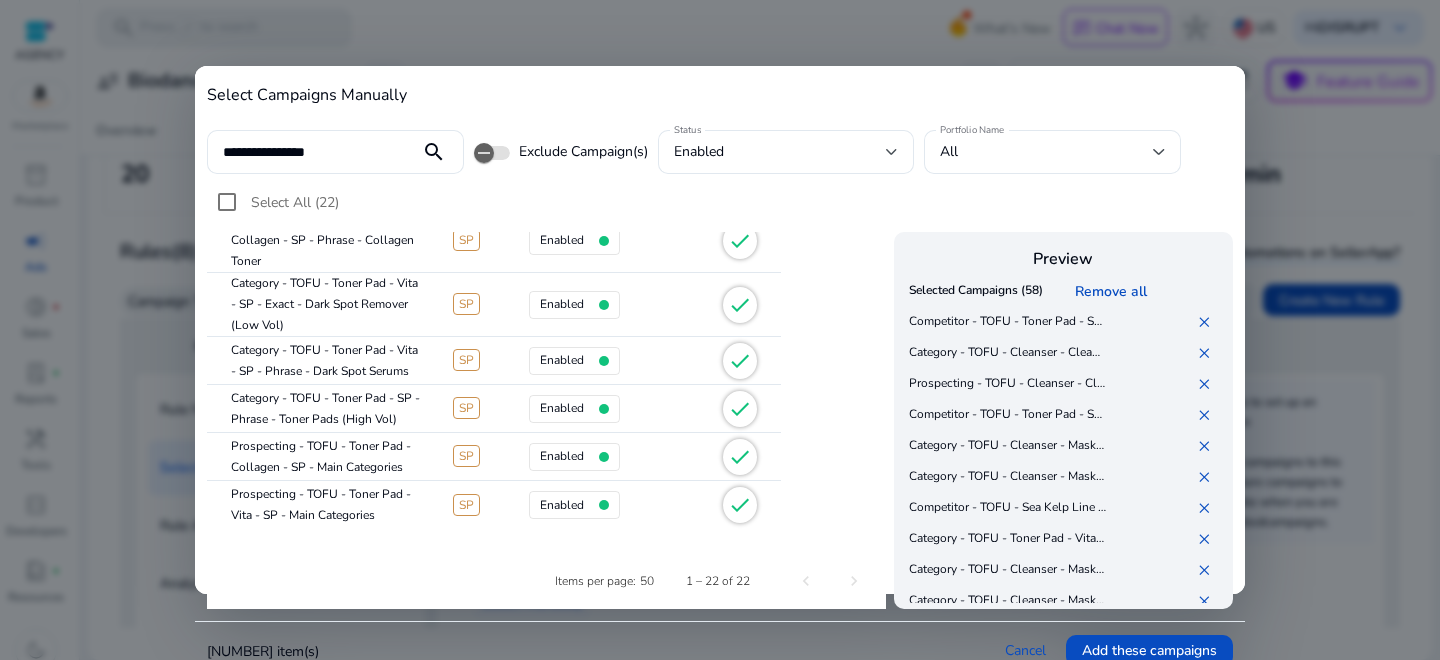 scroll, scrollTop: 0, scrollLeft: 0, axis: both 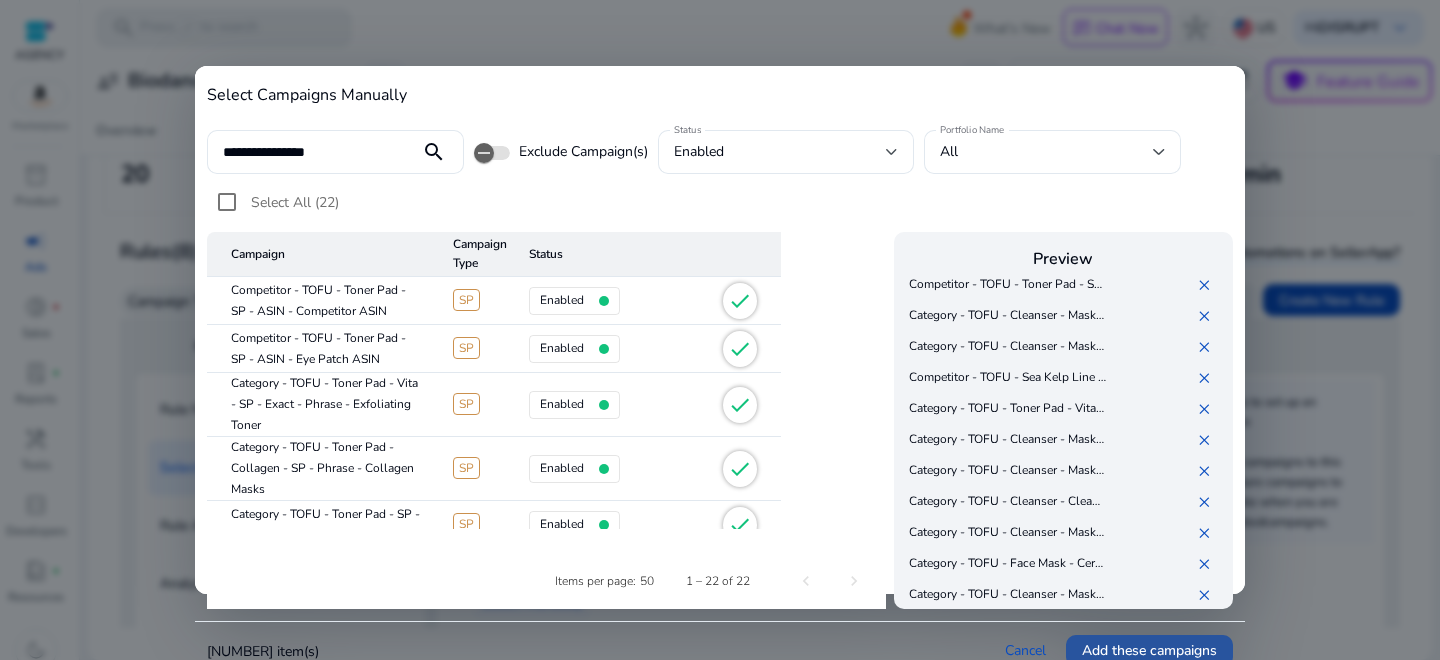 click on "Add these campaigns" at bounding box center [1149, 650] 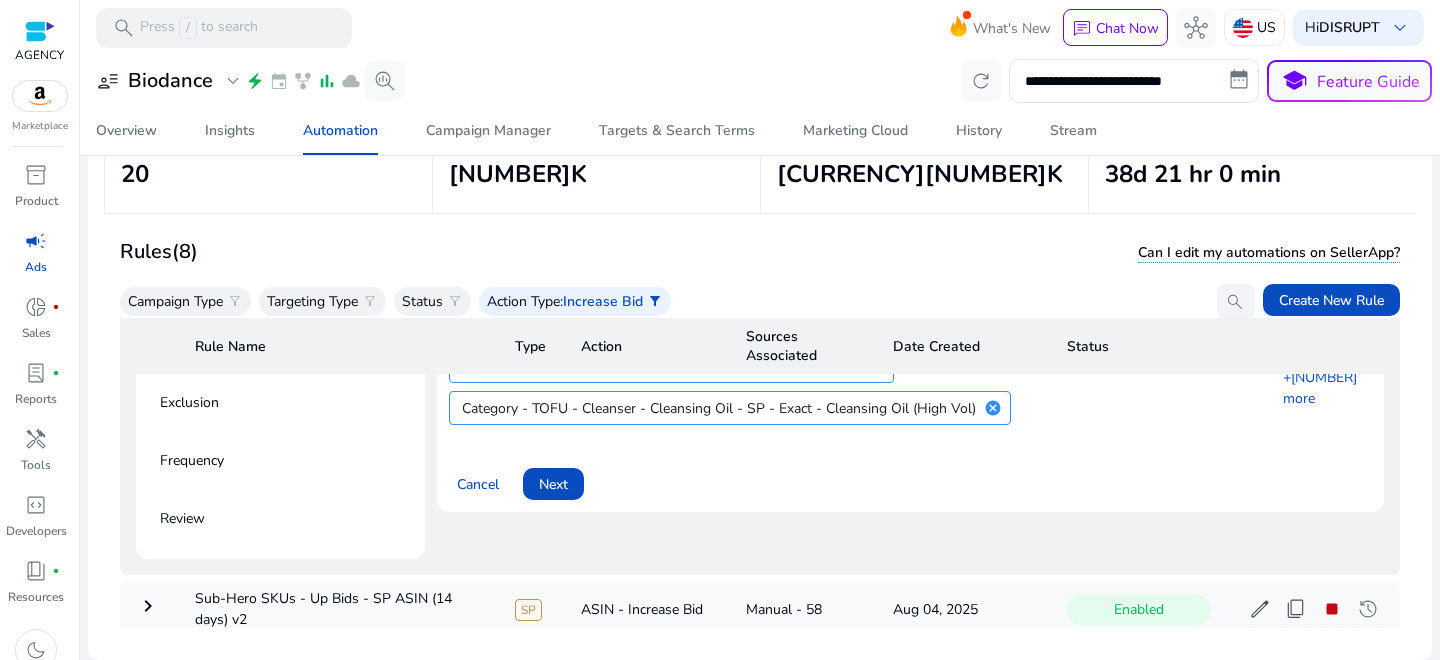 scroll, scrollTop: 487, scrollLeft: 0, axis: vertical 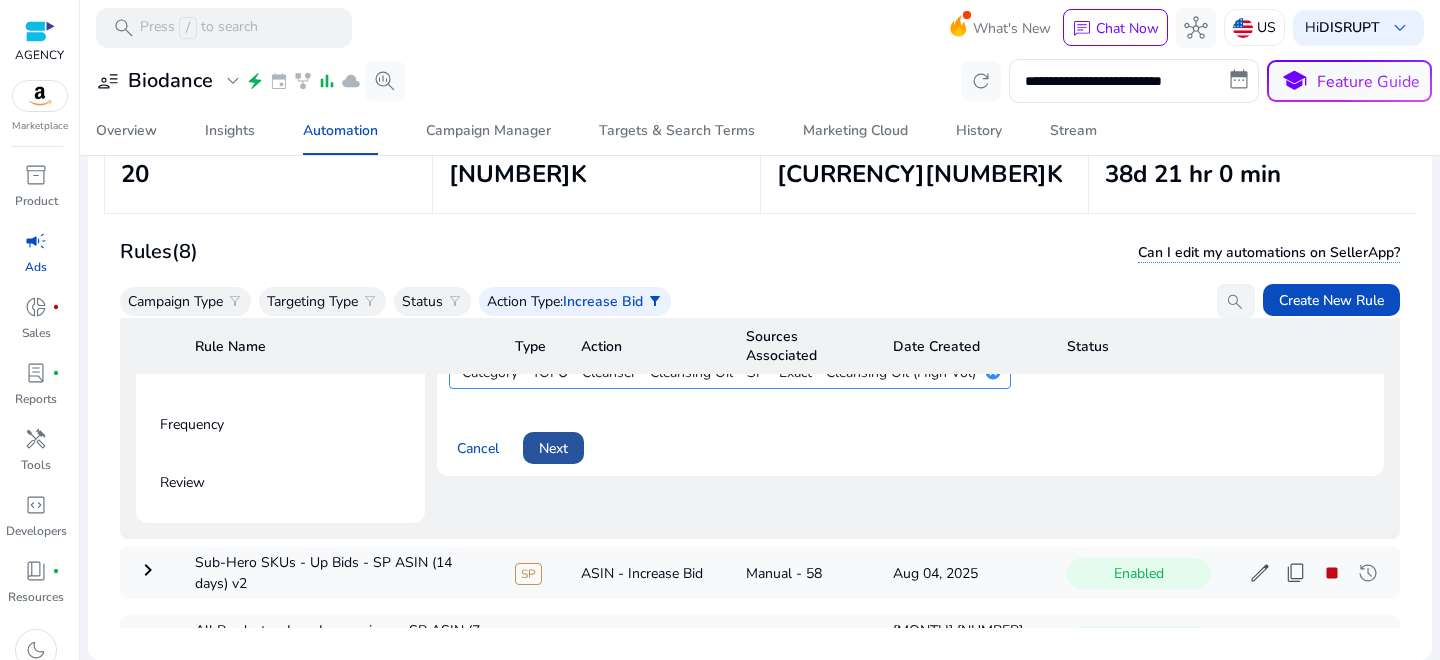 click at bounding box center (553, 448) 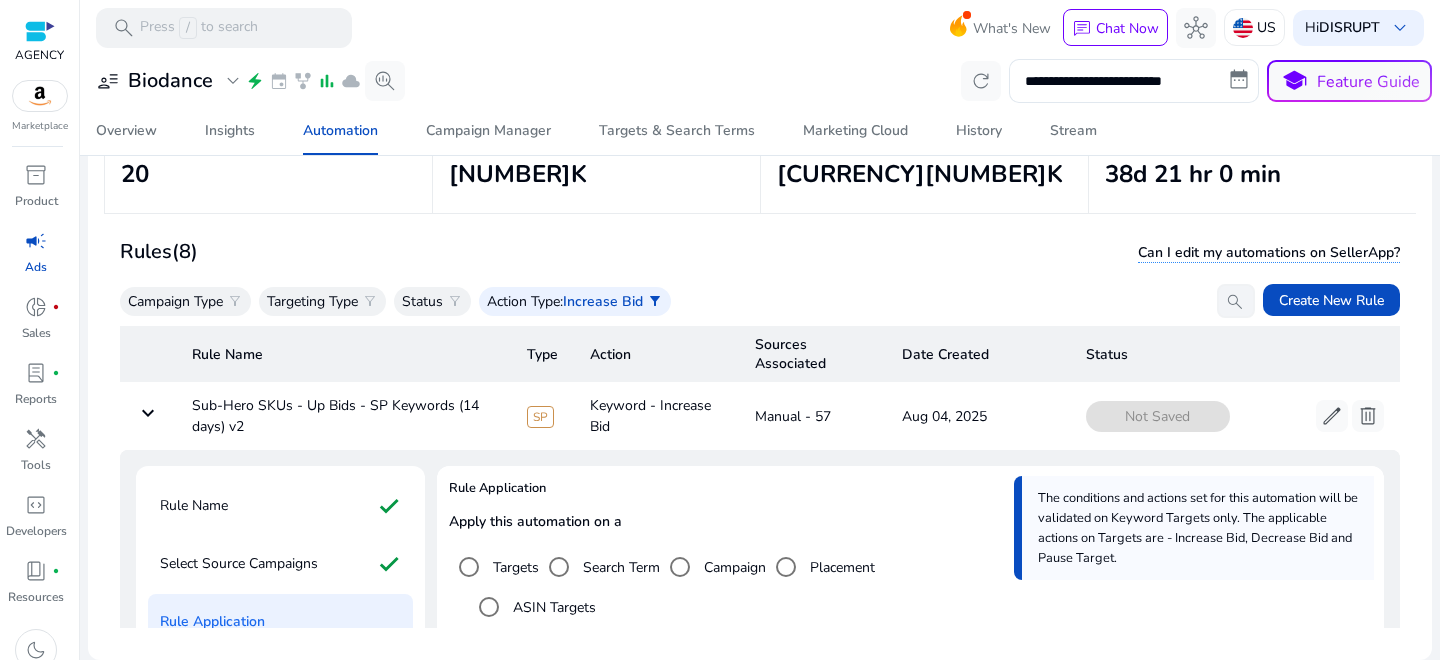 scroll, scrollTop: 158, scrollLeft: 0, axis: vertical 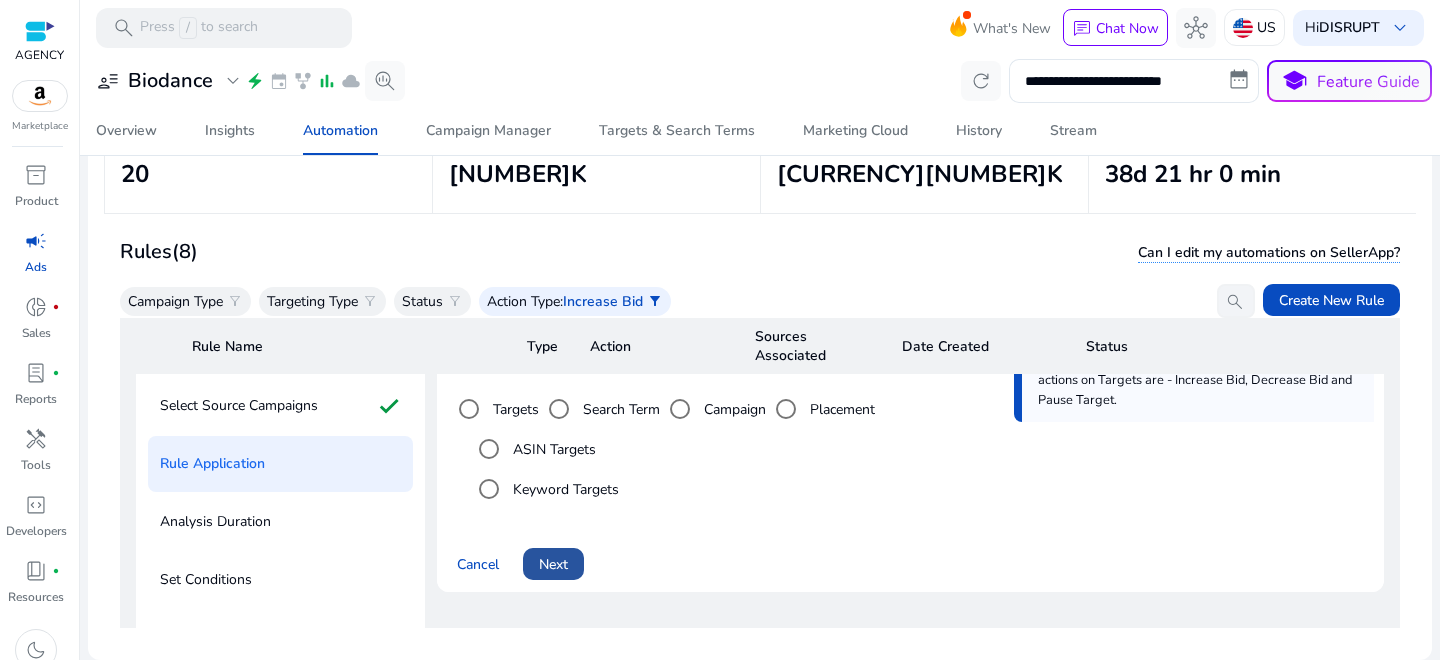 click on "Next" at bounding box center (553, 564) 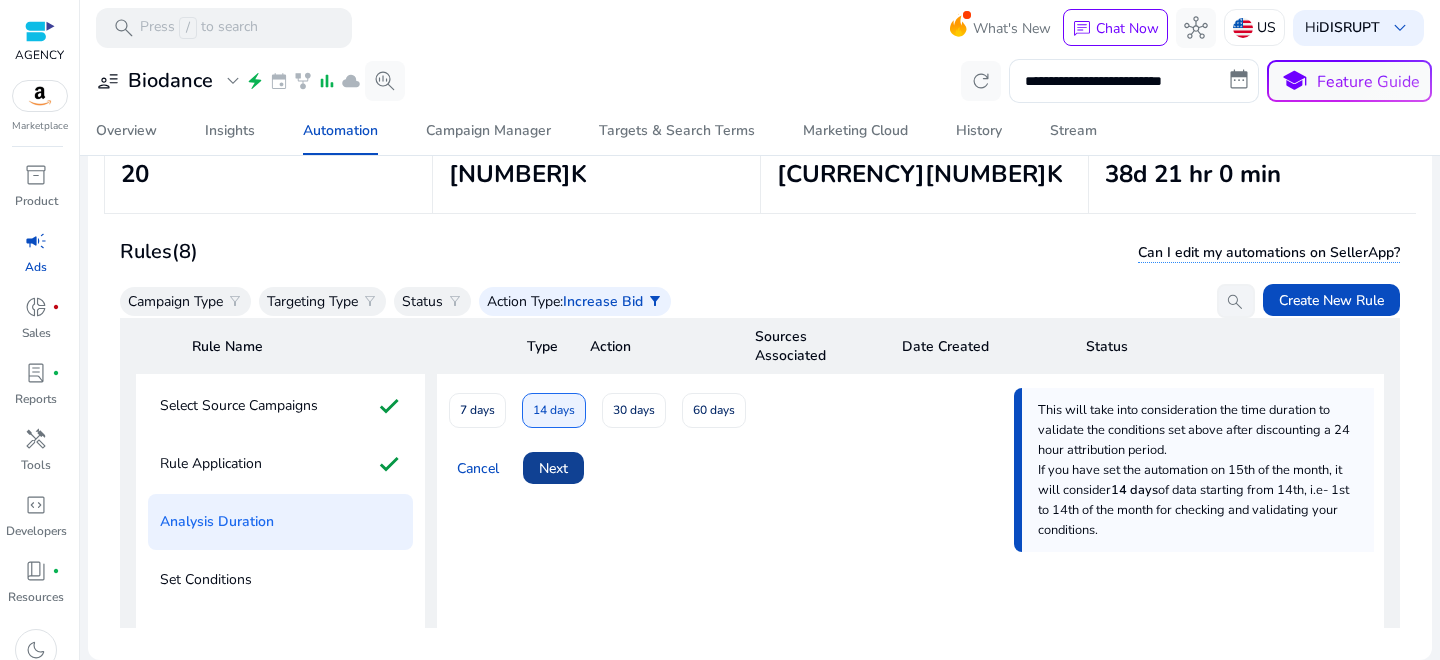 click on "Next" at bounding box center (553, 468) 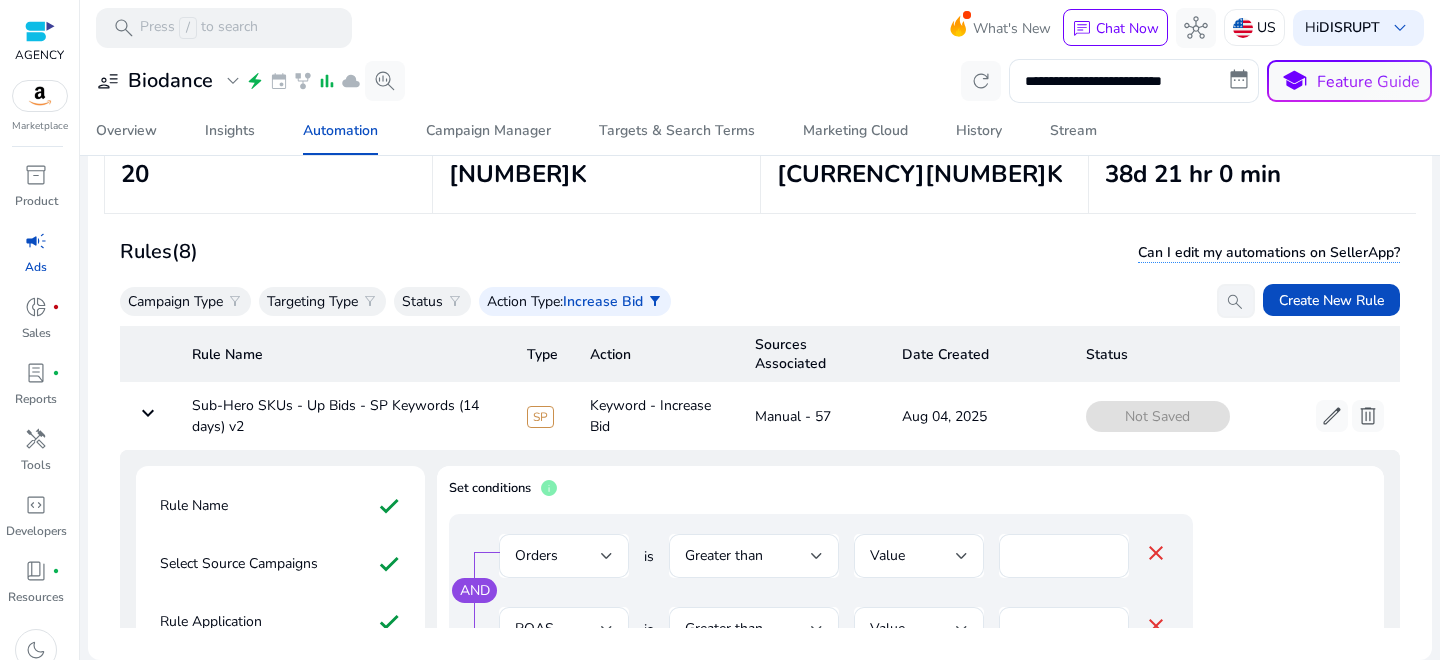 scroll, scrollTop: 110, scrollLeft: 0, axis: vertical 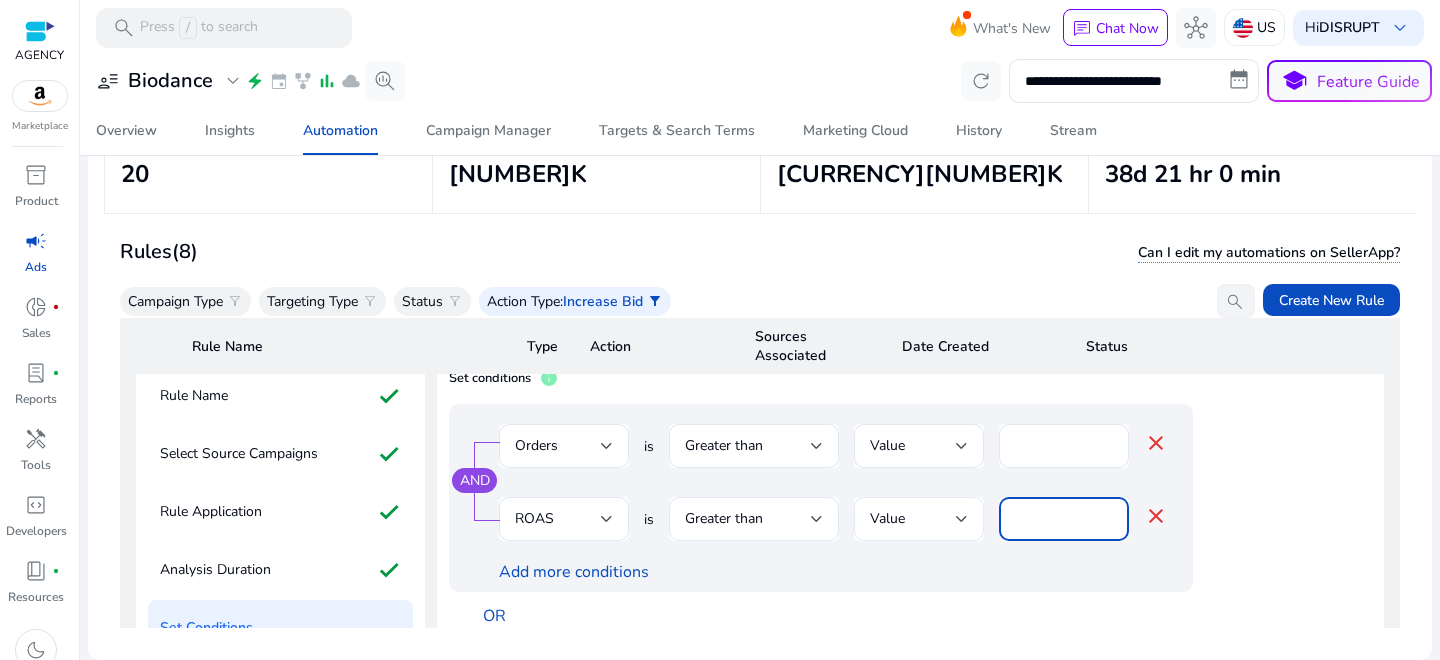 drag, startPoint x: 1053, startPoint y: 515, endPoint x: 887, endPoint y: 515, distance: 166 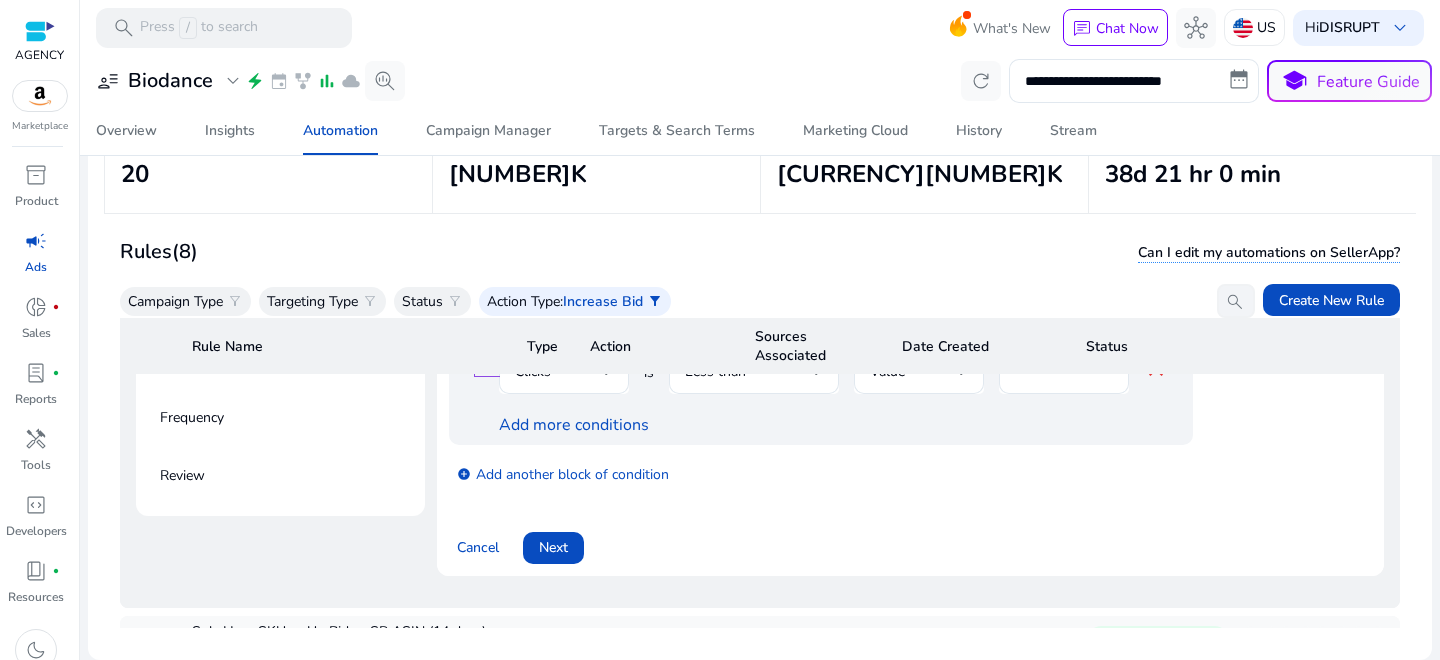 scroll, scrollTop: 508, scrollLeft: 0, axis: vertical 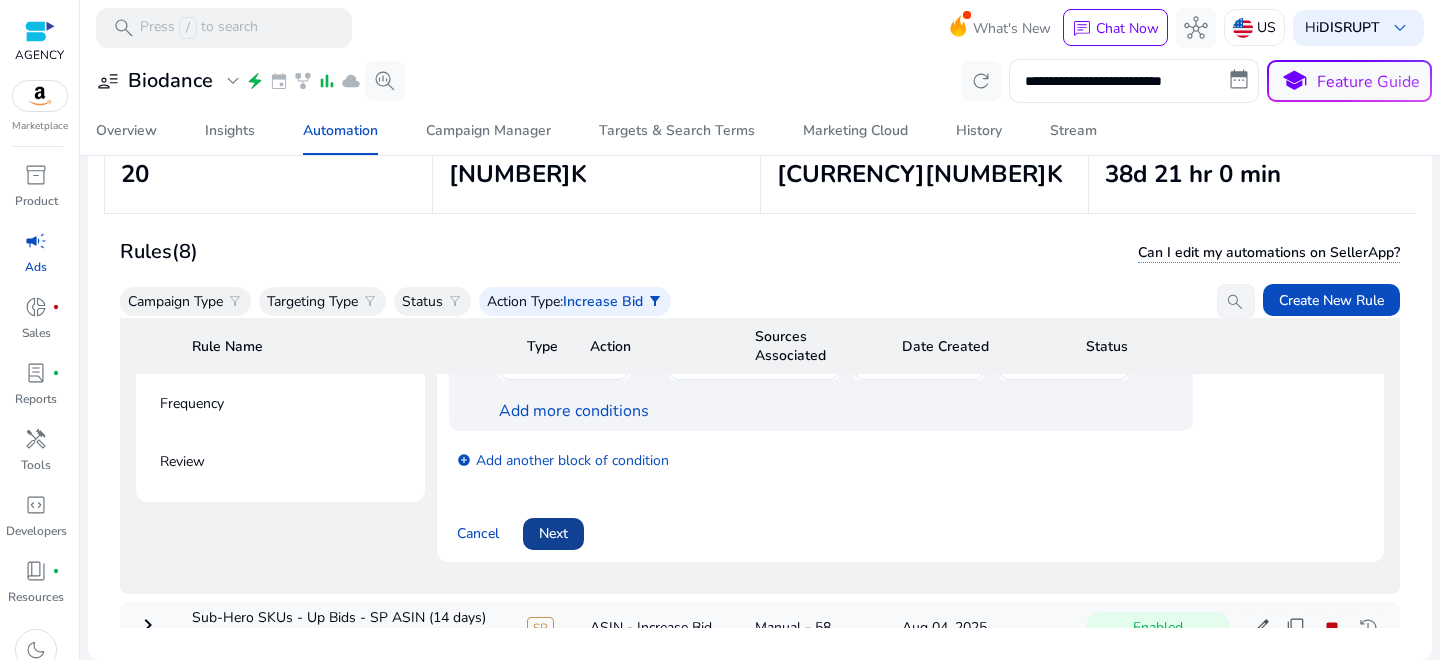 type on "***" 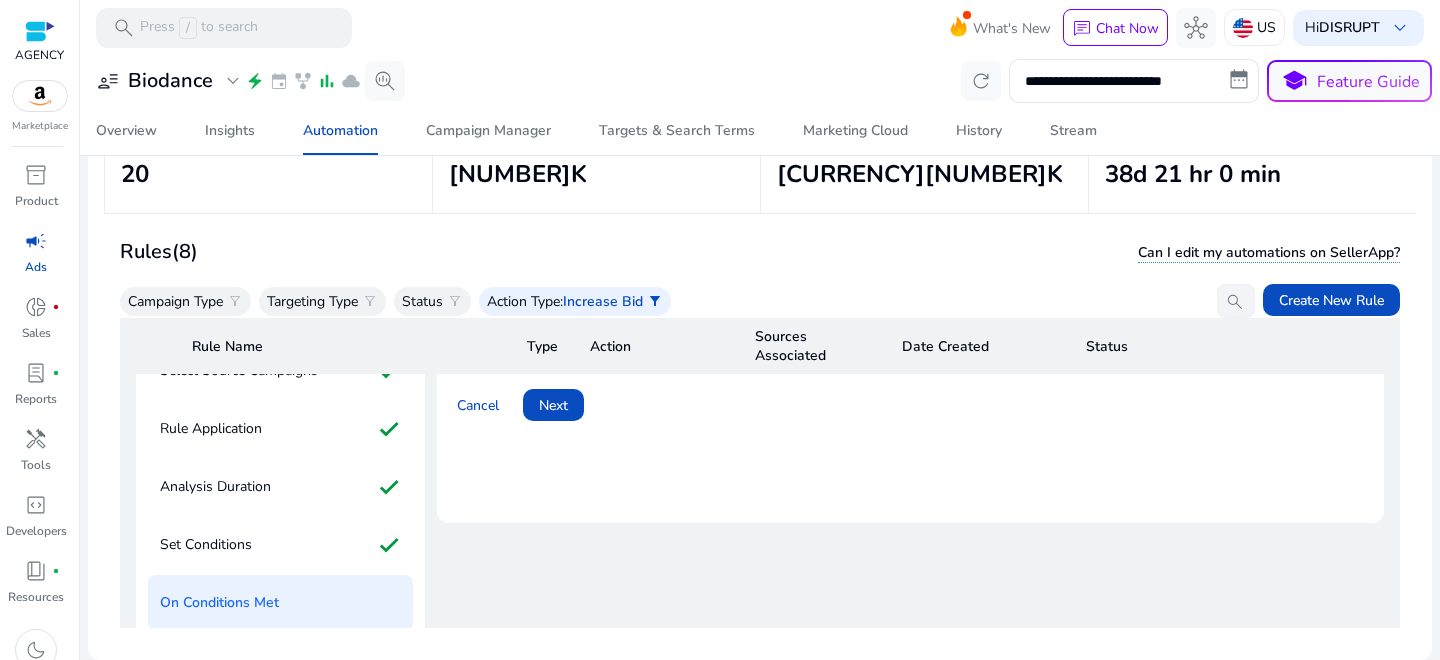 scroll, scrollTop: 242, scrollLeft: 0, axis: vertical 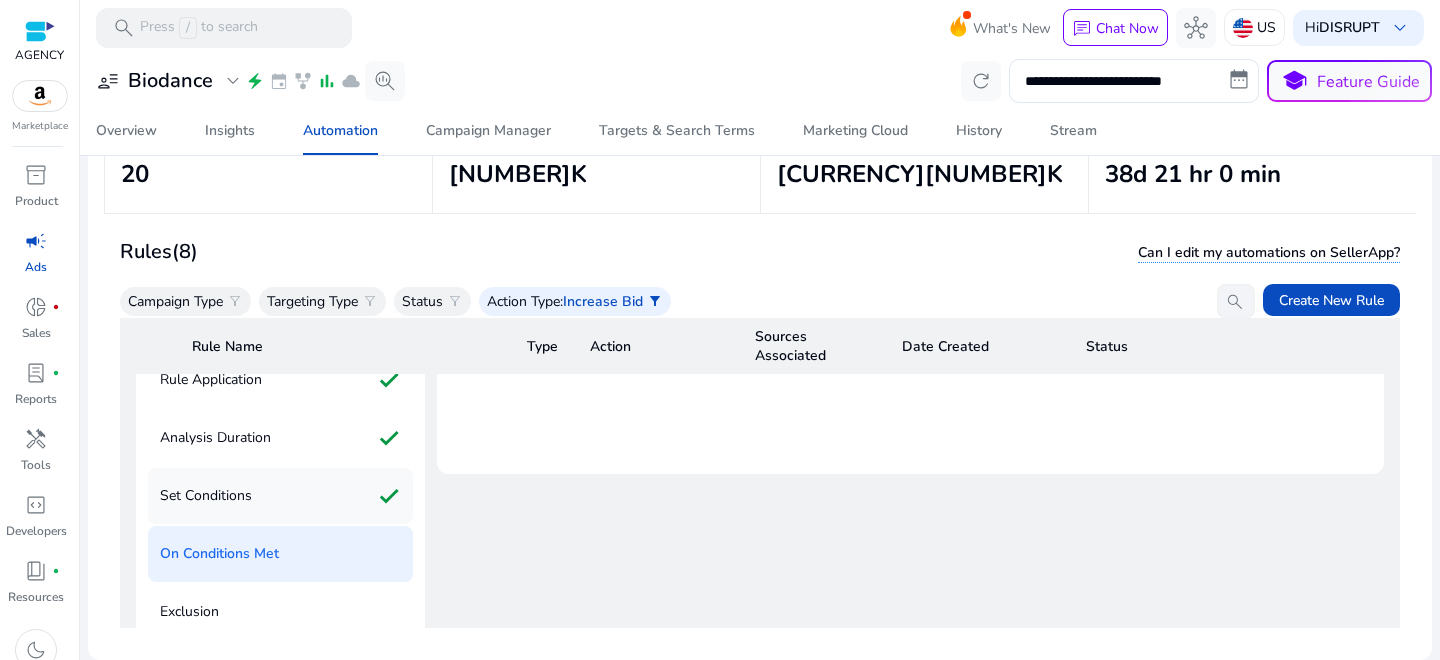 click on "Set Conditions check" 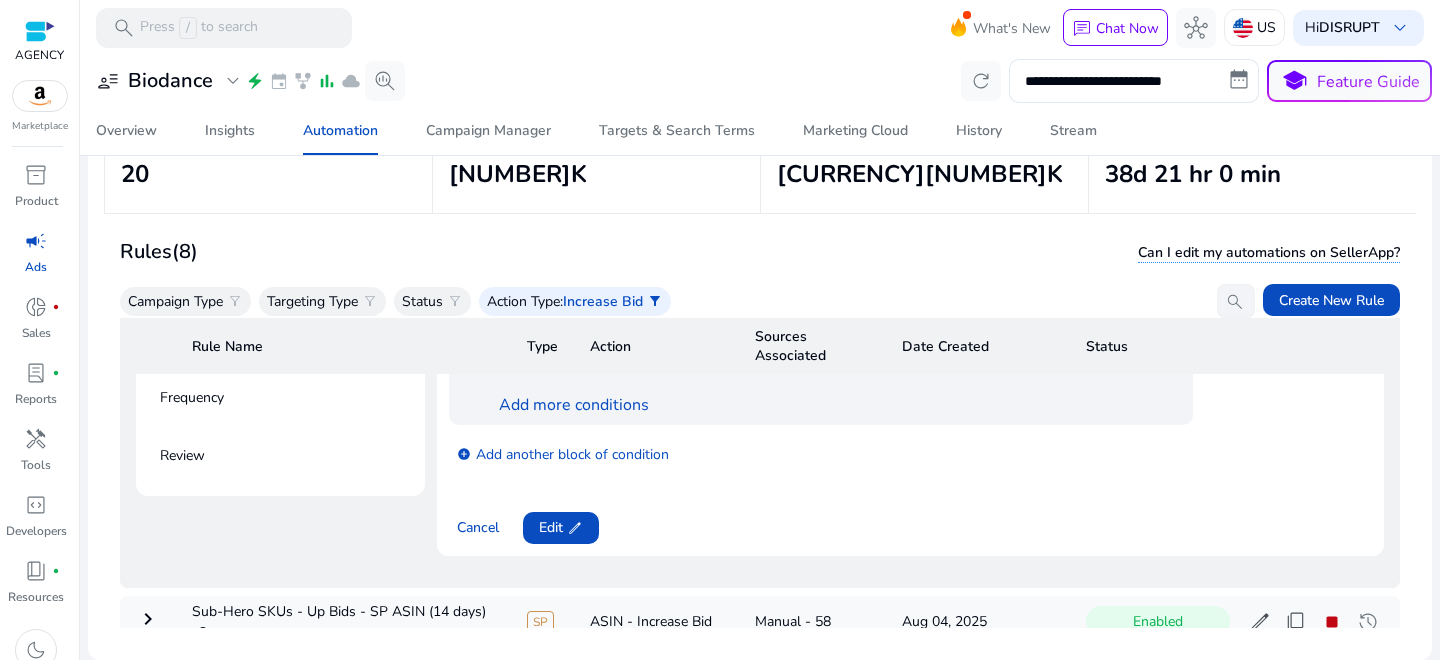 scroll, scrollTop: 366, scrollLeft: 0, axis: vertical 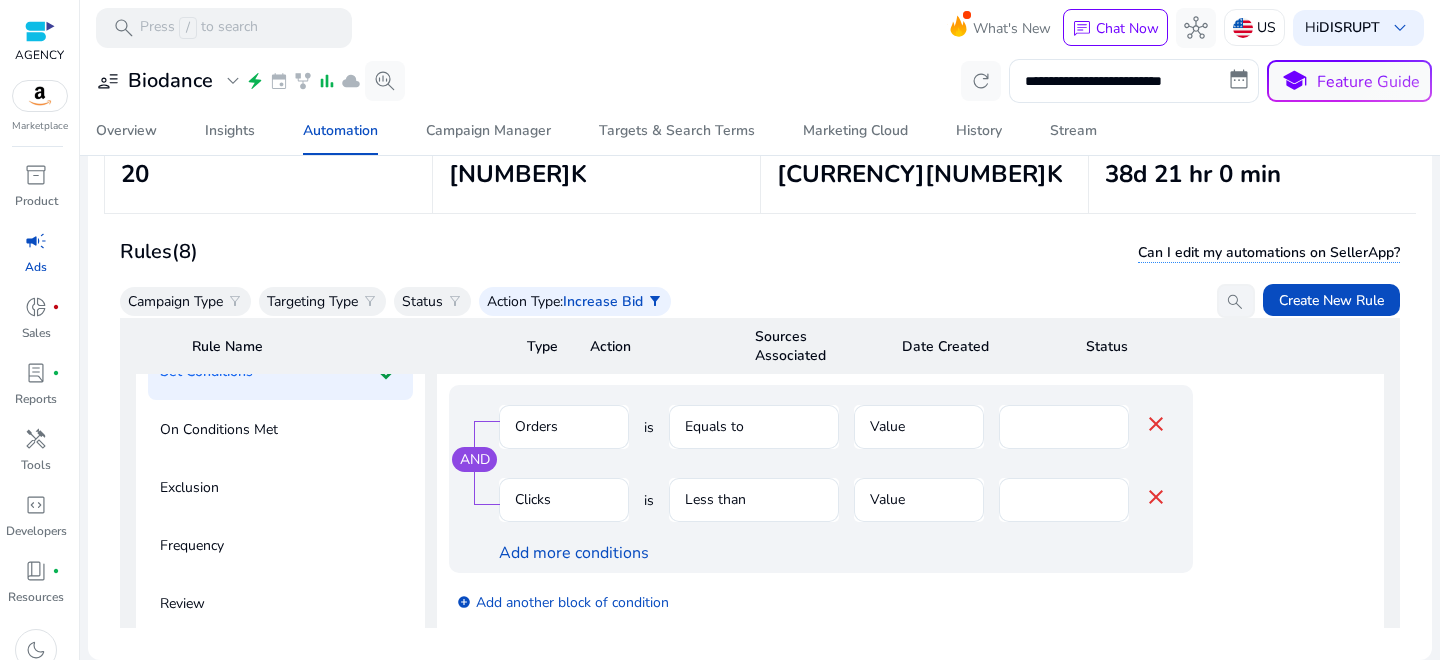 click on "On Conditions Met" 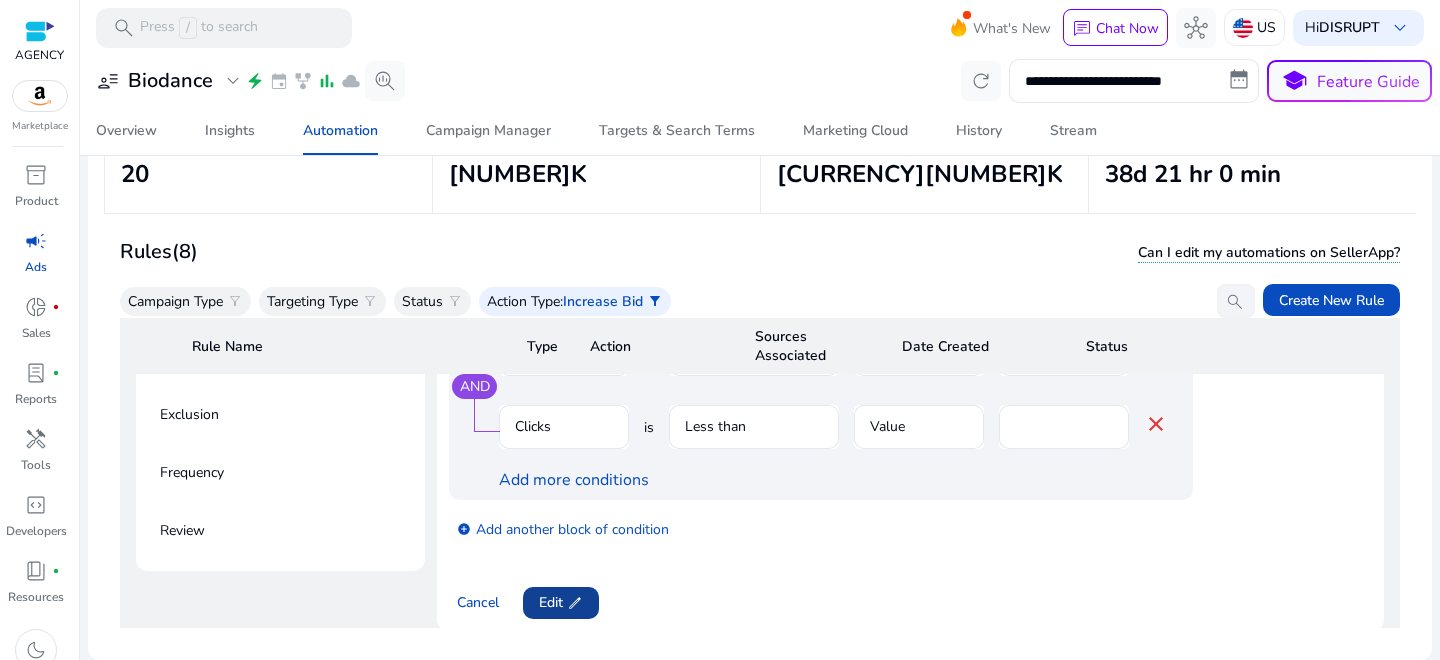 scroll, scrollTop: 474, scrollLeft: 0, axis: vertical 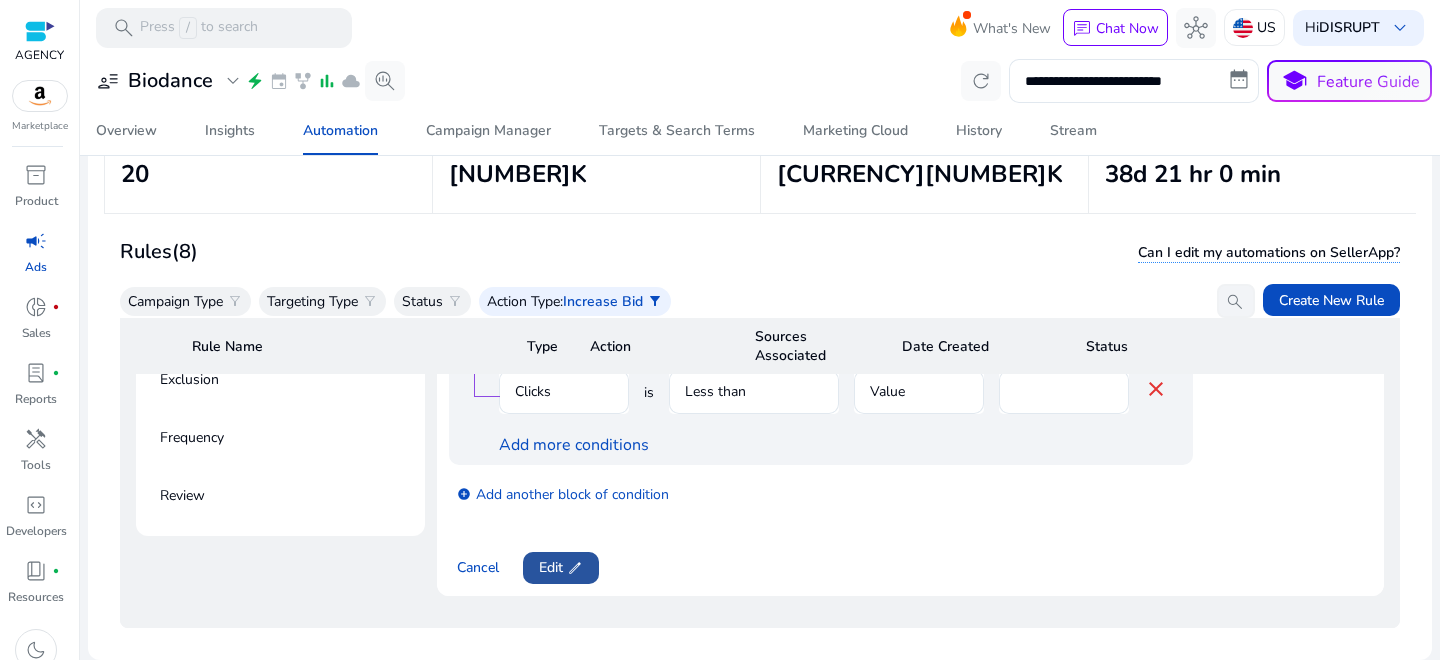 click on "edit" at bounding box center [573, 568] 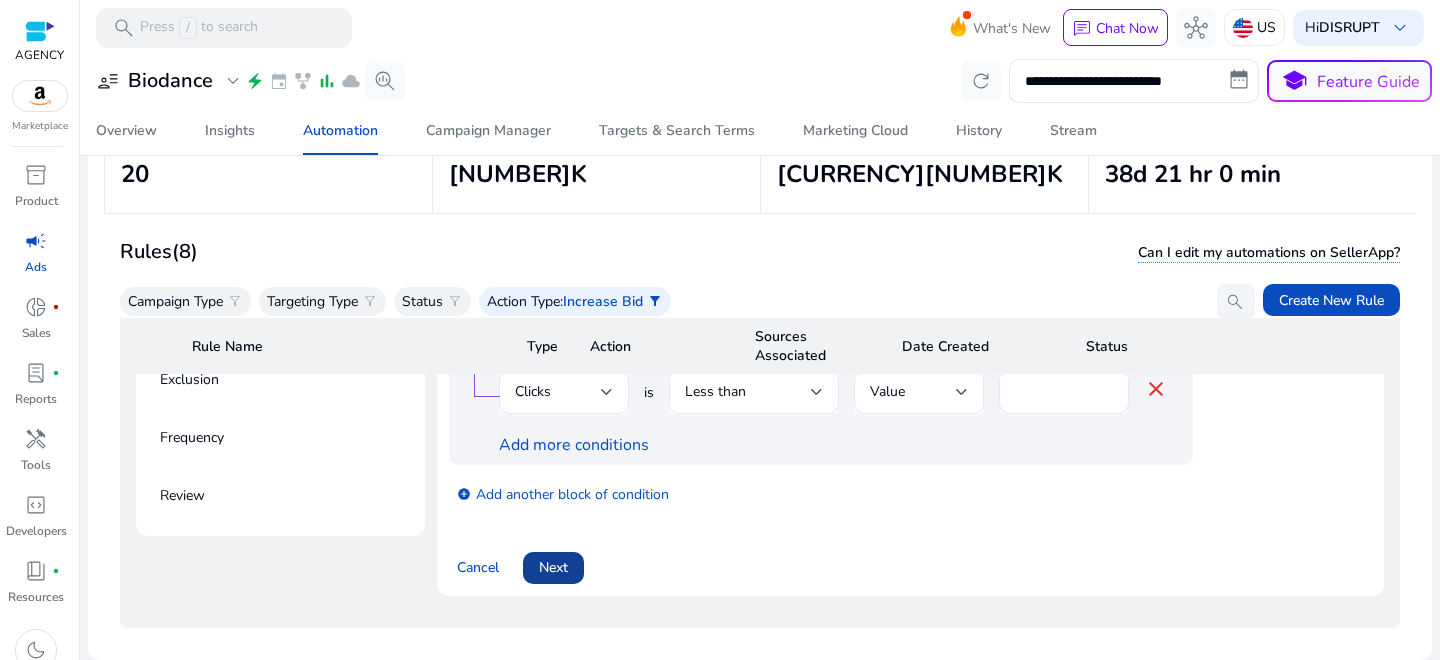 click on "Next" at bounding box center (553, 567) 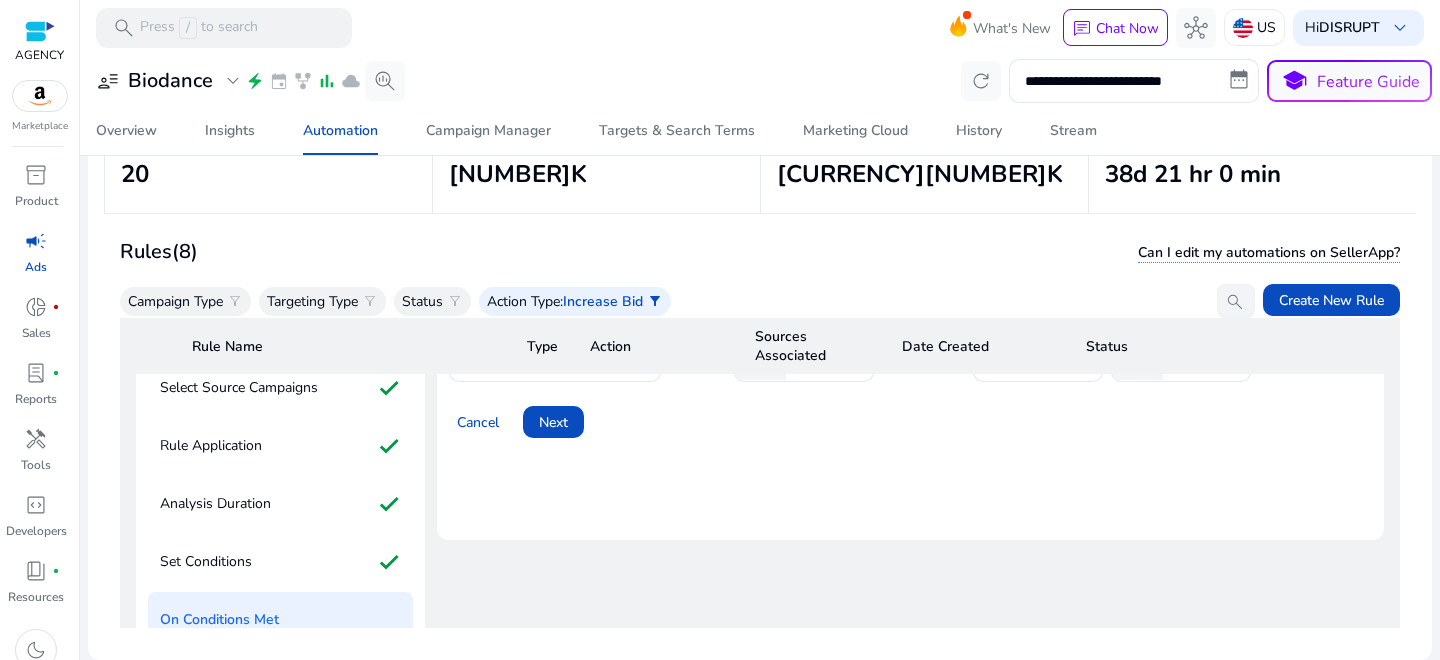 scroll, scrollTop: 134, scrollLeft: 0, axis: vertical 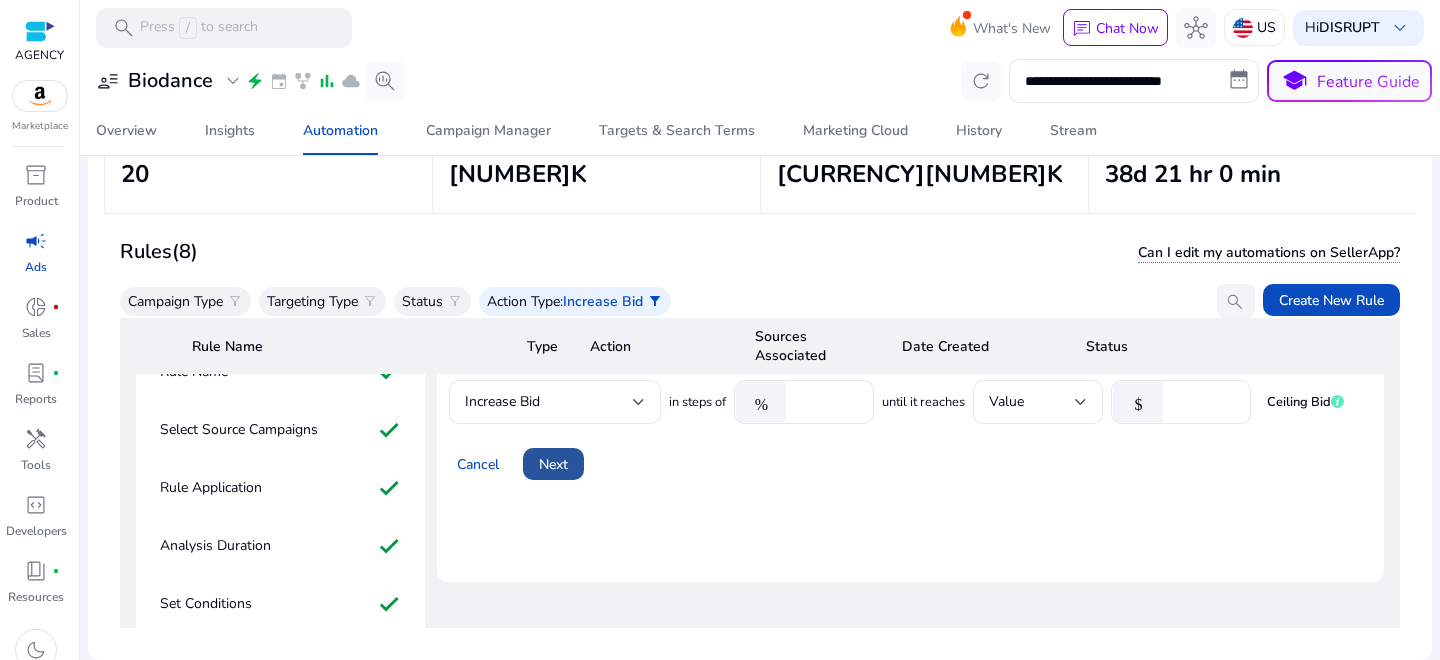 click on "Next" at bounding box center [553, 464] 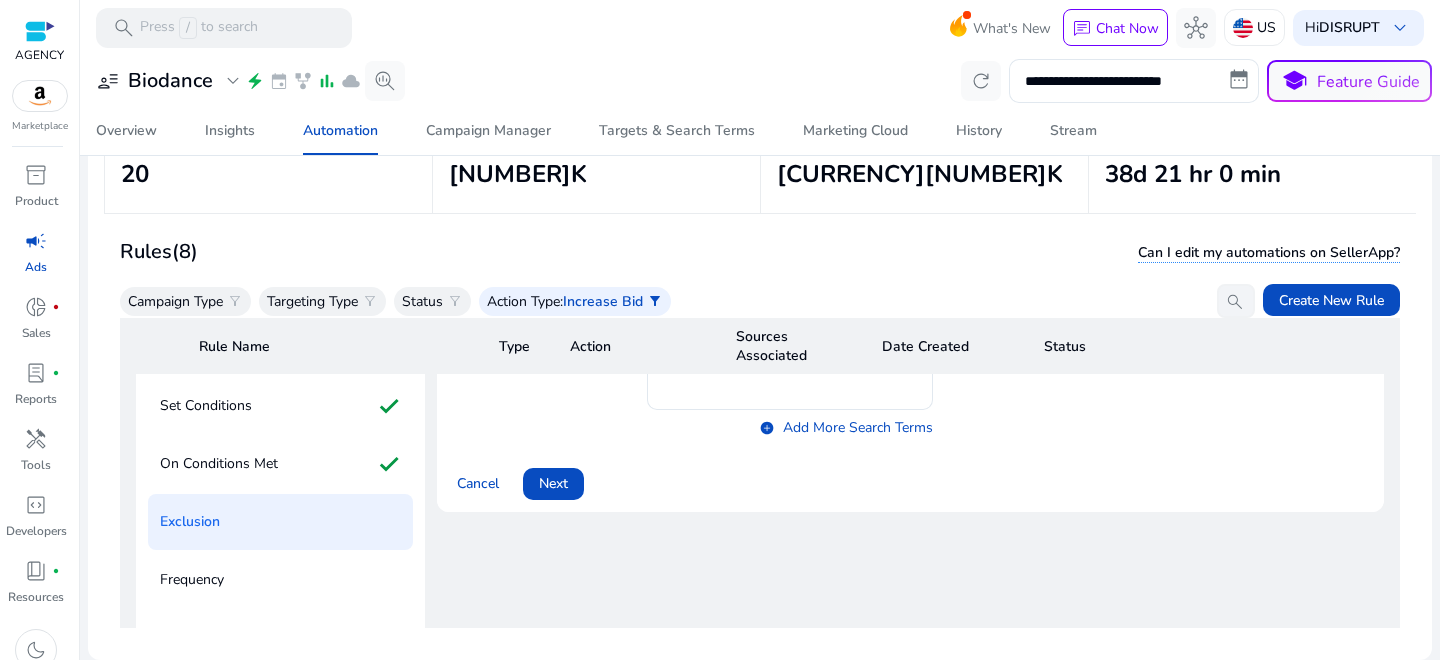 scroll, scrollTop: 366, scrollLeft: 0, axis: vertical 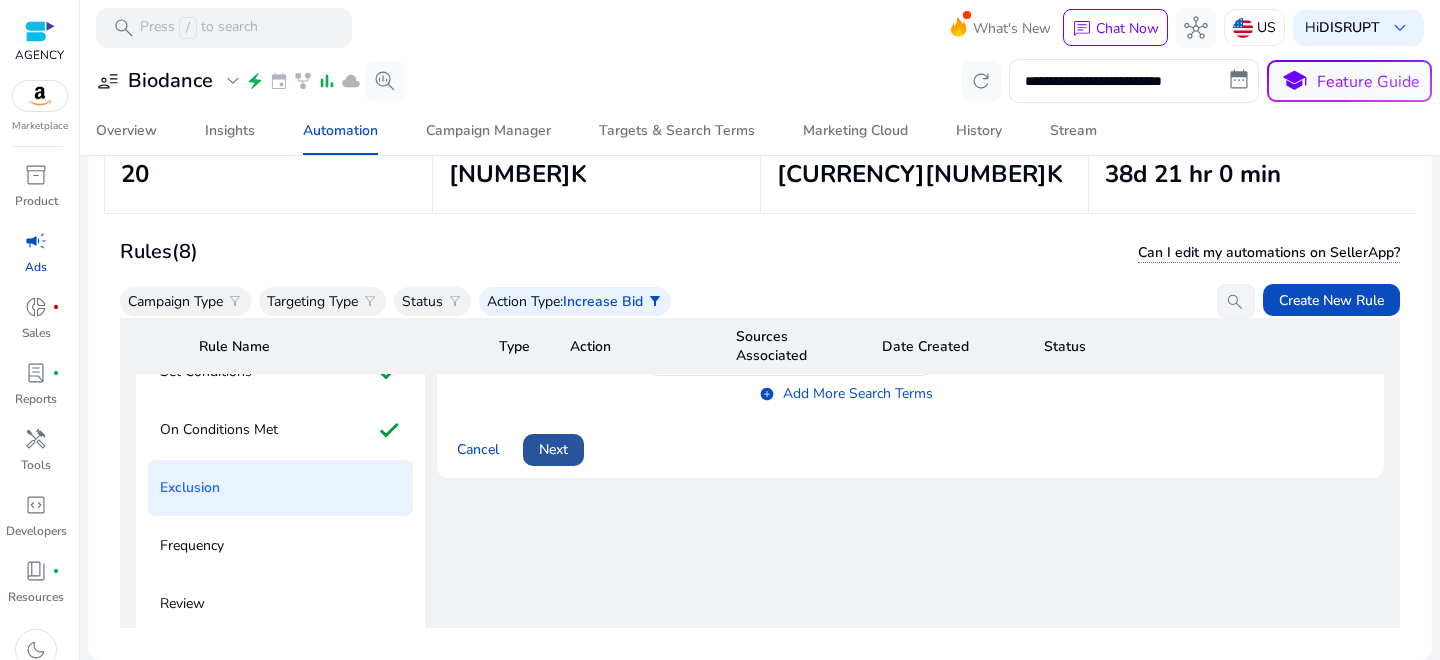 click on "Next" at bounding box center (553, 449) 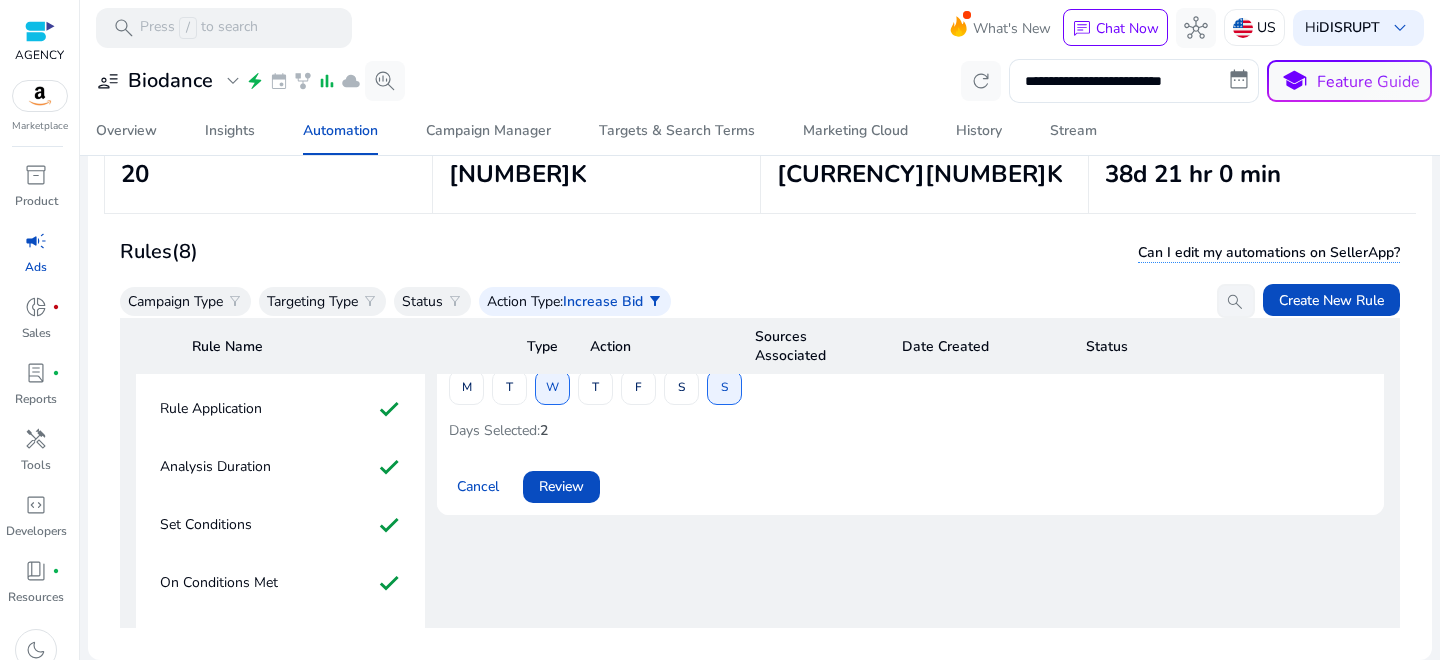 scroll, scrollTop: 166, scrollLeft: 0, axis: vertical 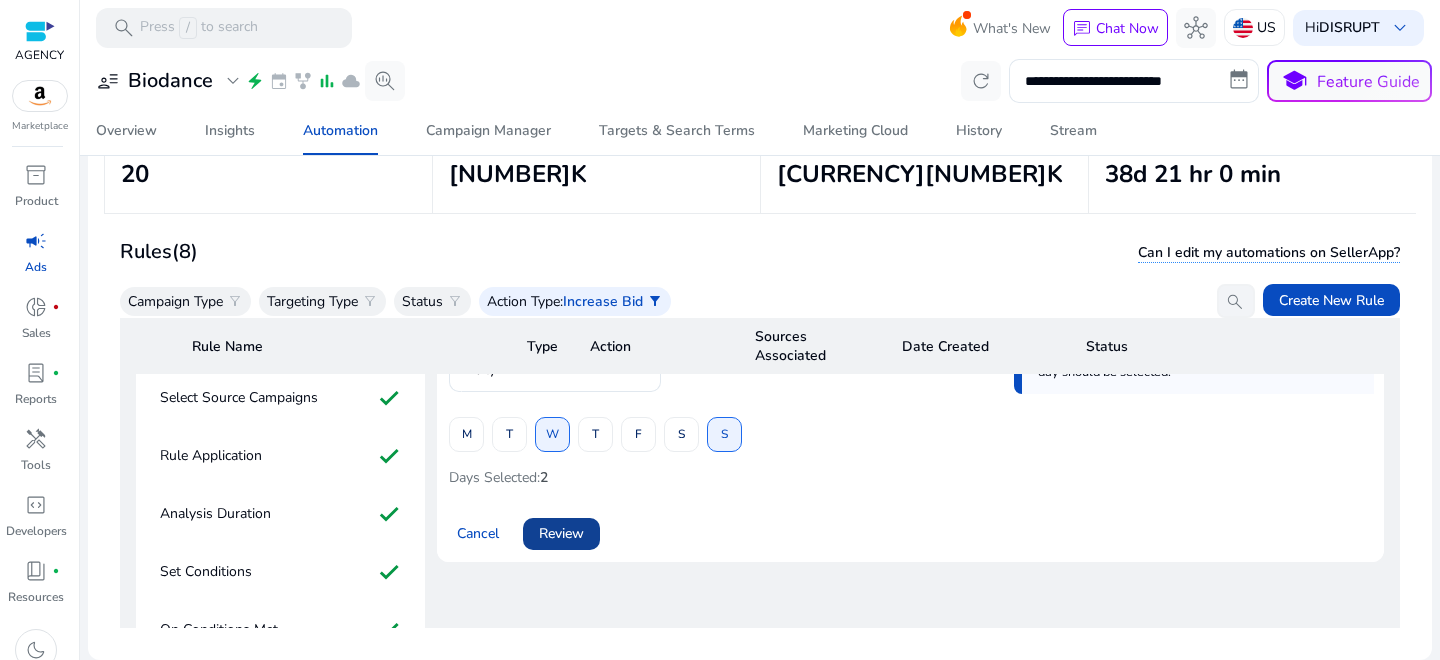 click on "Review" at bounding box center [561, 533] 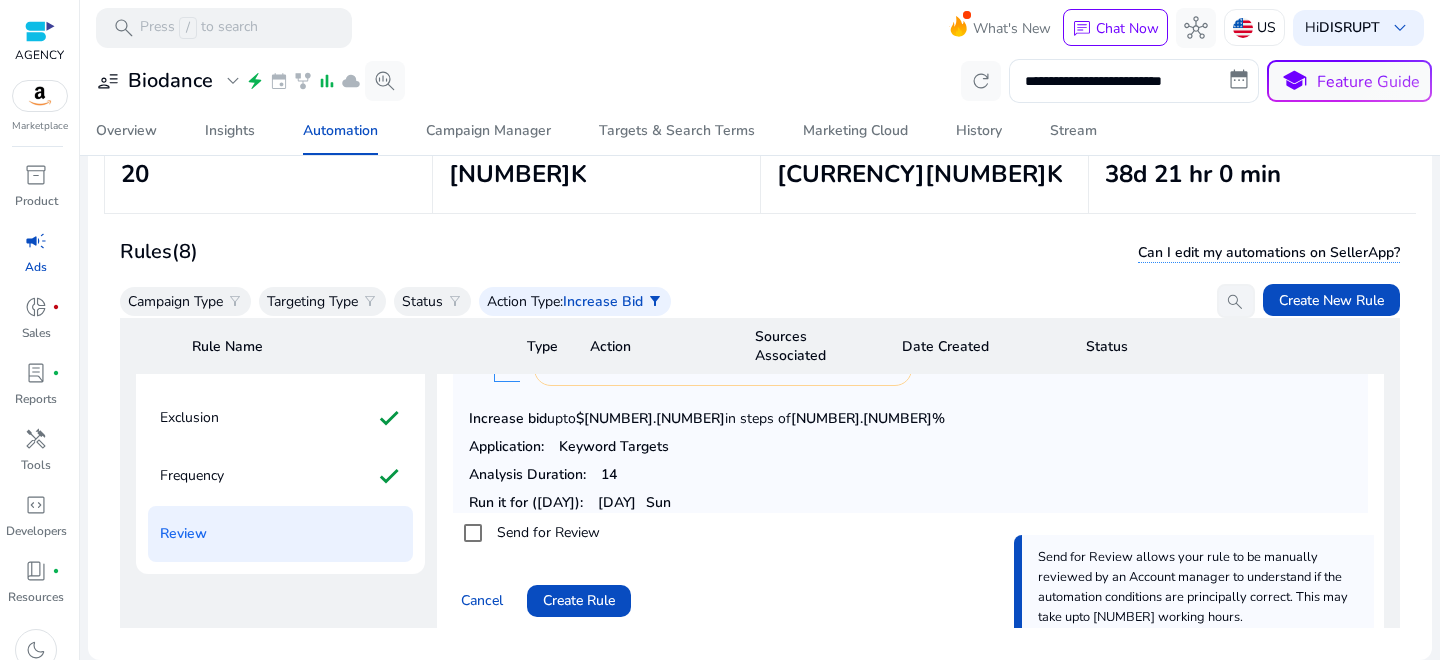 scroll, scrollTop: 557, scrollLeft: 0, axis: vertical 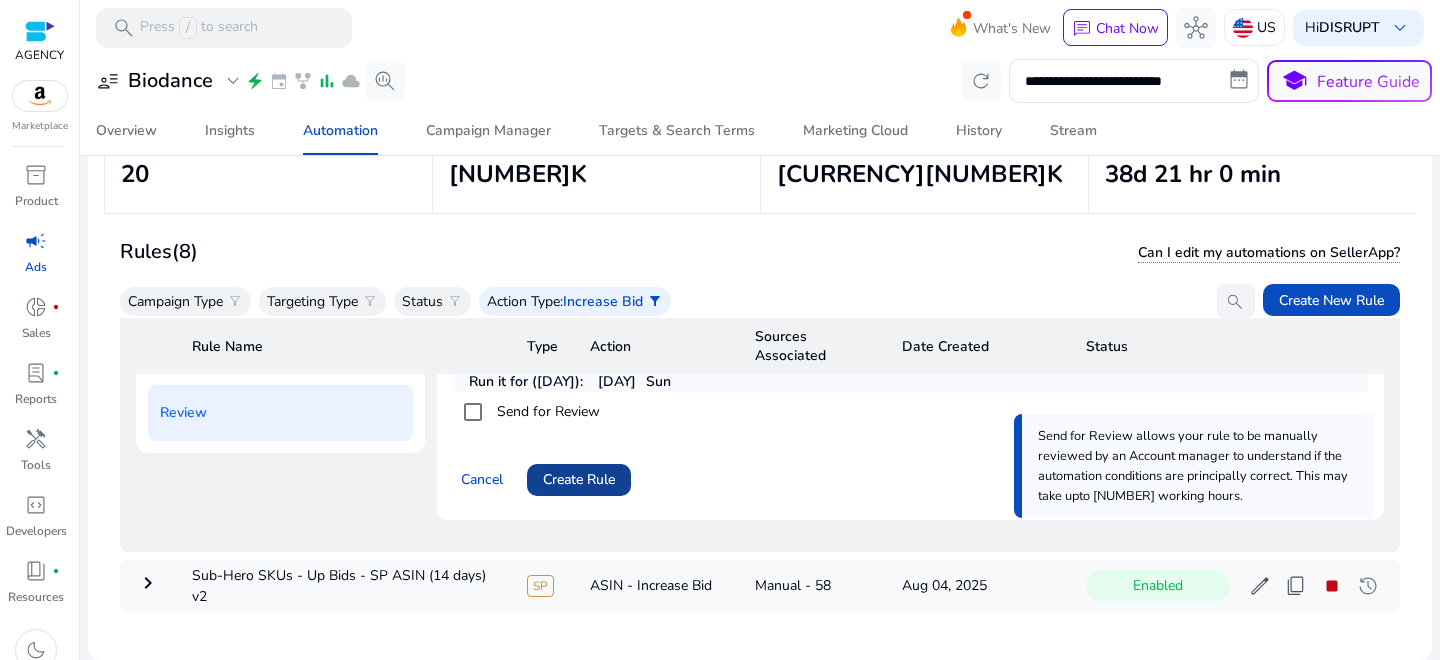 click on "Create Rule" 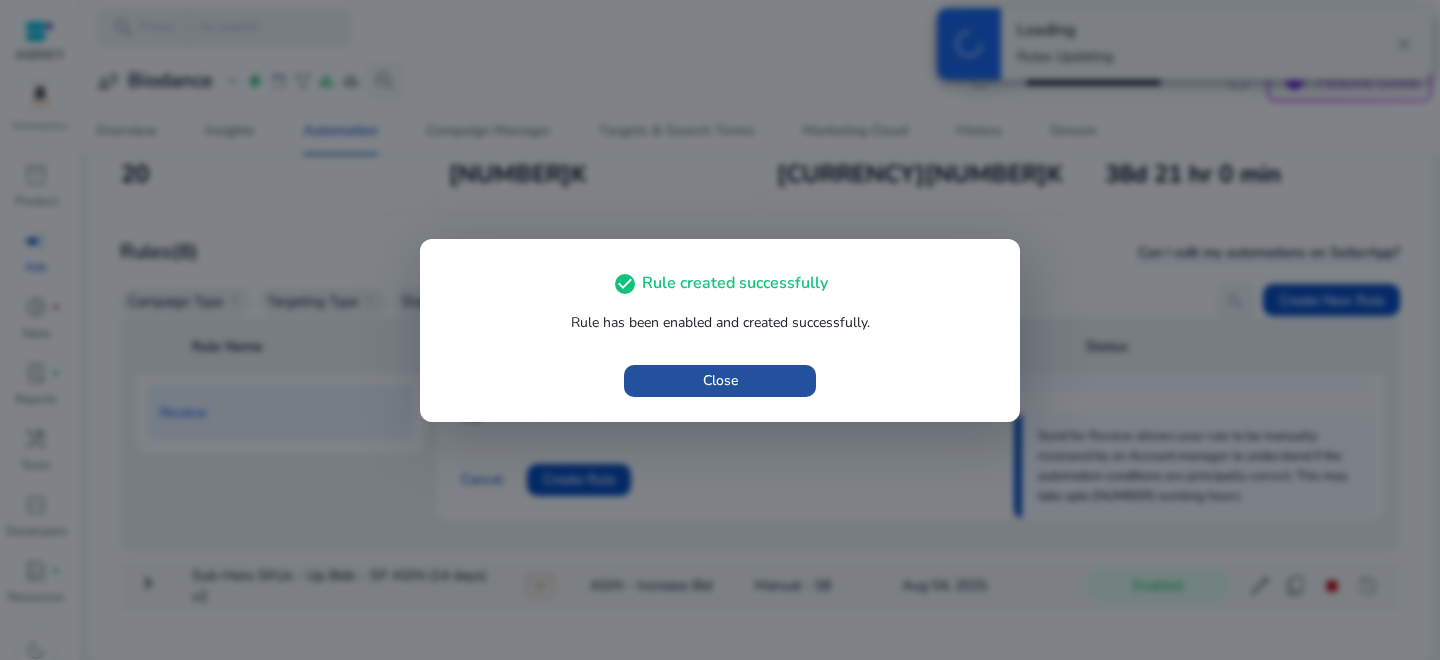 click on "Close" at bounding box center (720, 380) 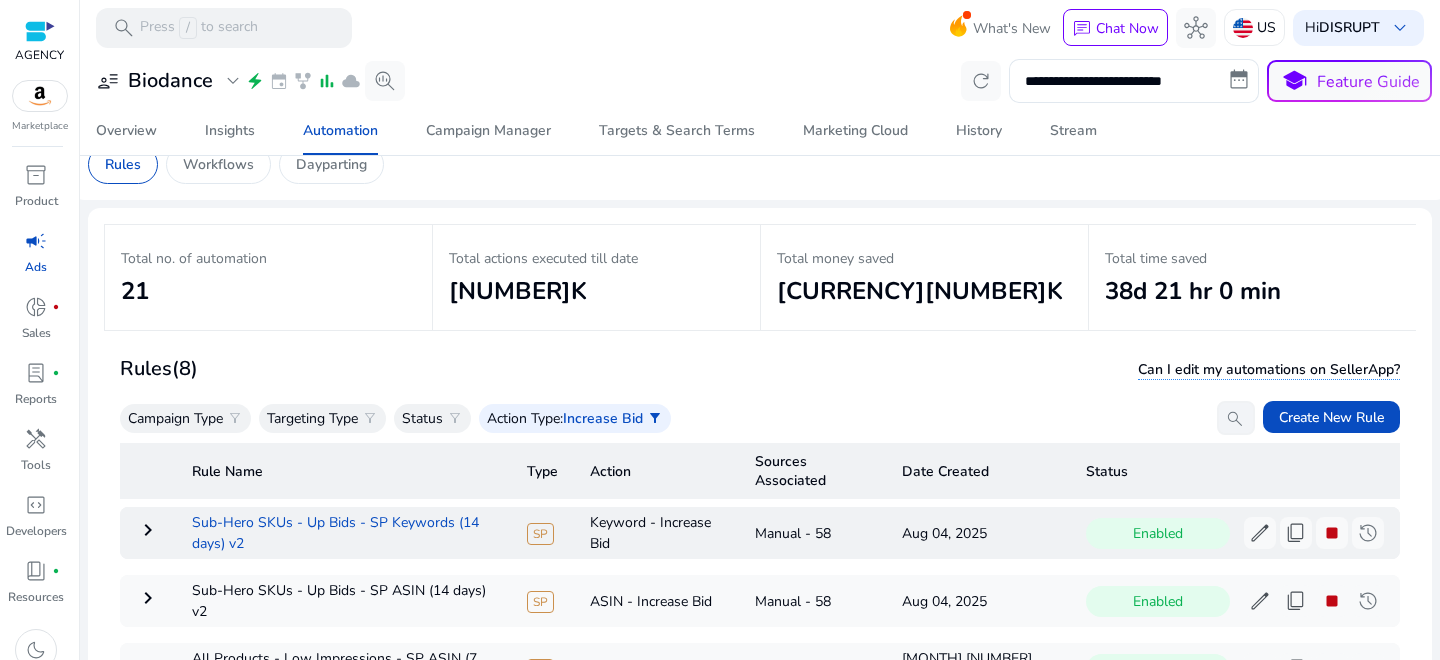 scroll, scrollTop: 28, scrollLeft: 0, axis: vertical 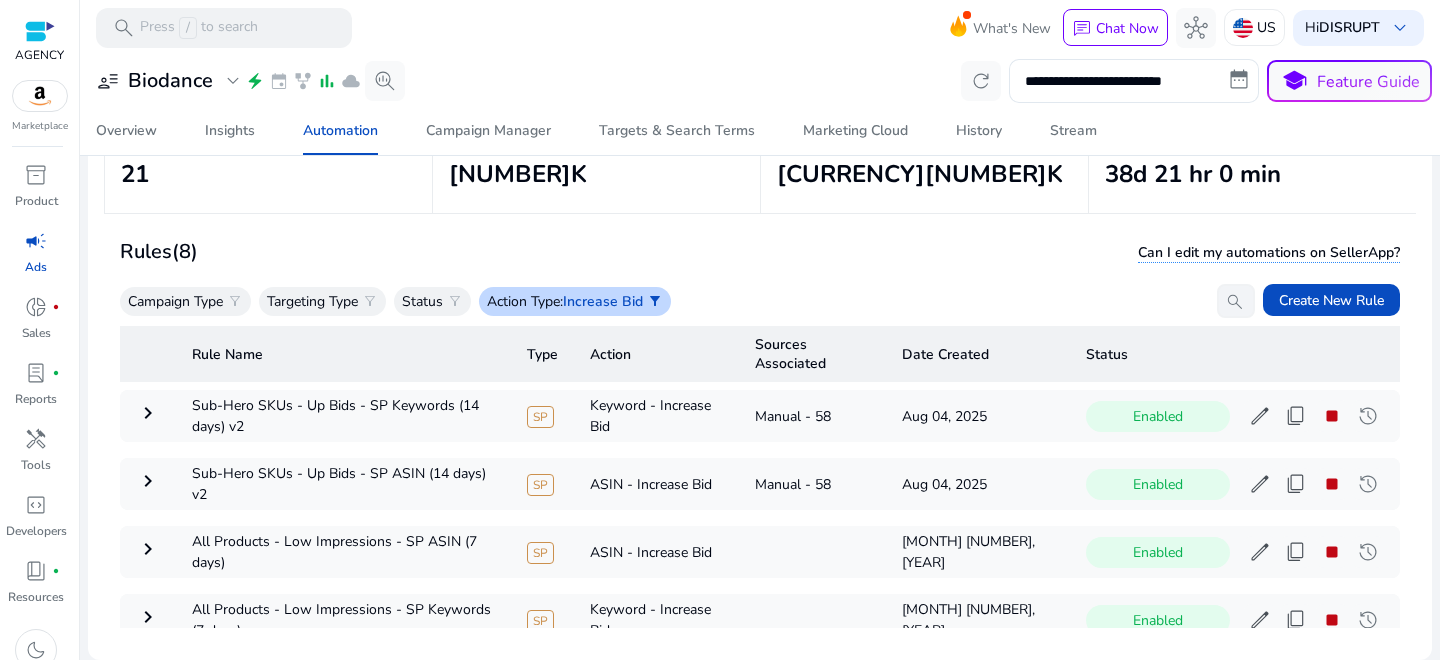 click on "Increase Bid" 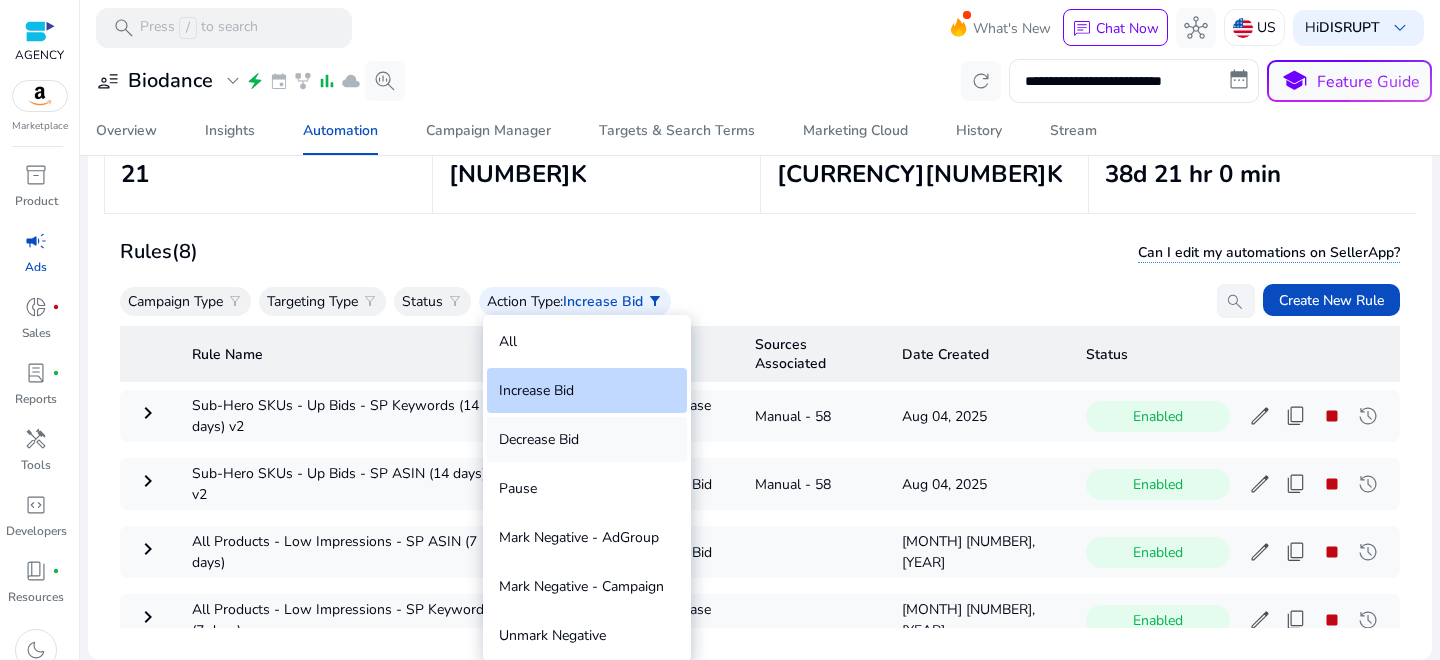 click on "Decrease Bid" at bounding box center (587, 439) 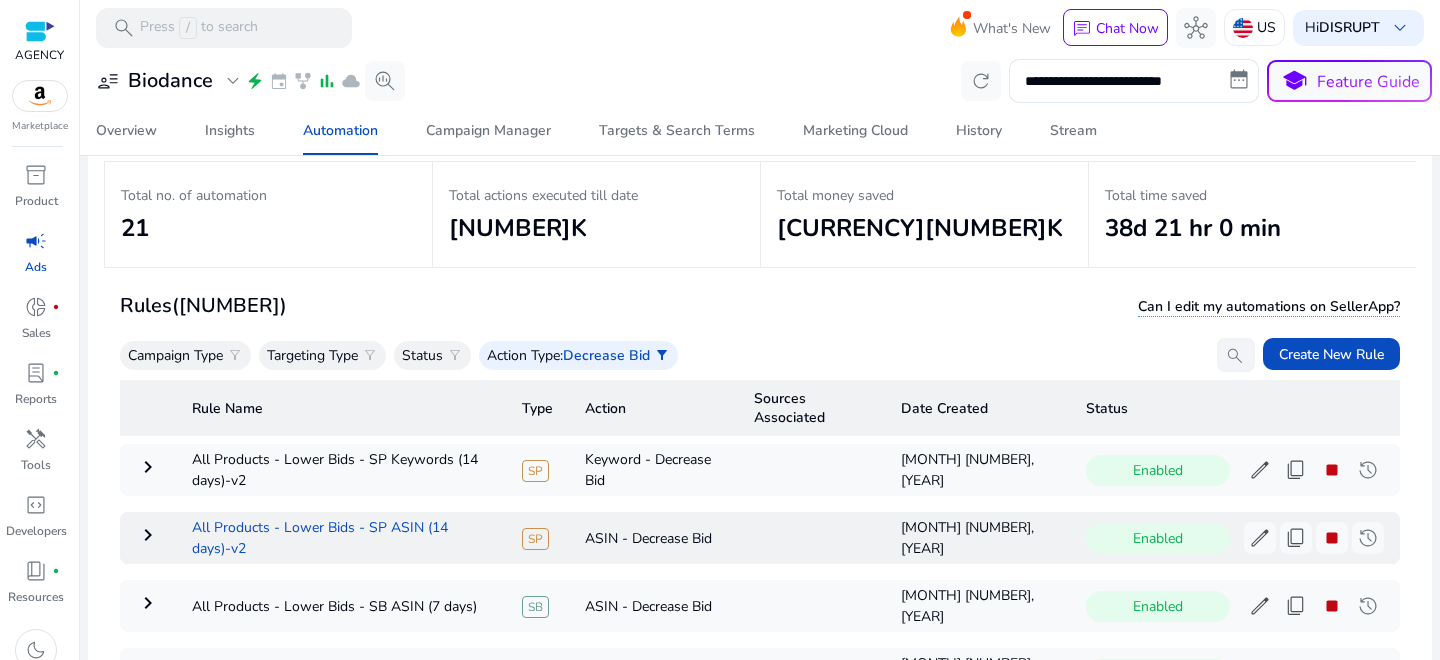 scroll, scrollTop: 146, scrollLeft: 0, axis: vertical 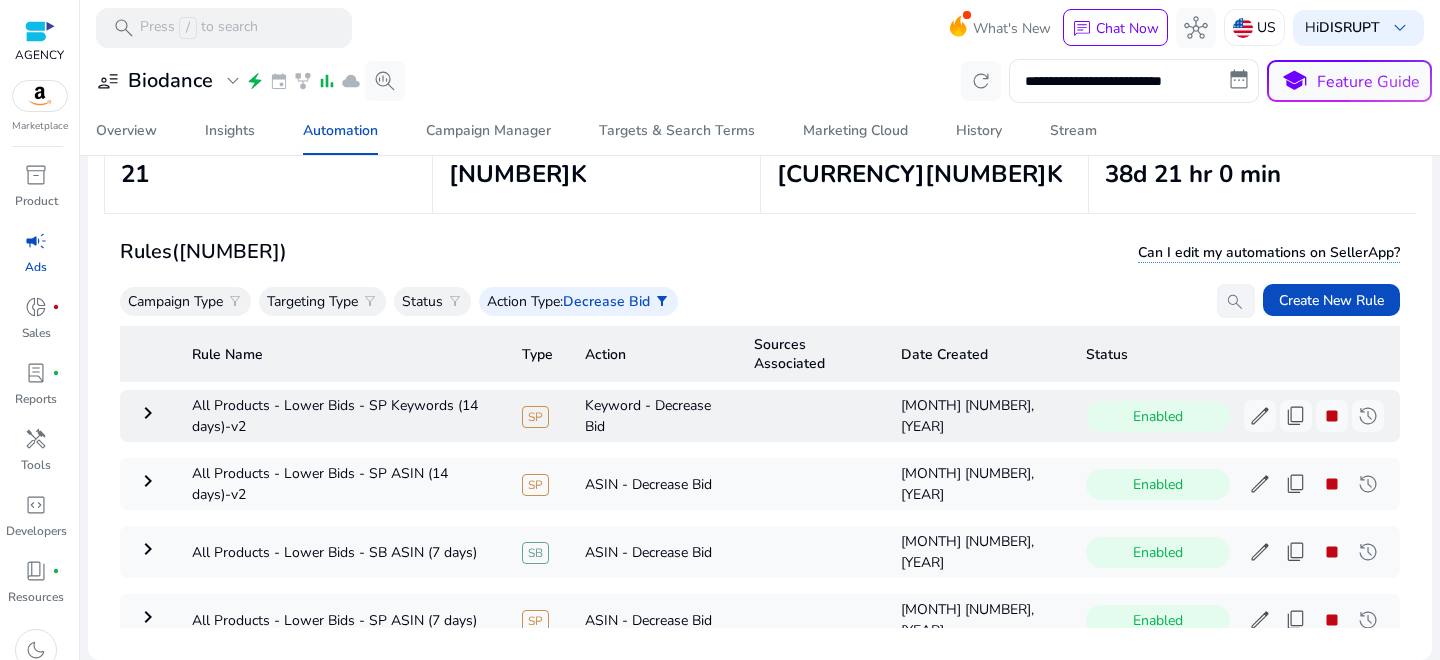 click on "keyboard_arrow_right" at bounding box center [148, 413] 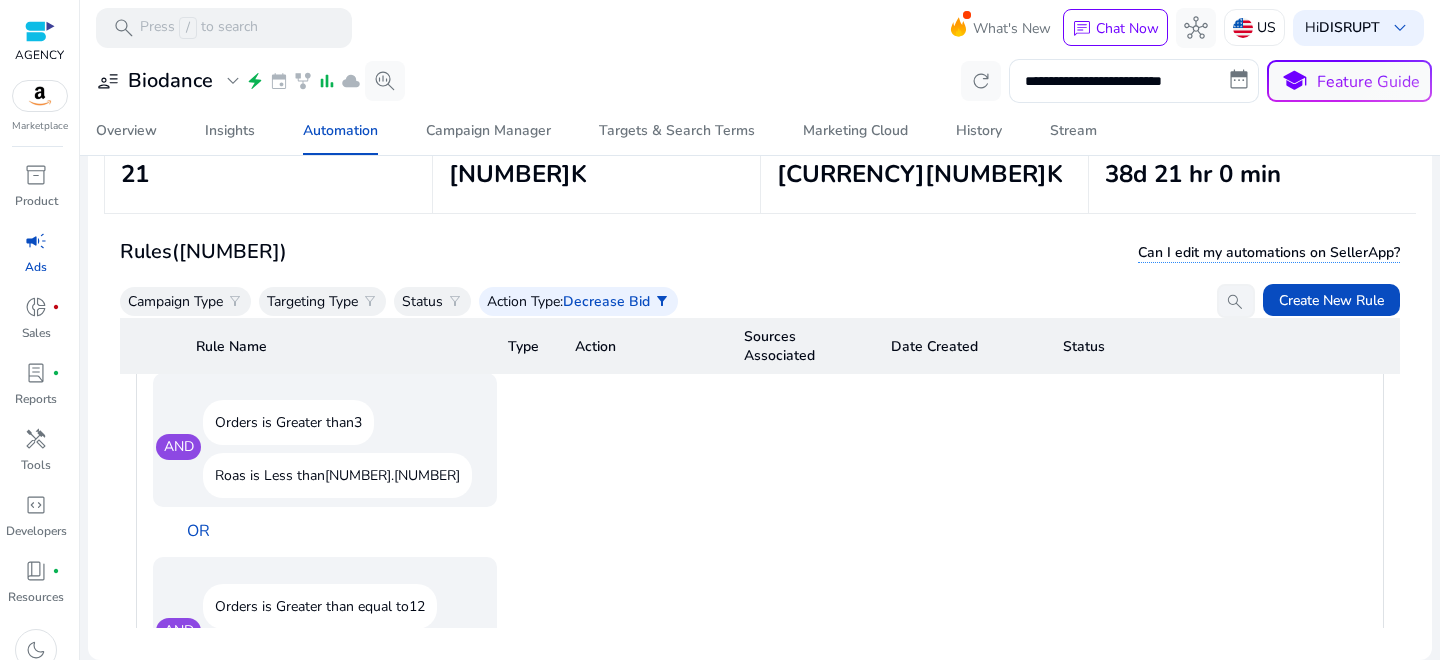 scroll, scrollTop: 1315, scrollLeft: 0, axis: vertical 